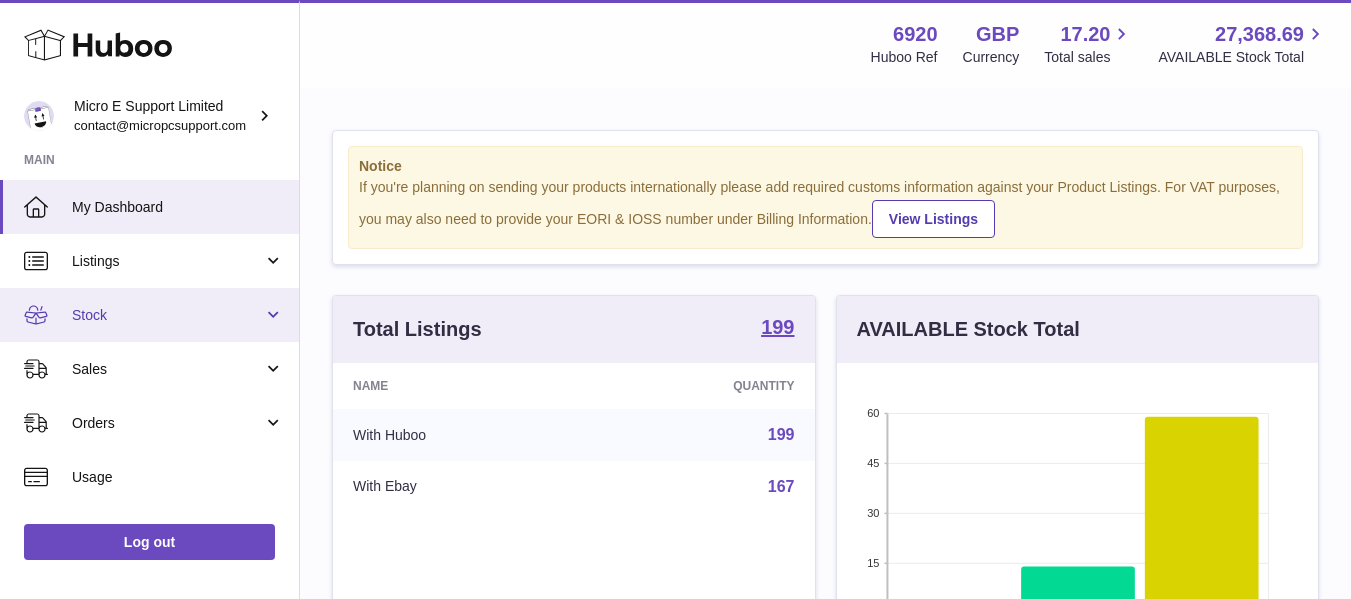 scroll, scrollTop: 0, scrollLeft: 0, axis: both 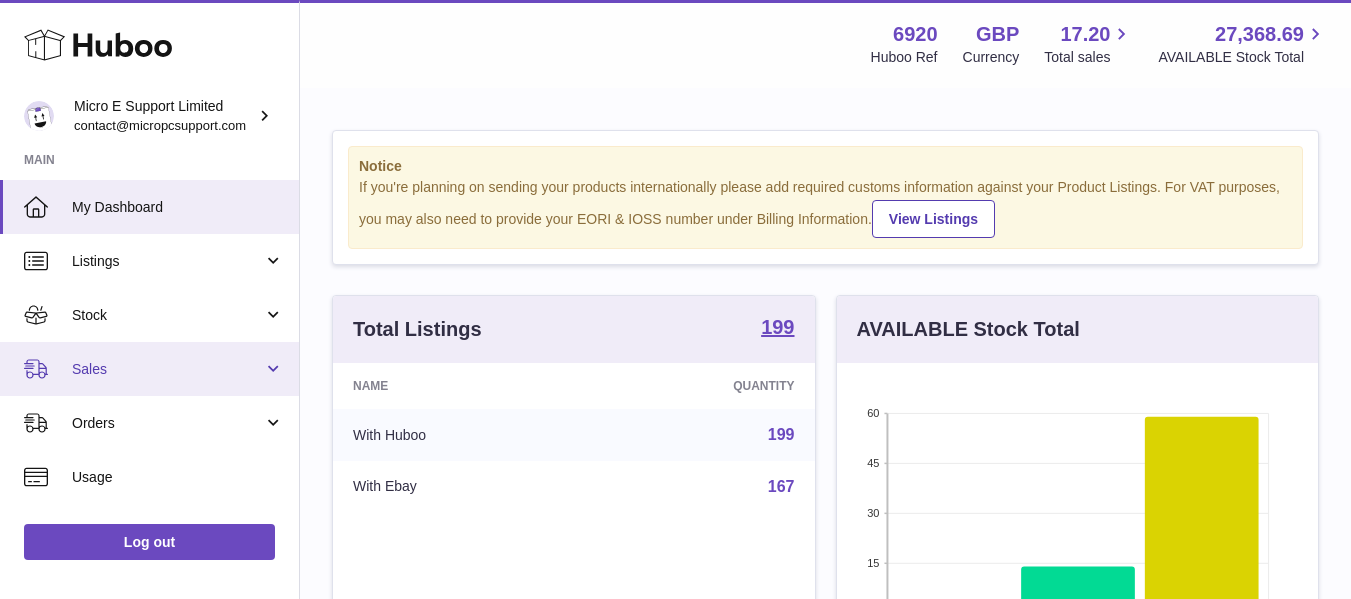 click on "Sales" at bounding box center [167, 369] 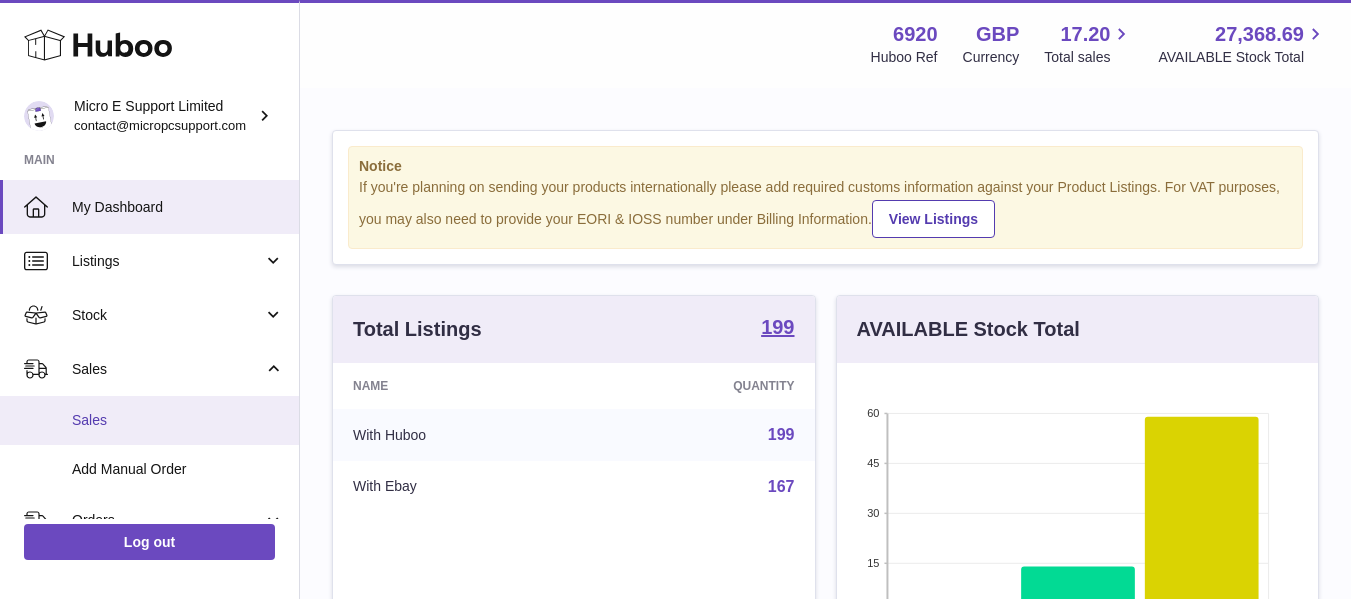 click on "Sales" at bounding box center [149, 420] 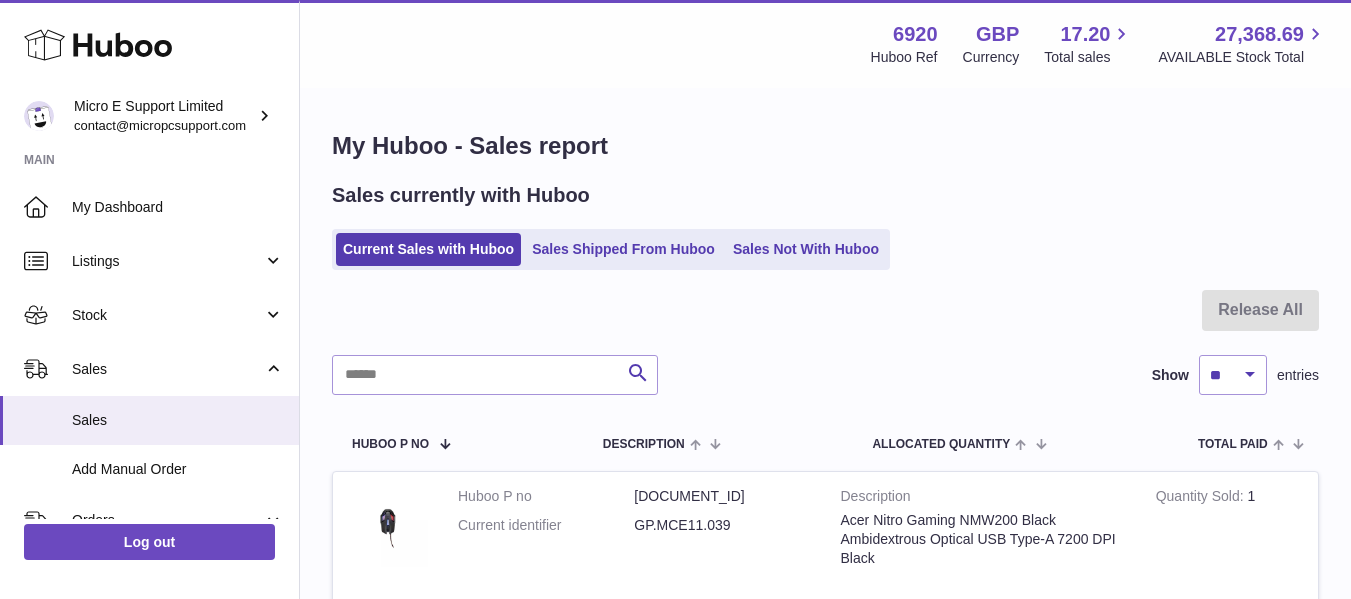 scroll, scrollTop: 0, scrollLeft: 0, axis: both 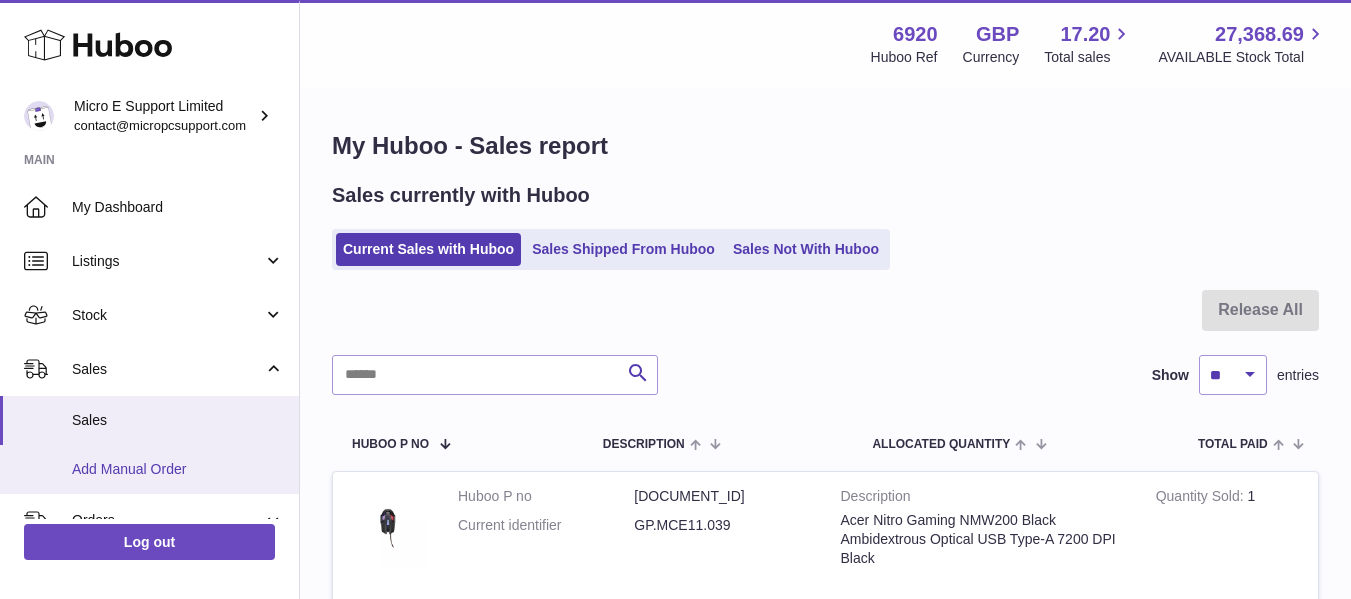 click on "Add Manual Order" at bounding box center (178, 469) 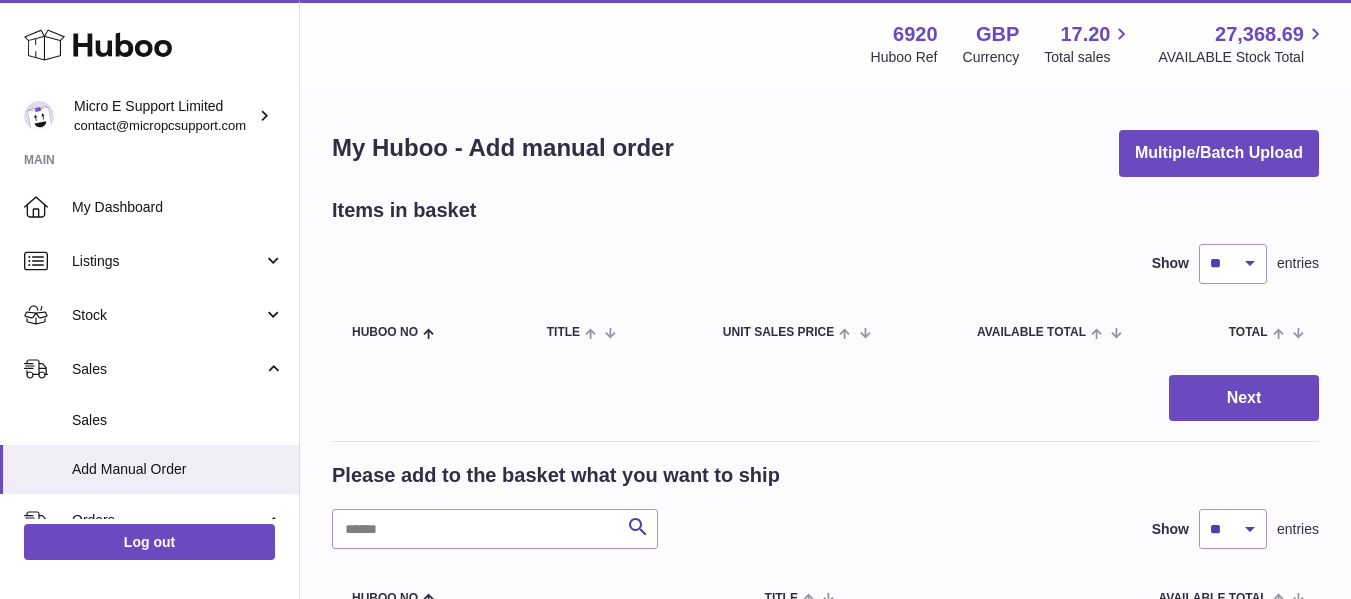 scroll, scrollTop: 0, scrollLeft: 0, axis: both 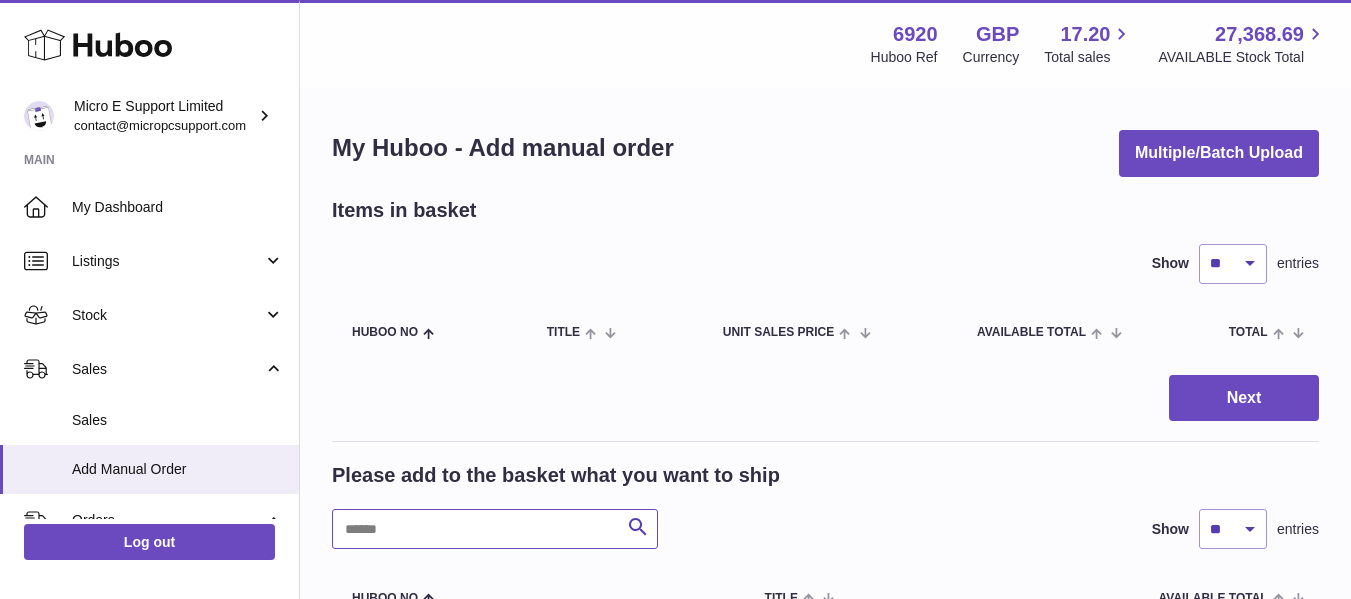 drag, startPoint x: 433, startPoint y: 513, endPoint x: 588, endPoint y: 510, distance: 155.02902 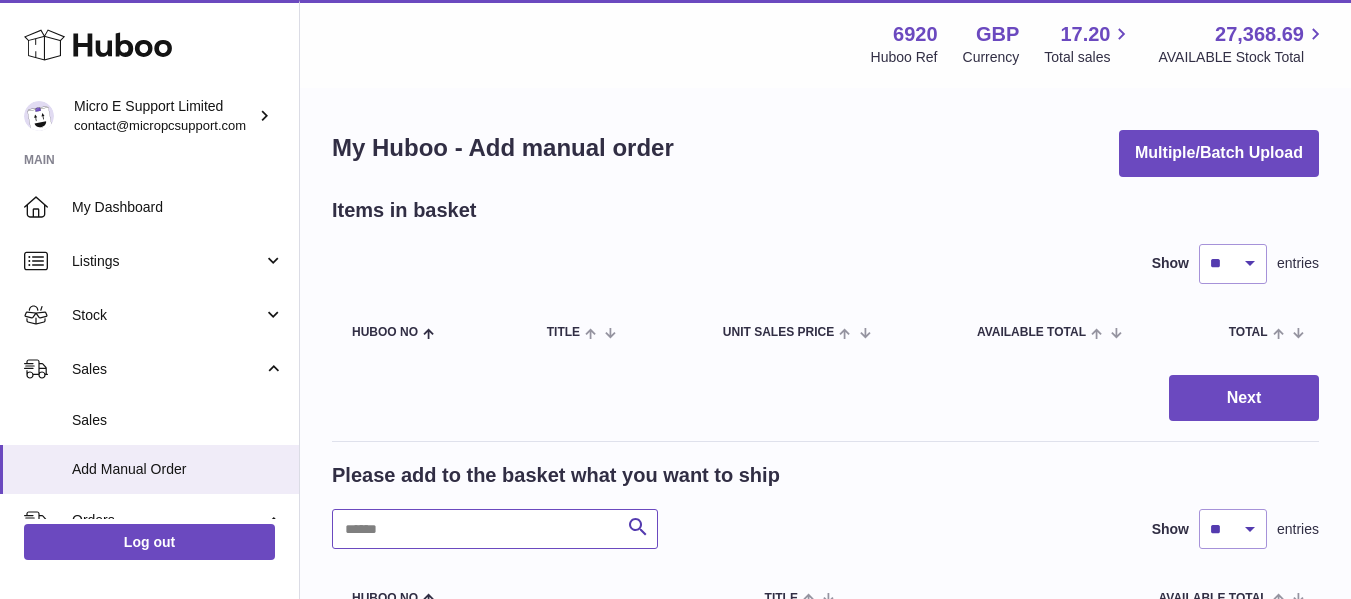 click at bounding box center (495, 529) 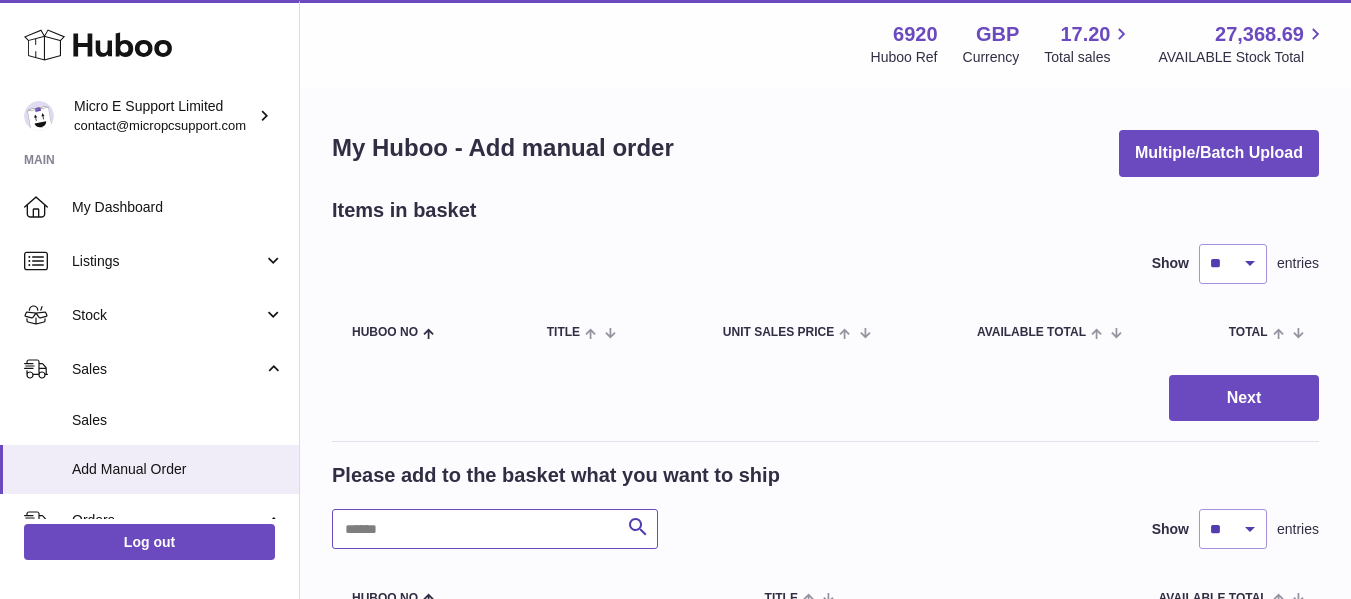 paste on "**********" 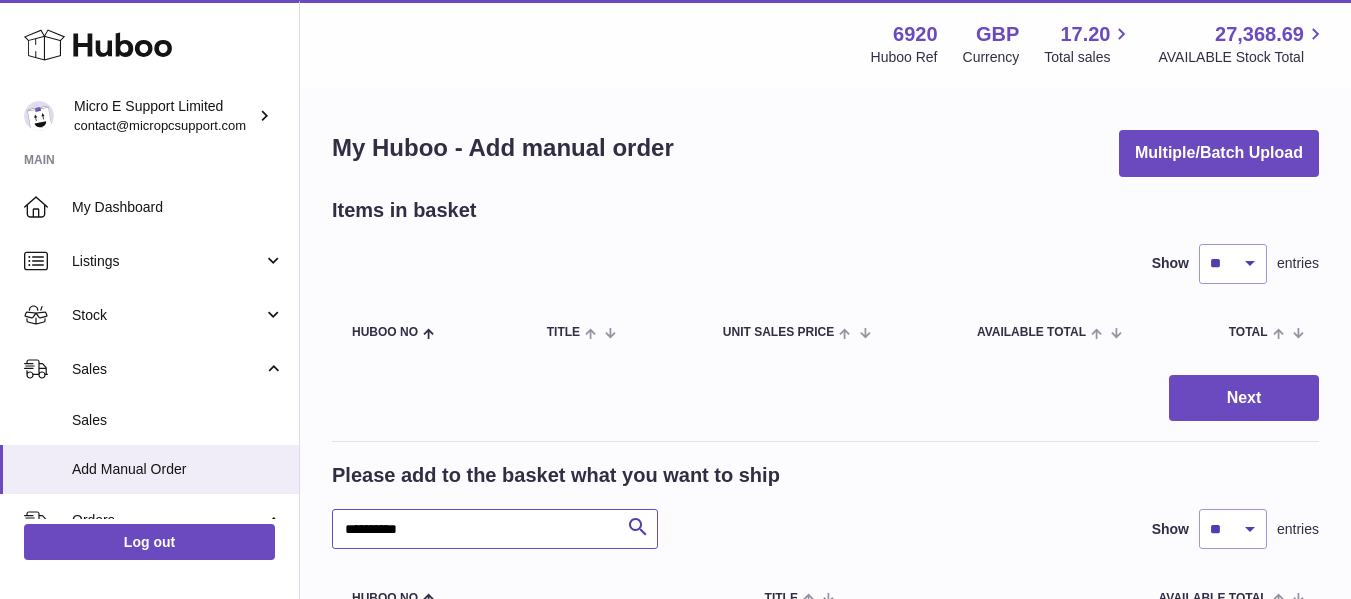 type on "**********" 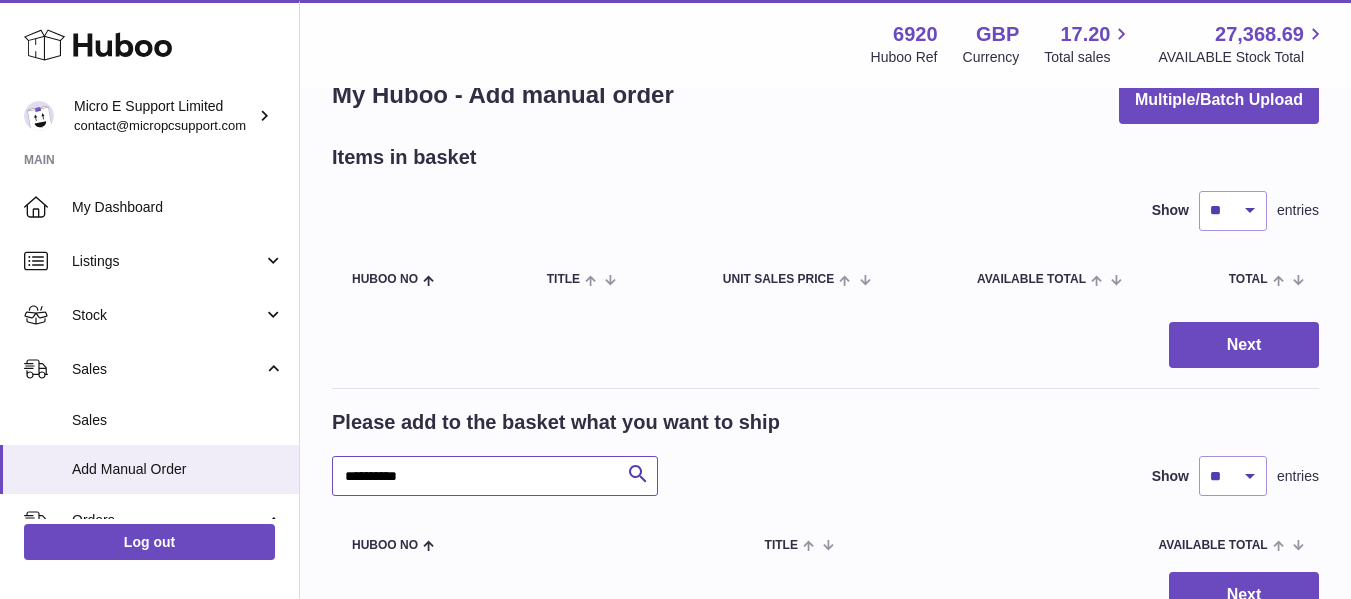 scroll, scrollTop: 200, scrollLeft: 0, axis: vertical 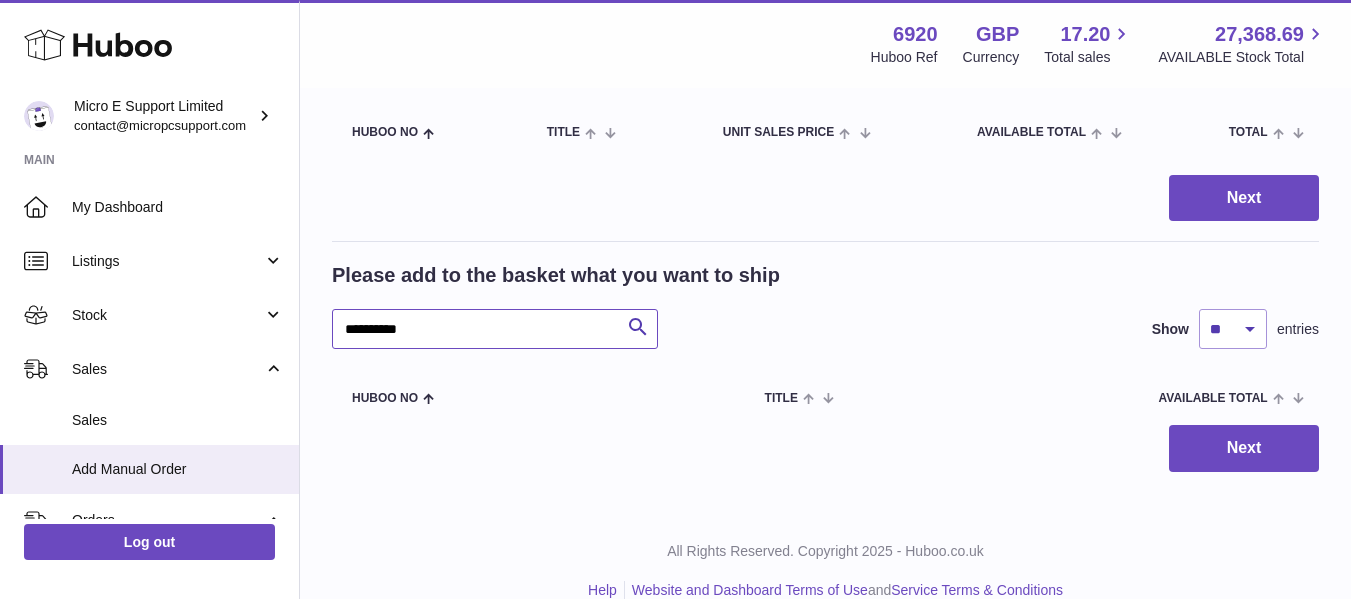 click on "**********" at bounding box center [495, 329] 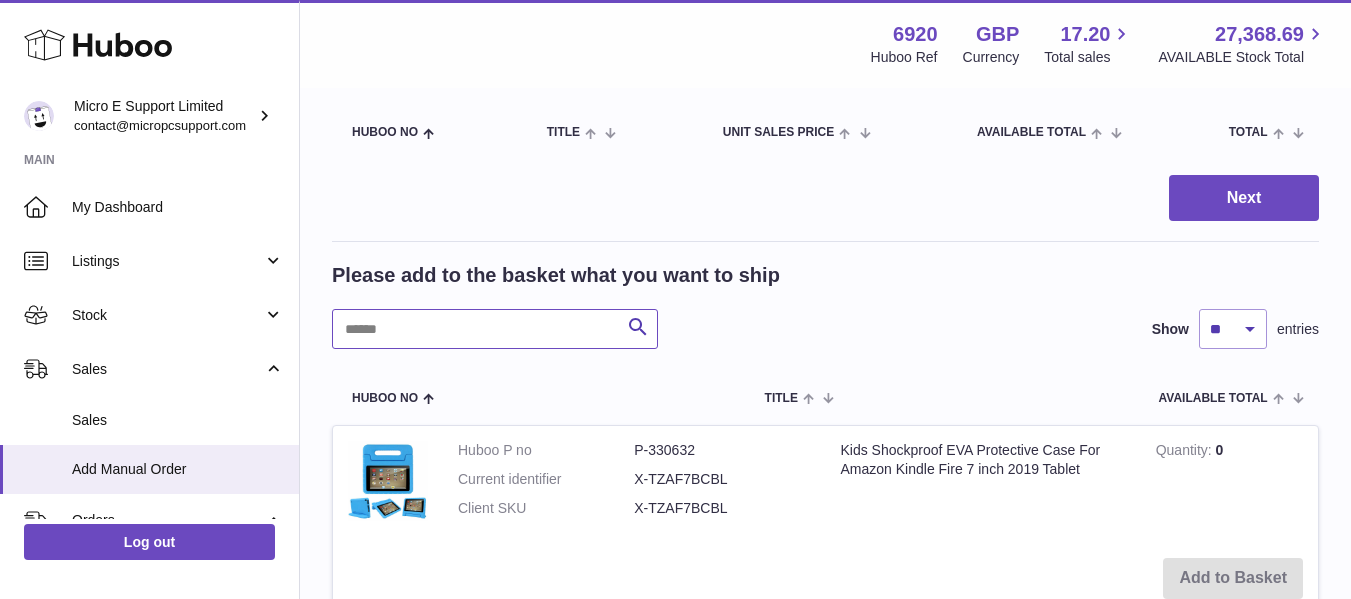 click at bounding box center [495, 329] 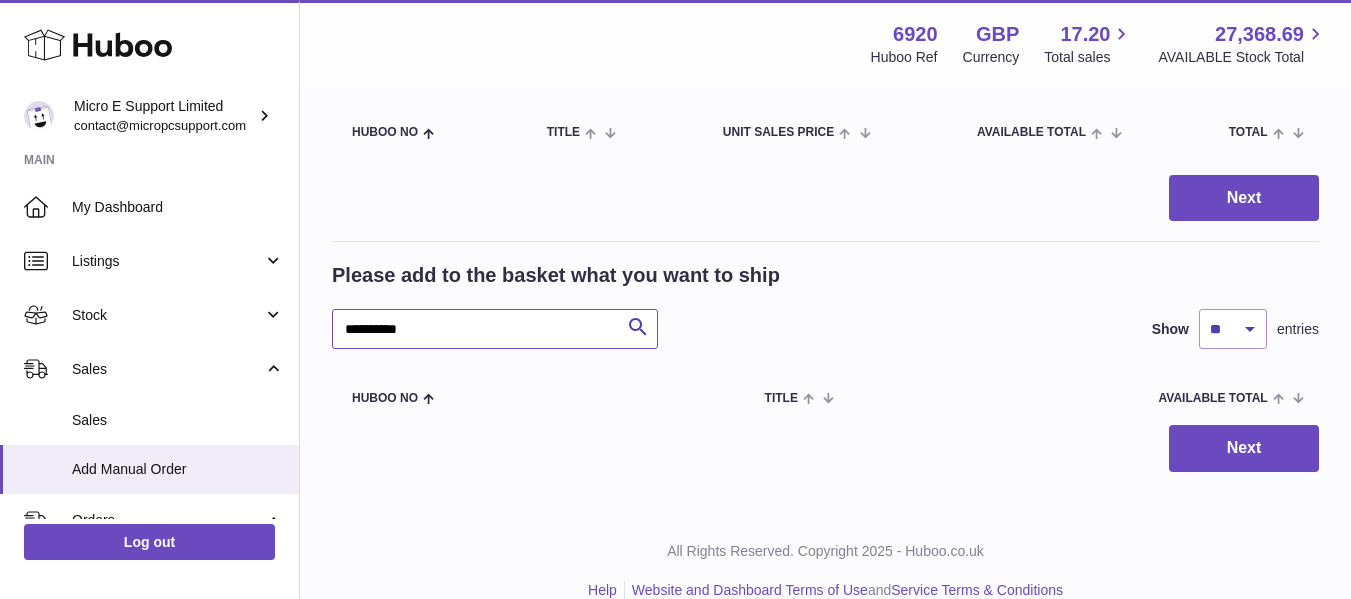 click on "**********" at bounding box center [495, 329] 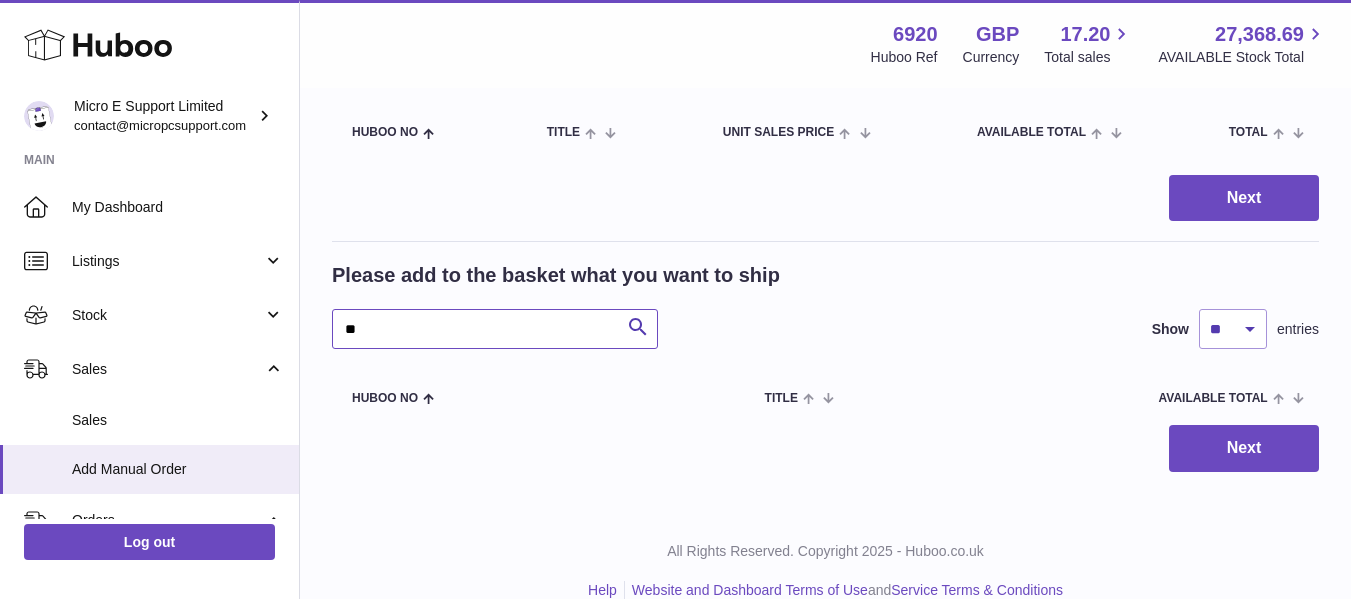 type on "*" 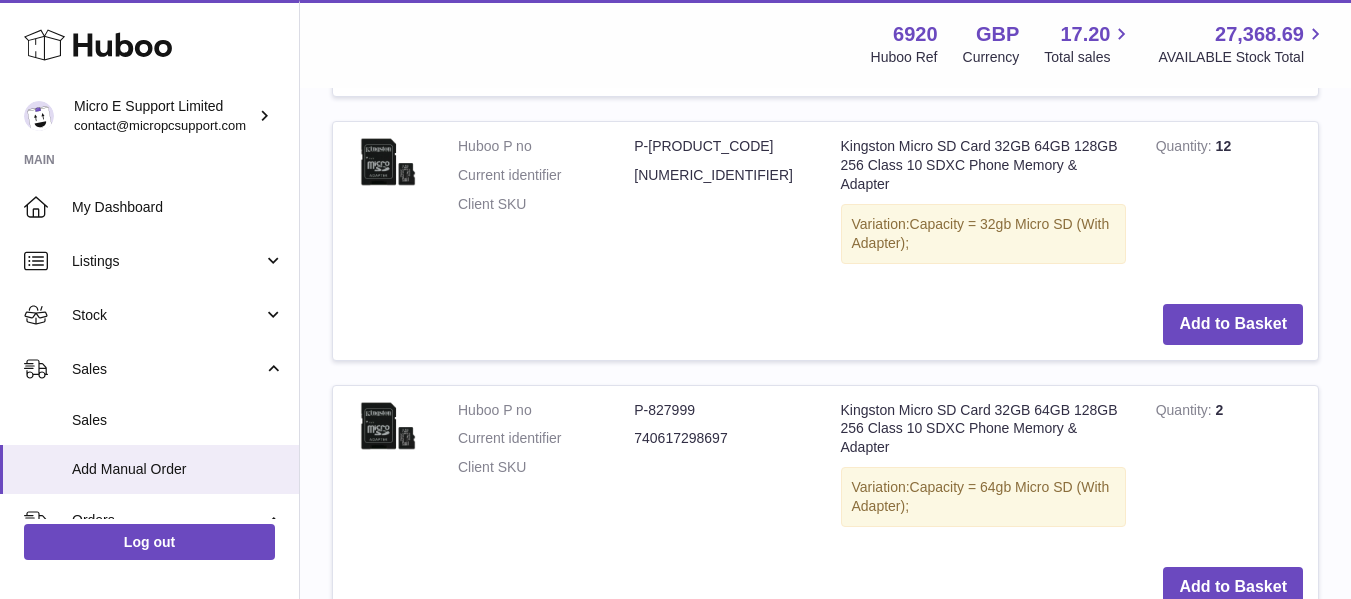 scroll, scrollTop: 1991, scrollLeft: 0, axis: vertical 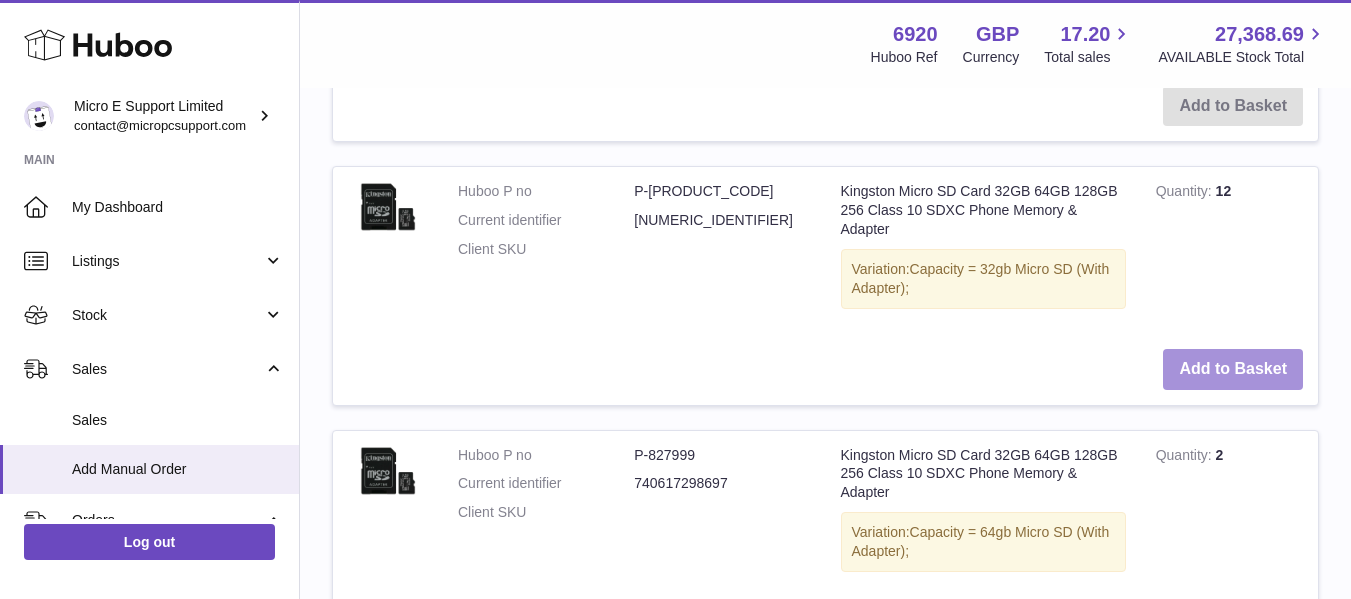 type on "********" 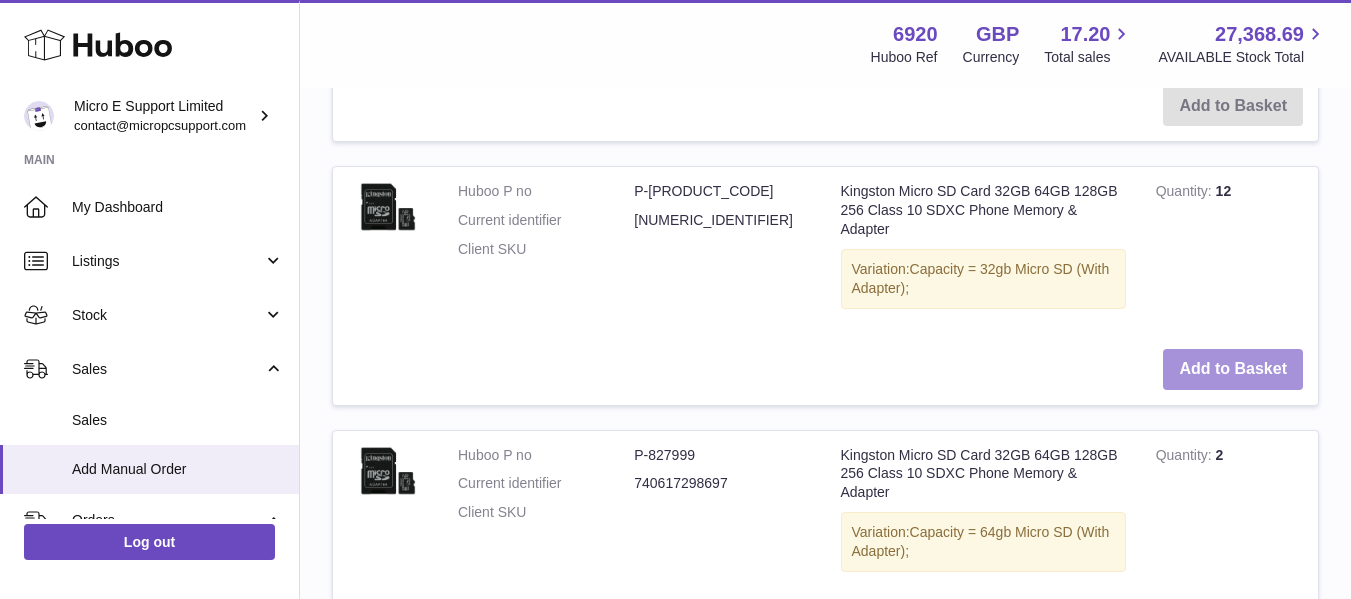 click on "Add to Basket" at bounding box center (1233, 369) 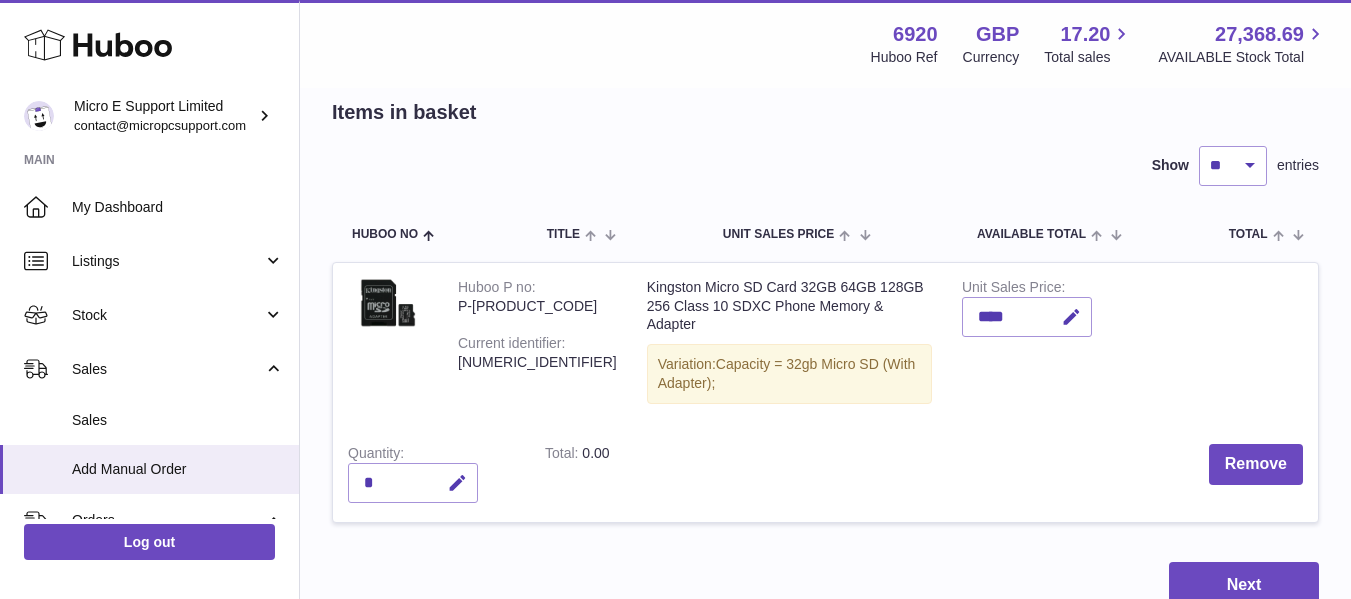scroll, scrollTop: 0, scrollLeft: 0, axis: both 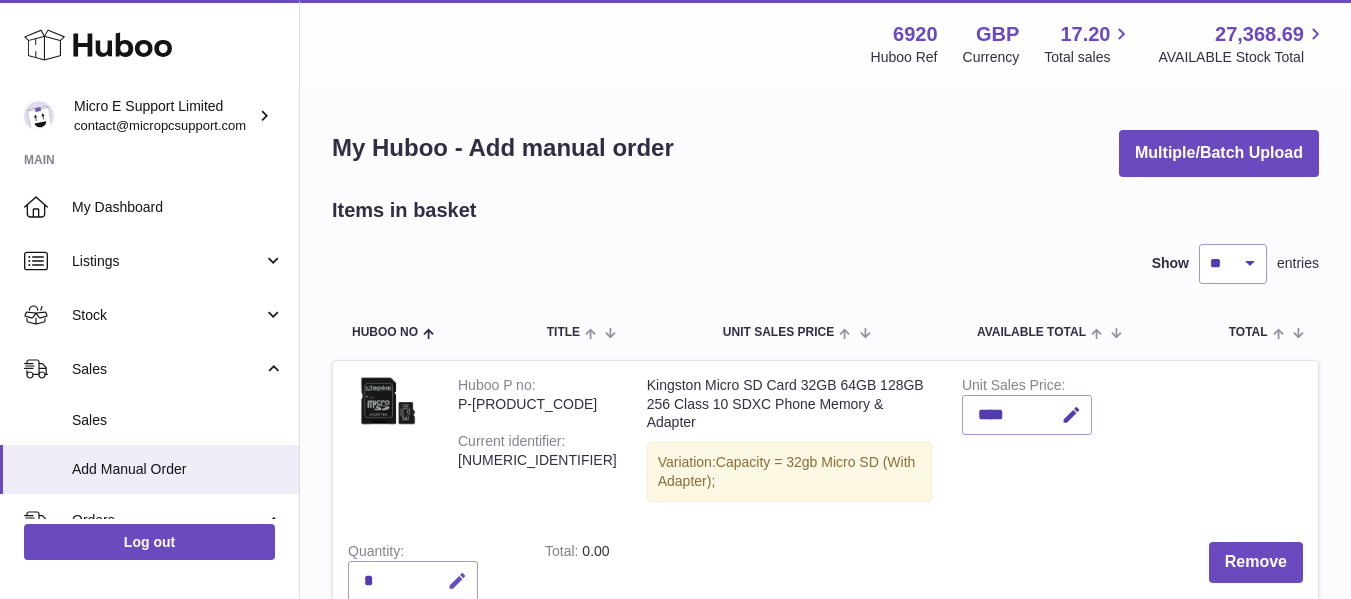 click at bounding box center [457, 581] 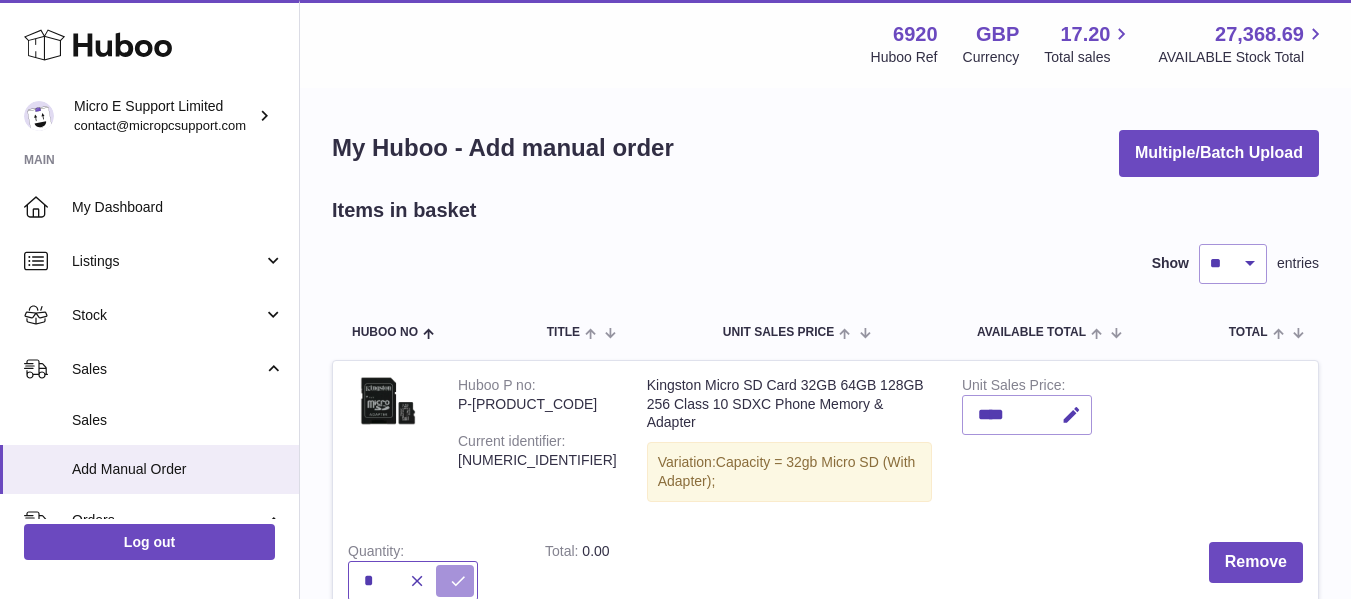 type on "*" 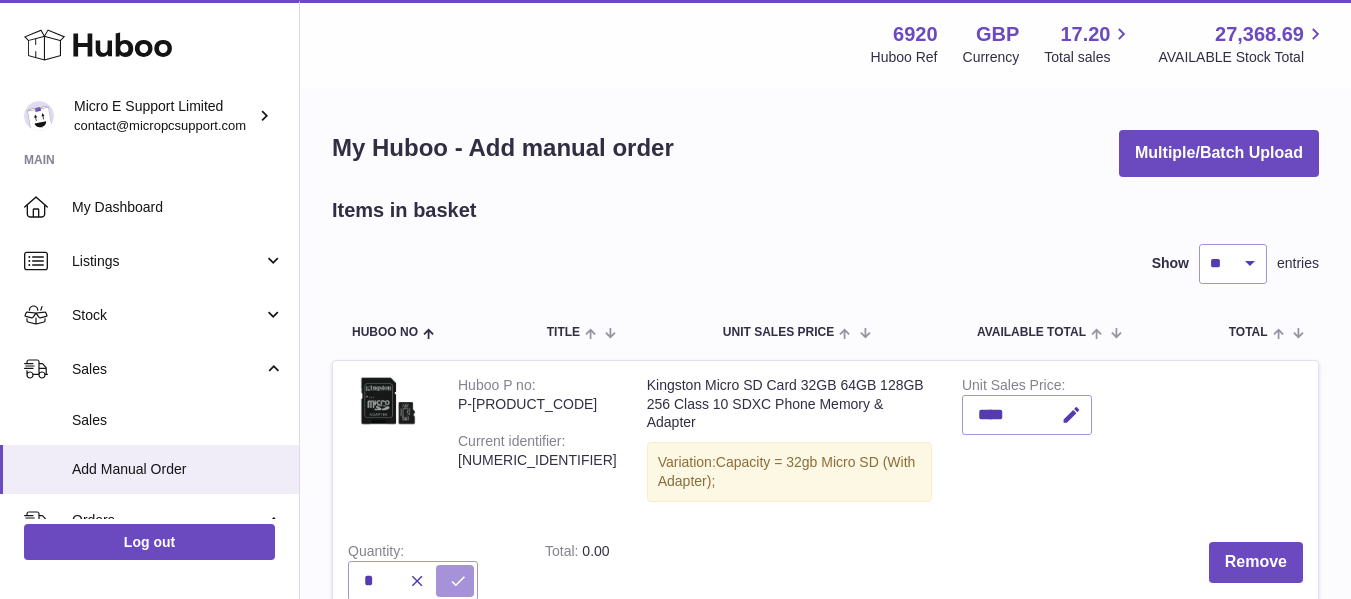 click at bounding box center (458, 581) 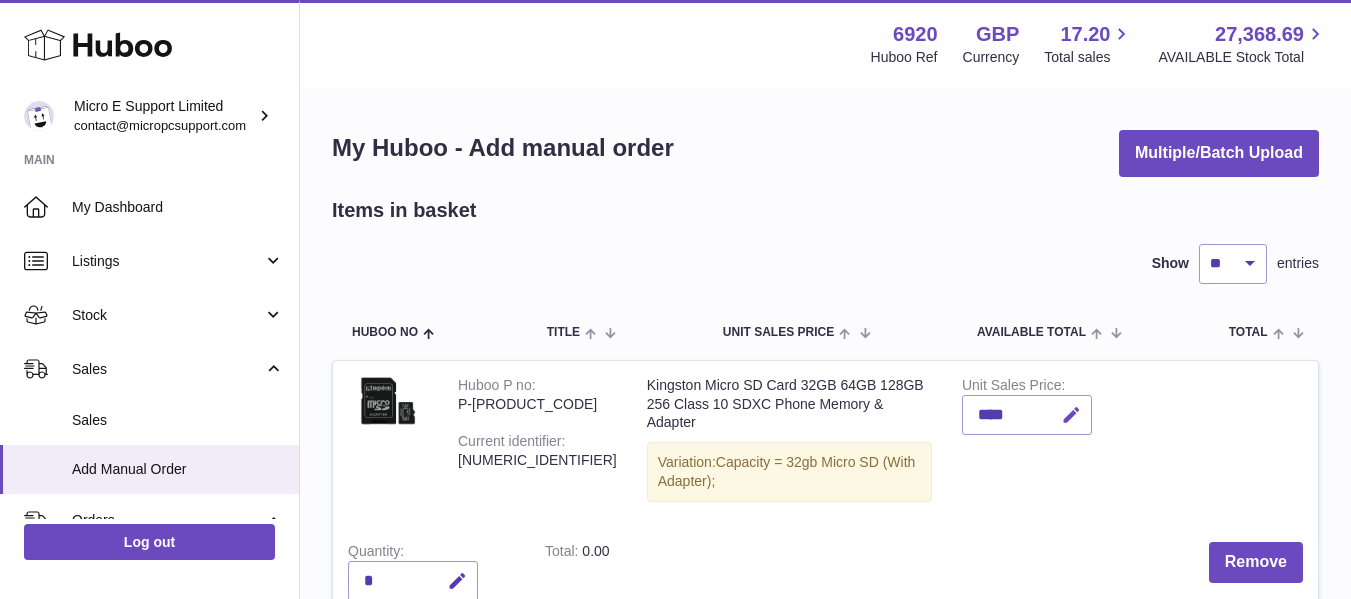 click at bounding box center [1071, 415] 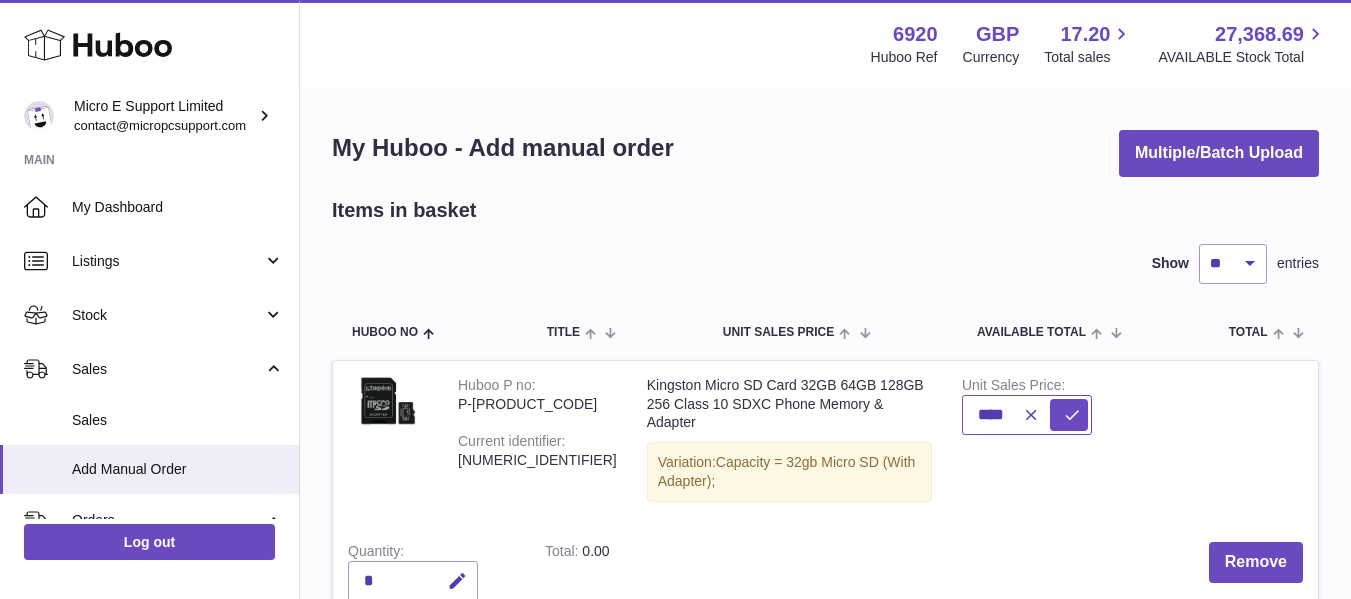 click on "****" at bounding box center [1027, 415] 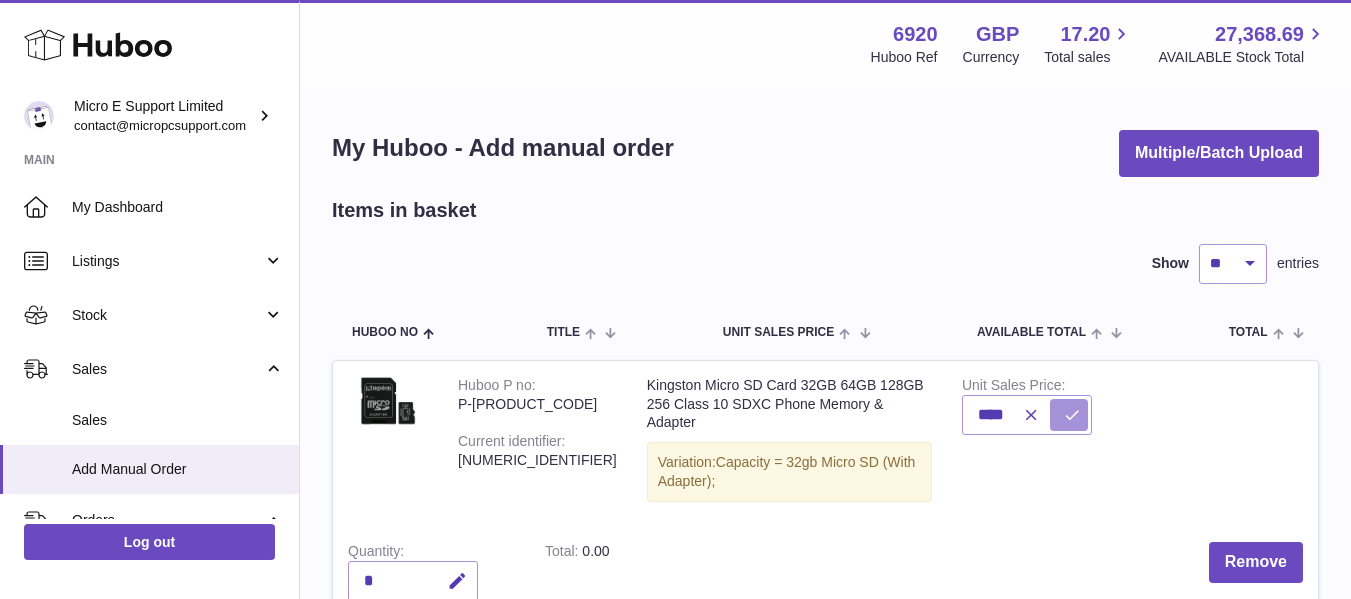 click at bounding box center [1069, 415] 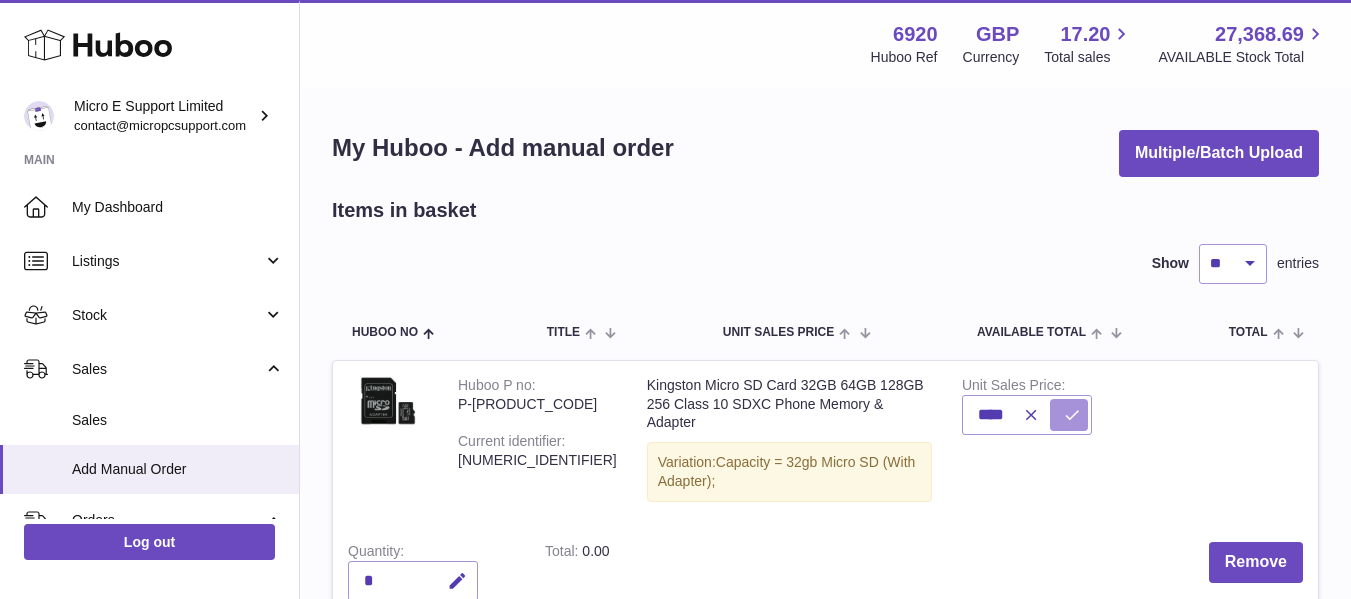 click at bounding box center (1072, 415) 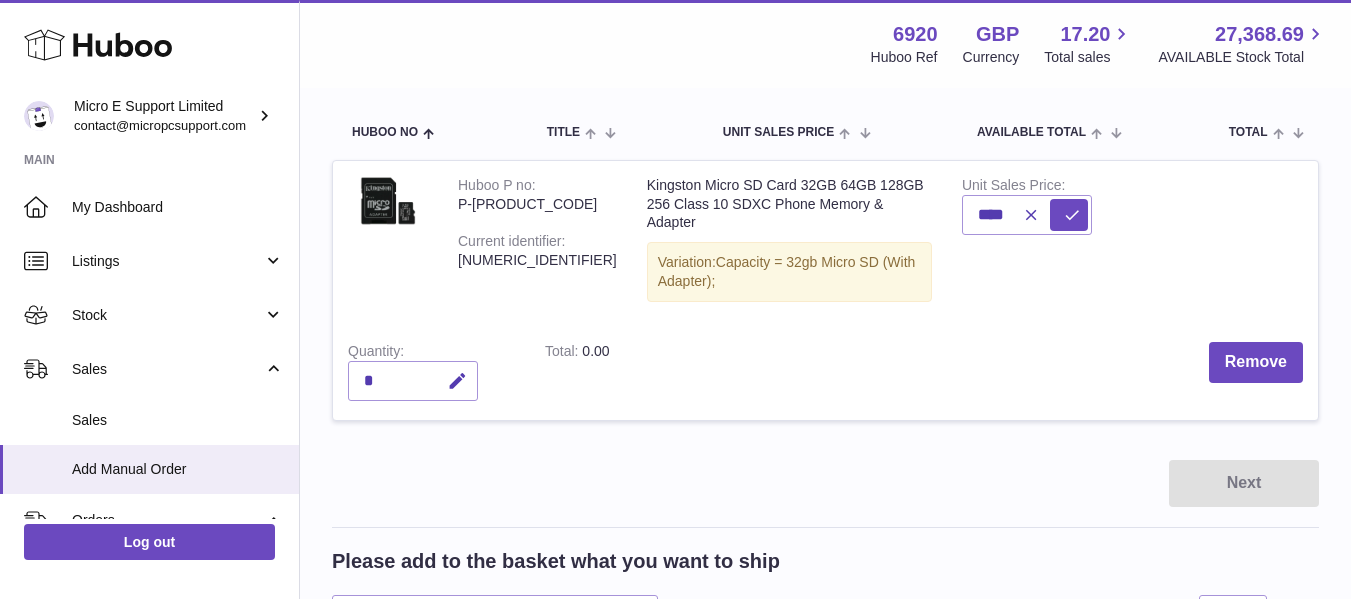 click on "Remove" at bounding box center [971, 373] 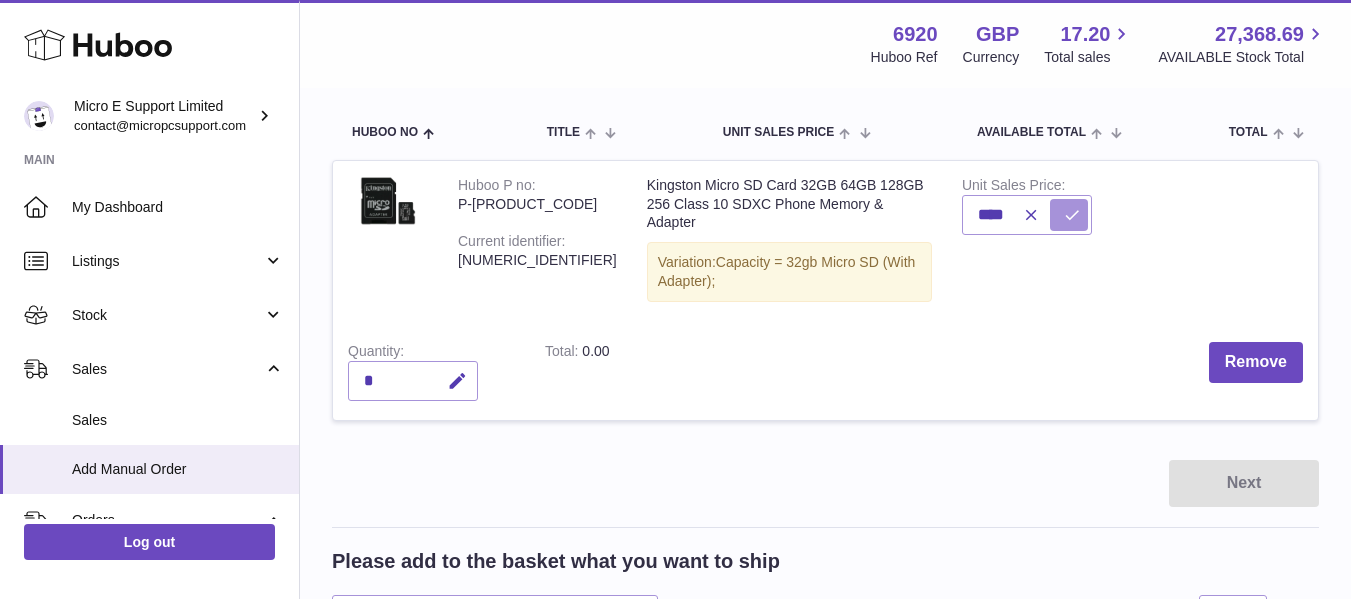 click at bounding box center [1072, 215] 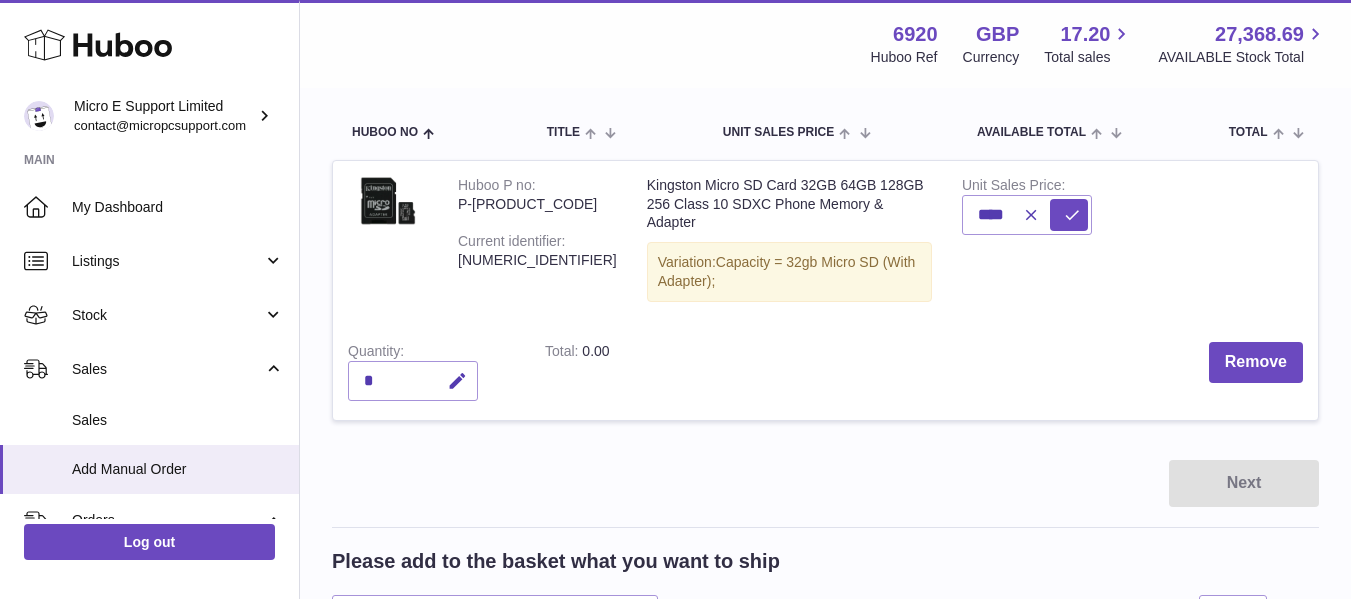 click on "Next" at bounding box center [825, 483] 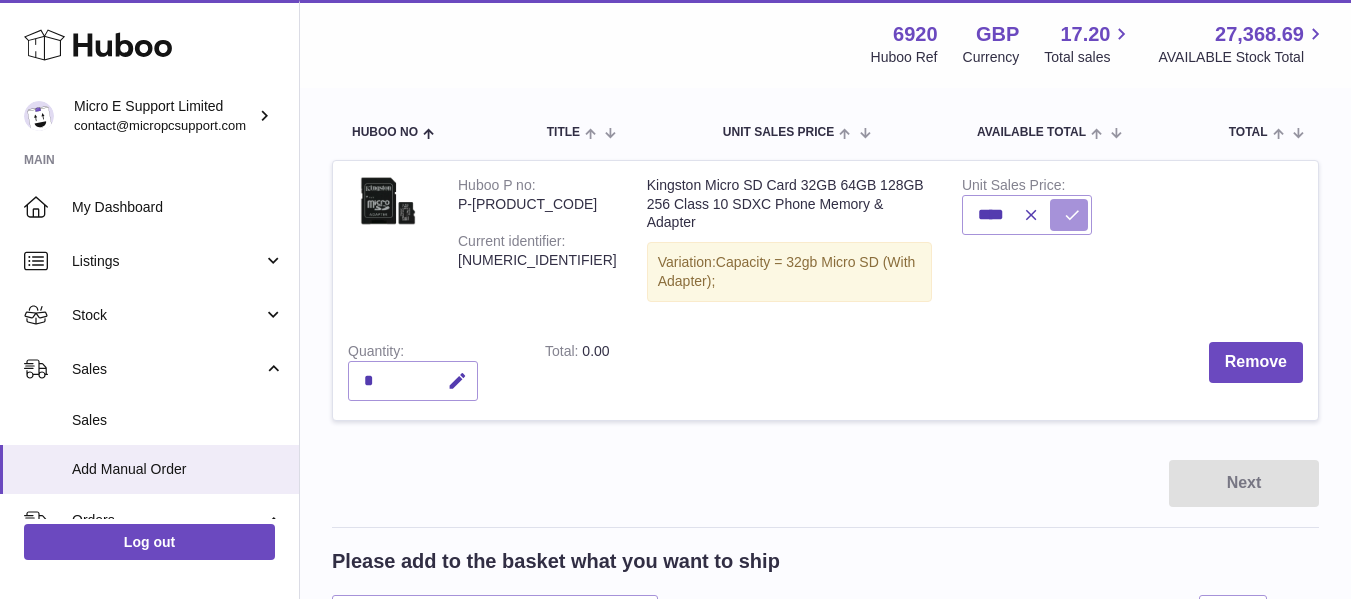 click at bounding box center (1069, 215) 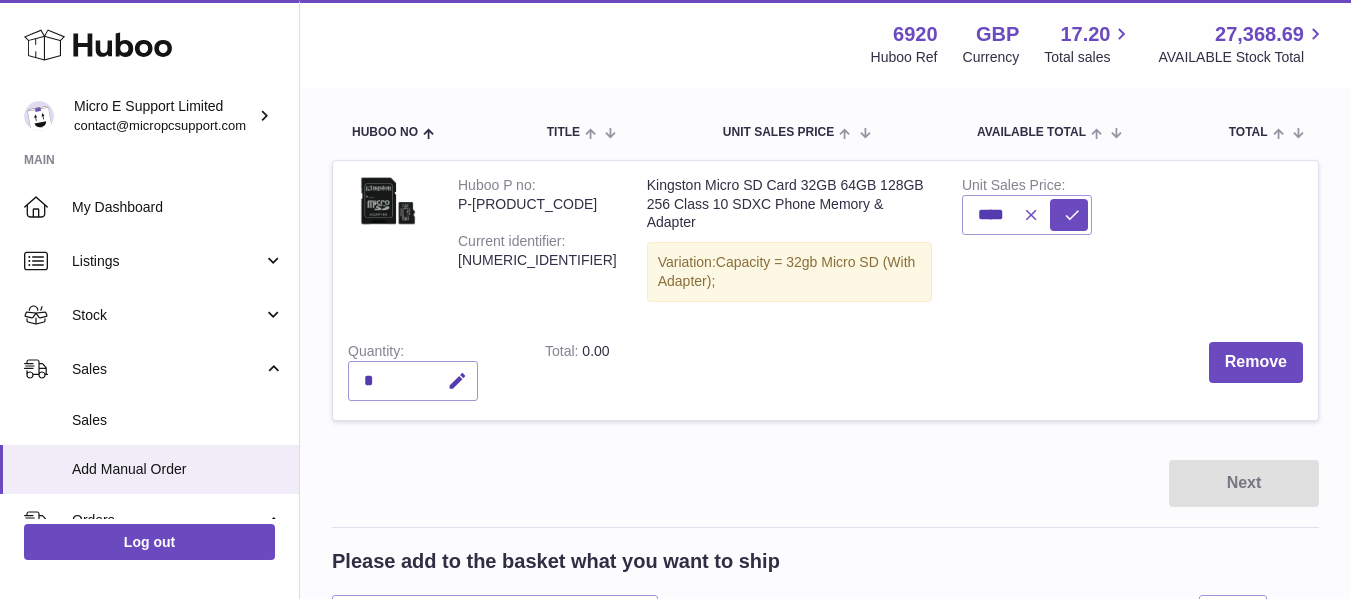 click at bounding box center [1031, 215] 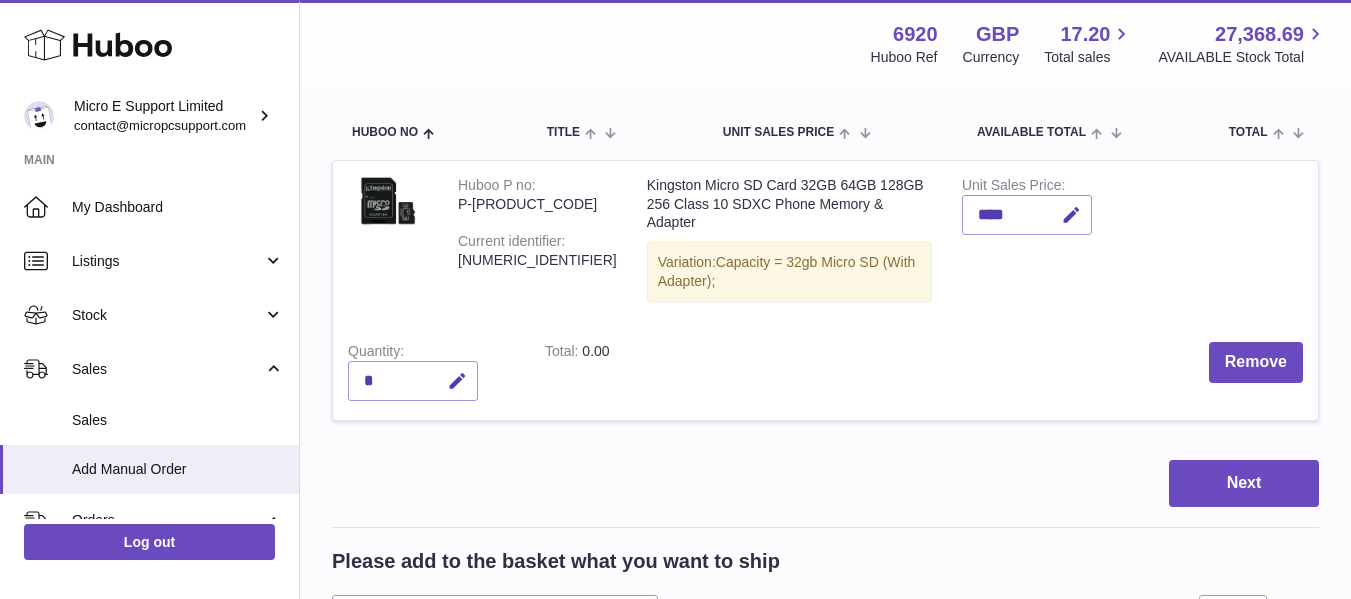 click on "Remove" at bounding box center [971, 373] 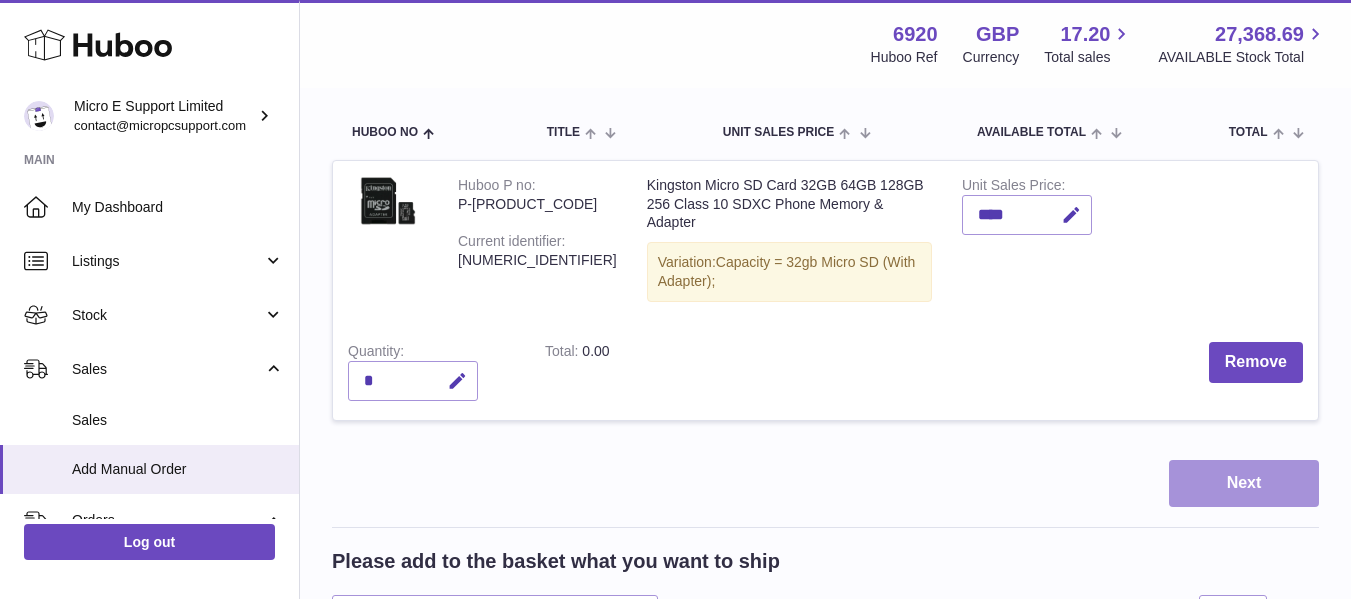 click on "Next" at bounding box center [1244, 483] 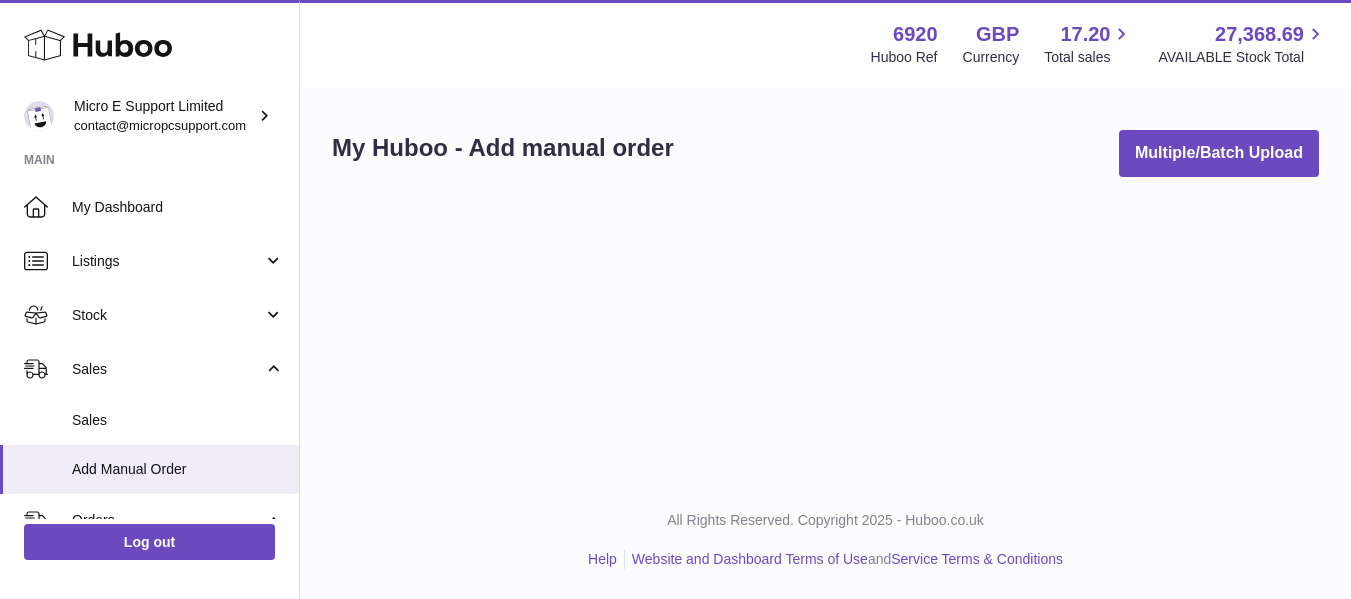 scroll, scrollTop: 0, scrollLeft: 0, axis: both 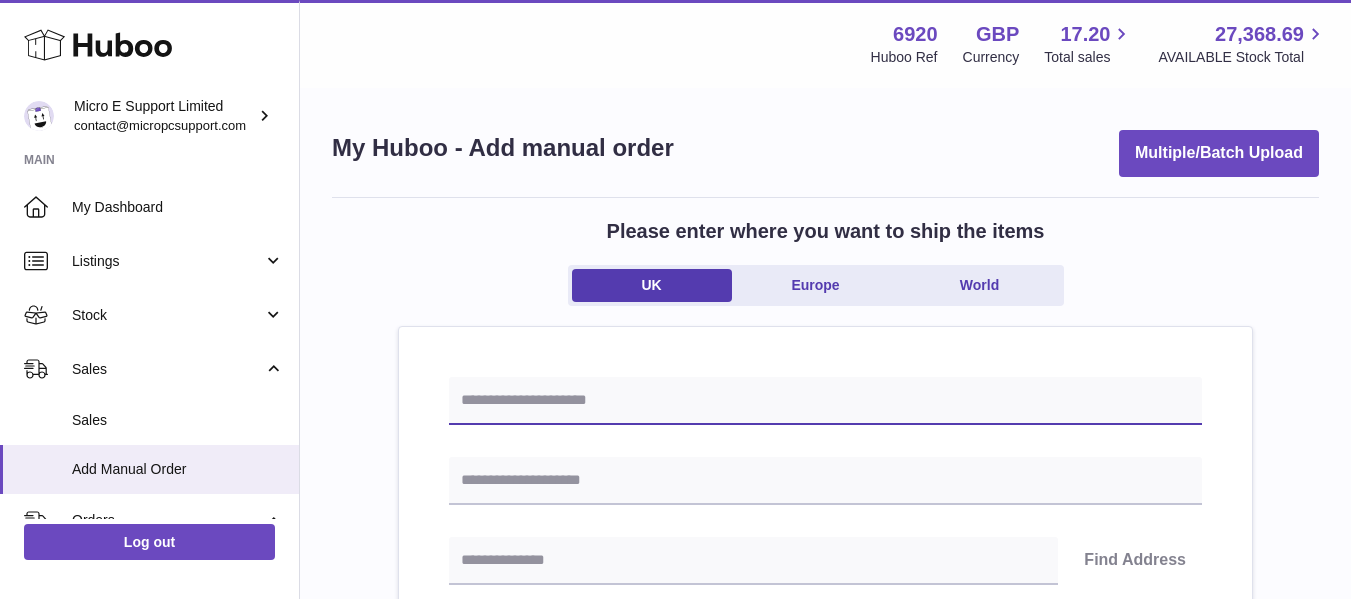 click at bounding box center (825, 401) 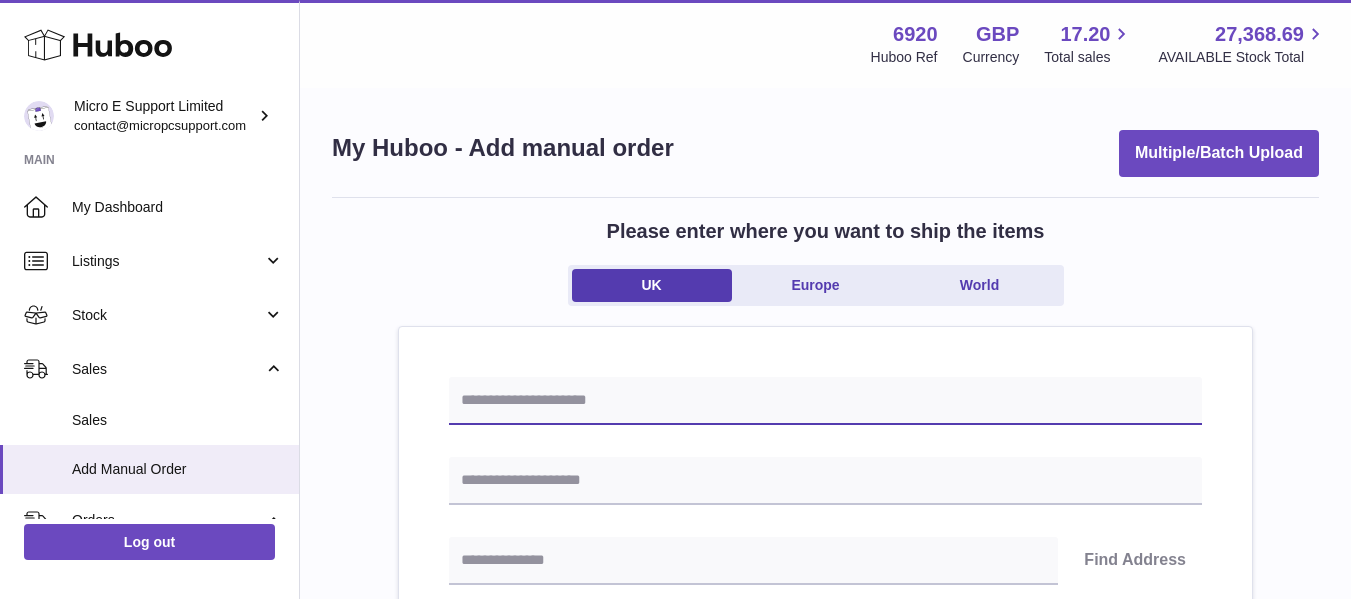 paste on "**********" 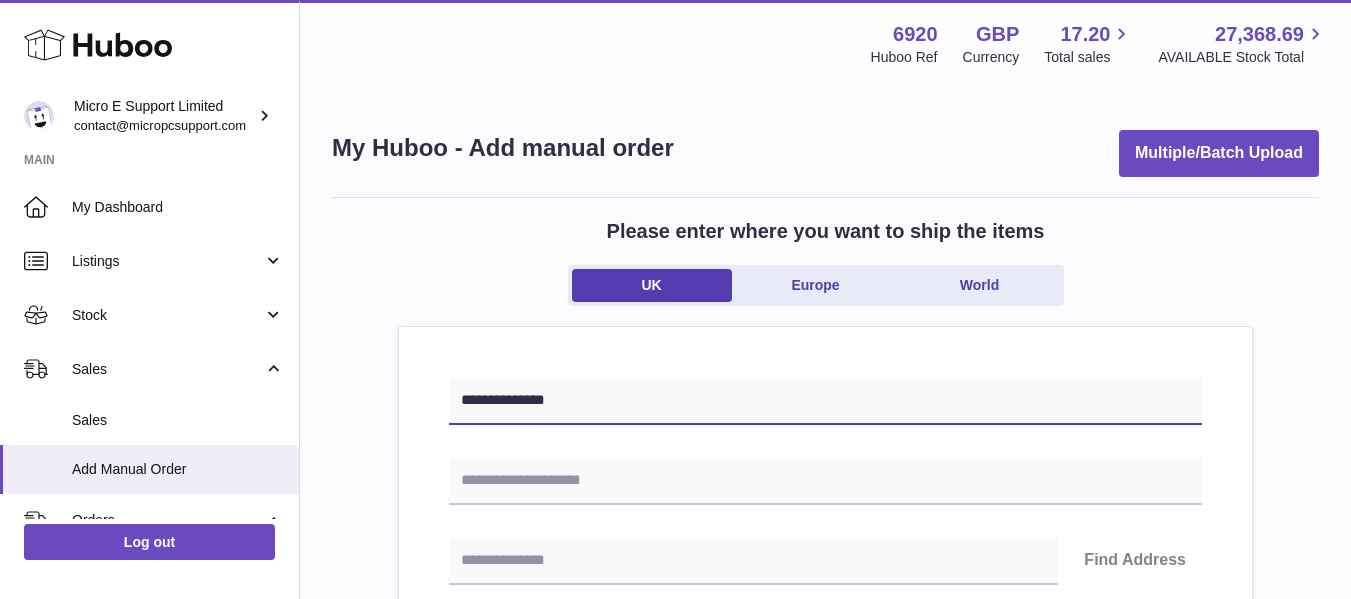 type on "**********" 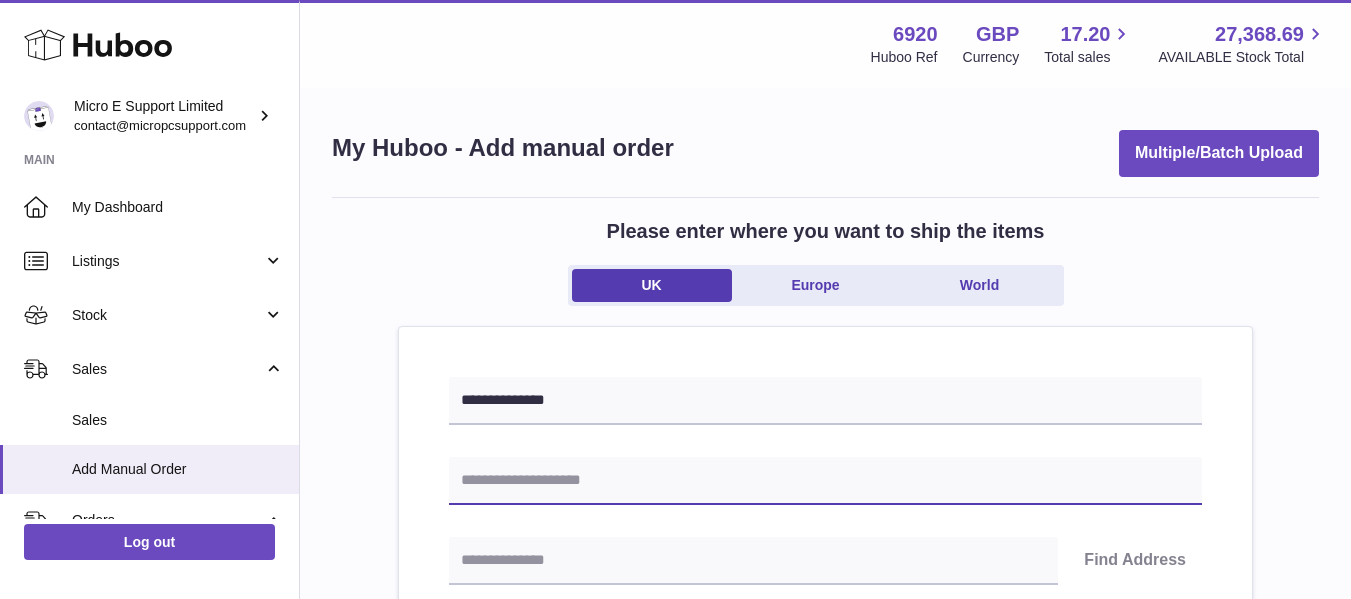 drag, startPoint x: 563, startPoint y: 476, endPoint x: 645, endPoint y: 466, distance: 82.607506 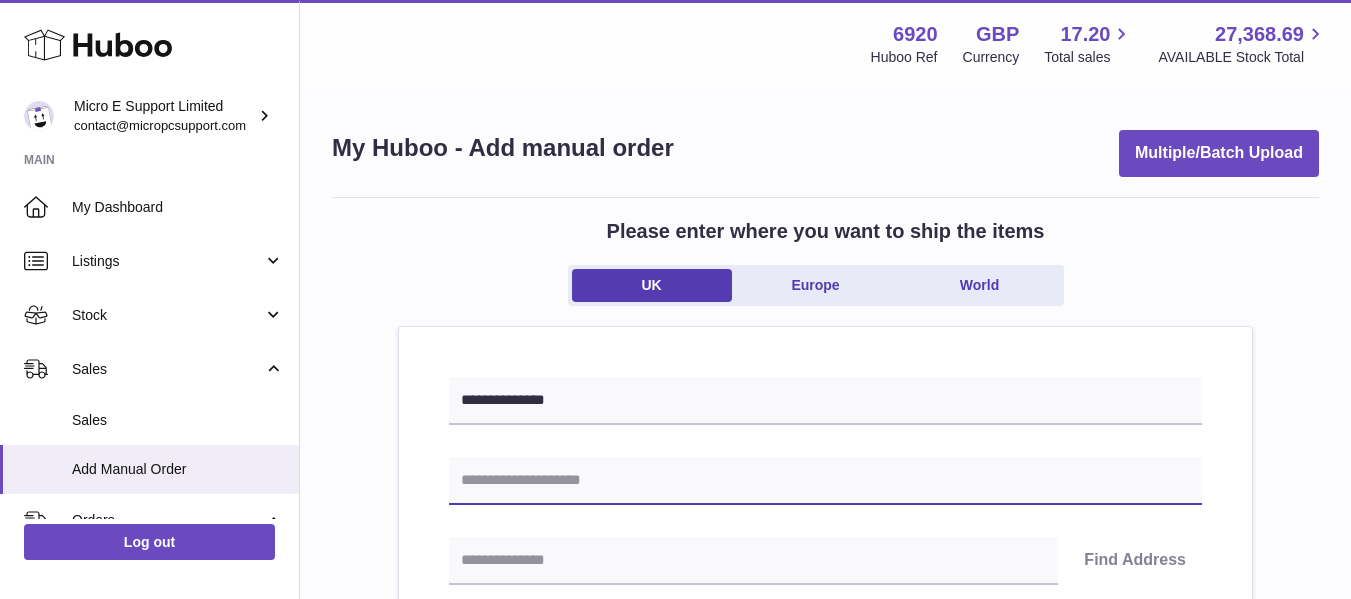click at bounding box center (825, 481) 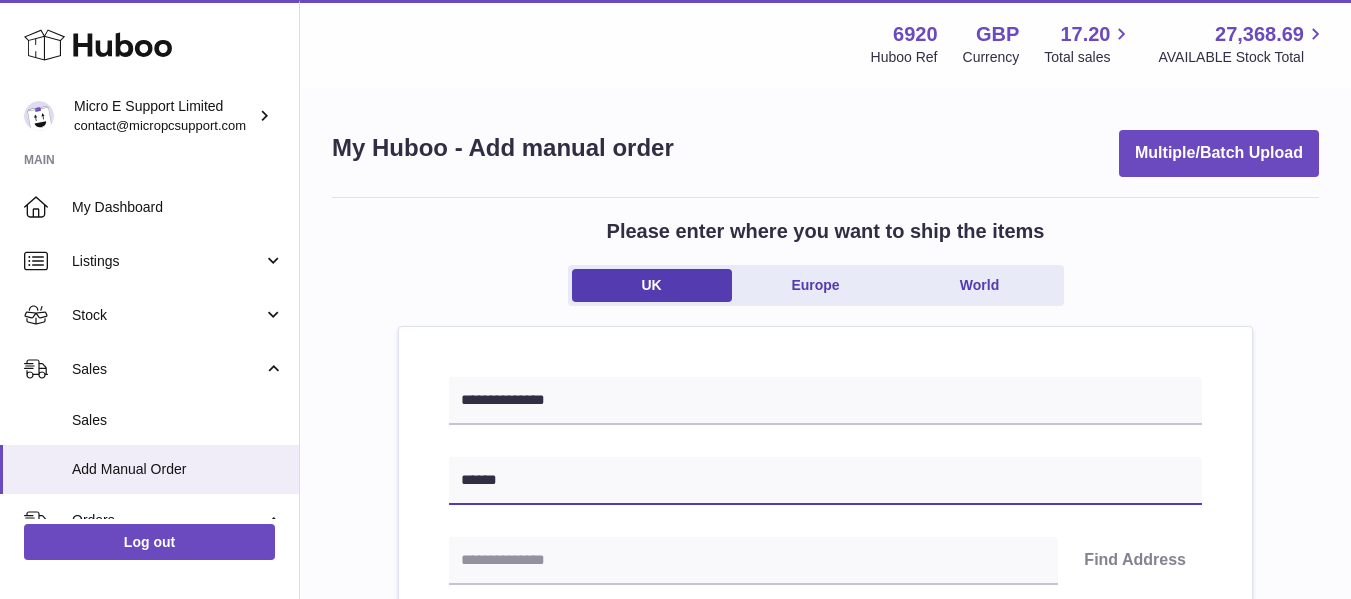paste on "**********" 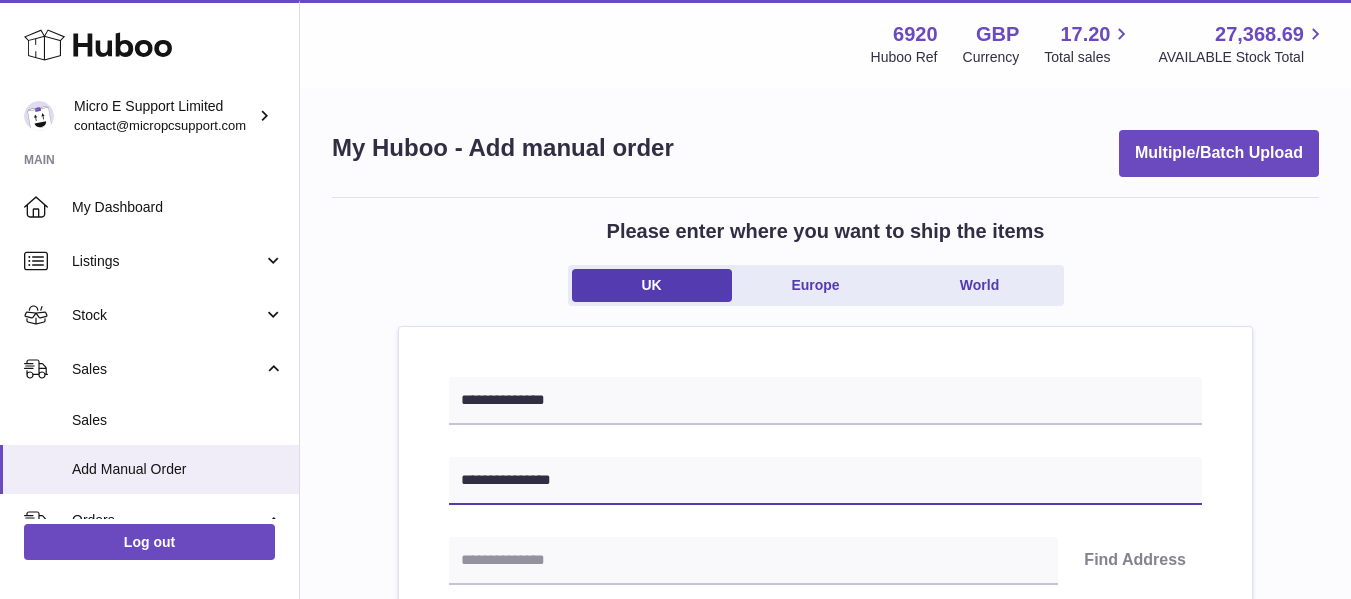 type on "**********" 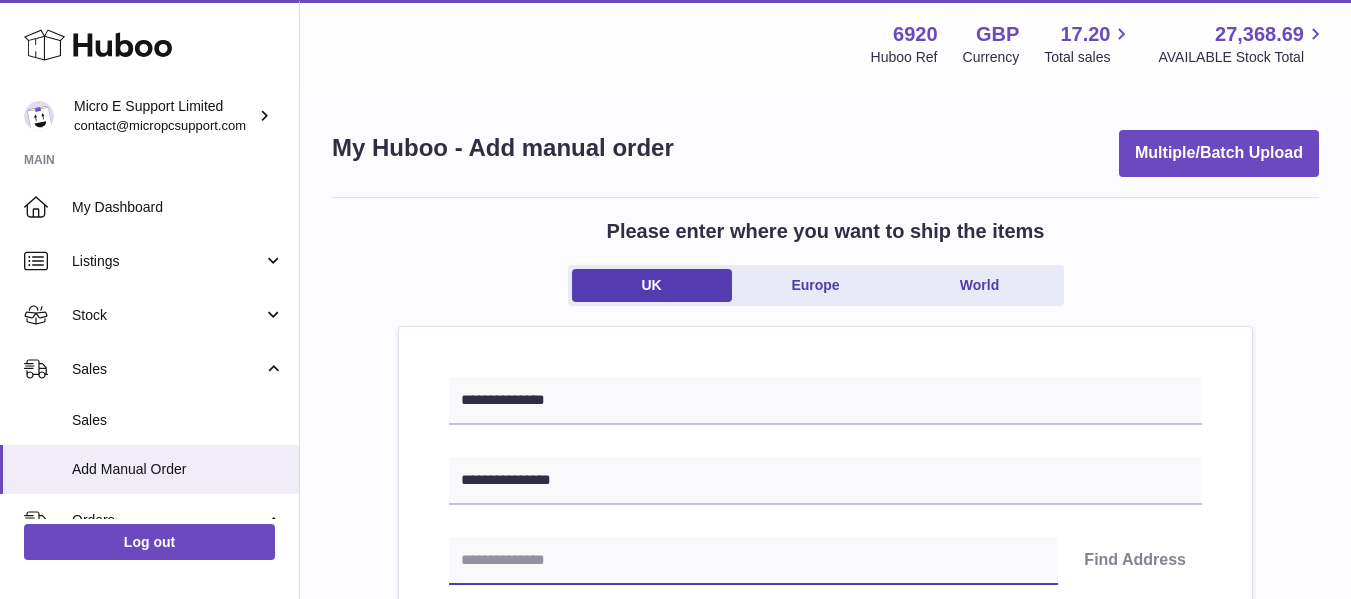 click at bounding box center [753, 561] 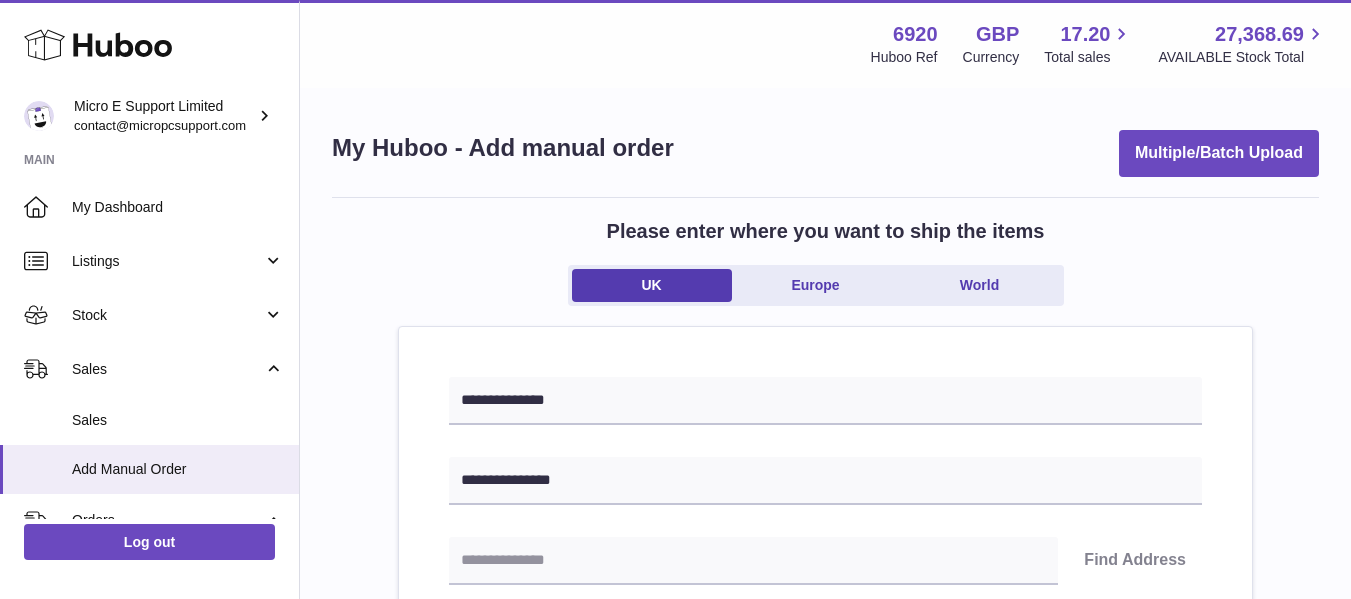 click on "**********" at bounding box center (825, 893) 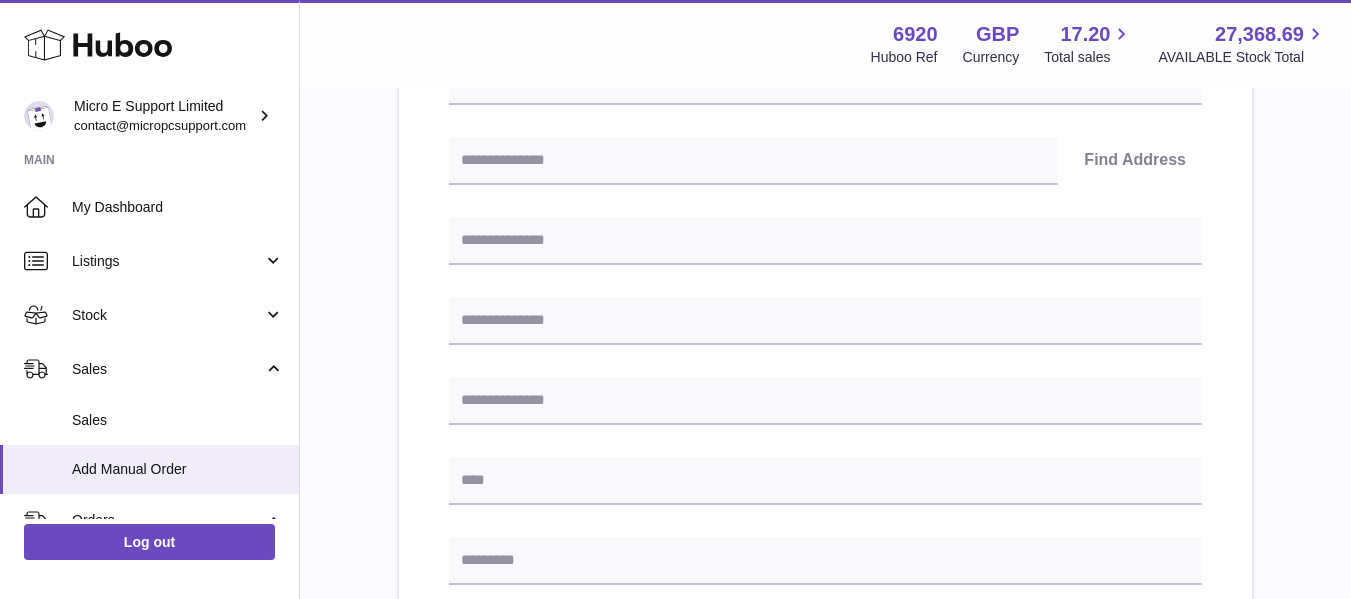 scroll, scrollTop: 300, scrollLeft: 0, axis: vertical 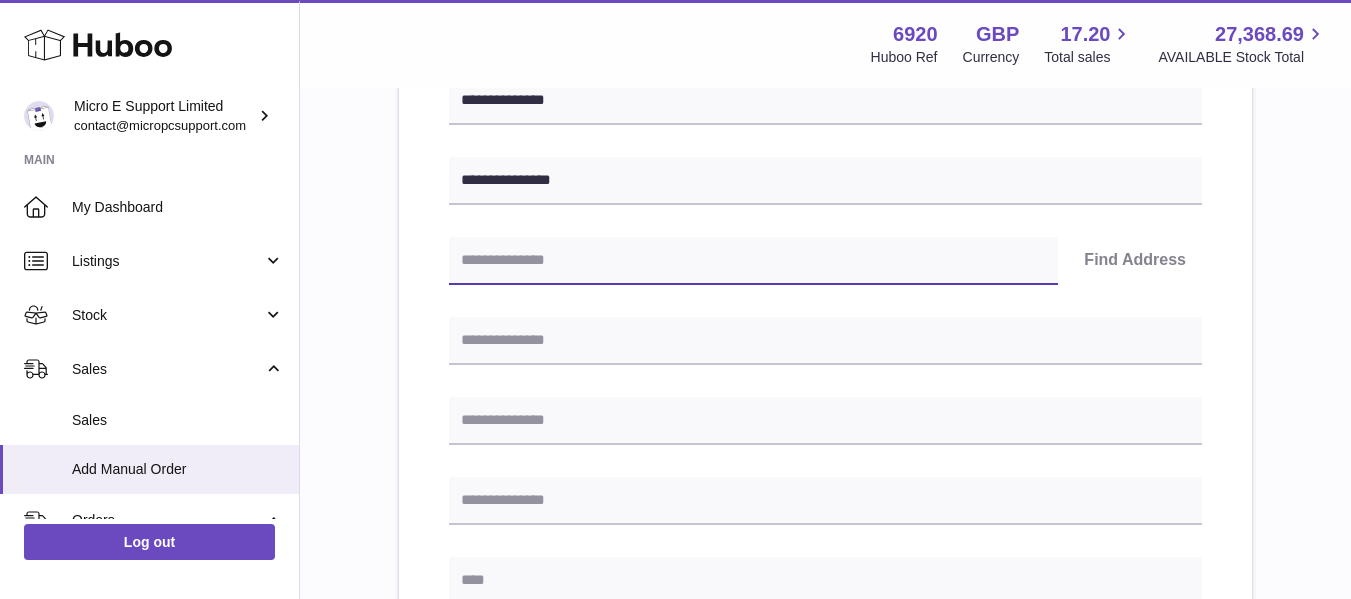 click at bounding box center (753, 261) 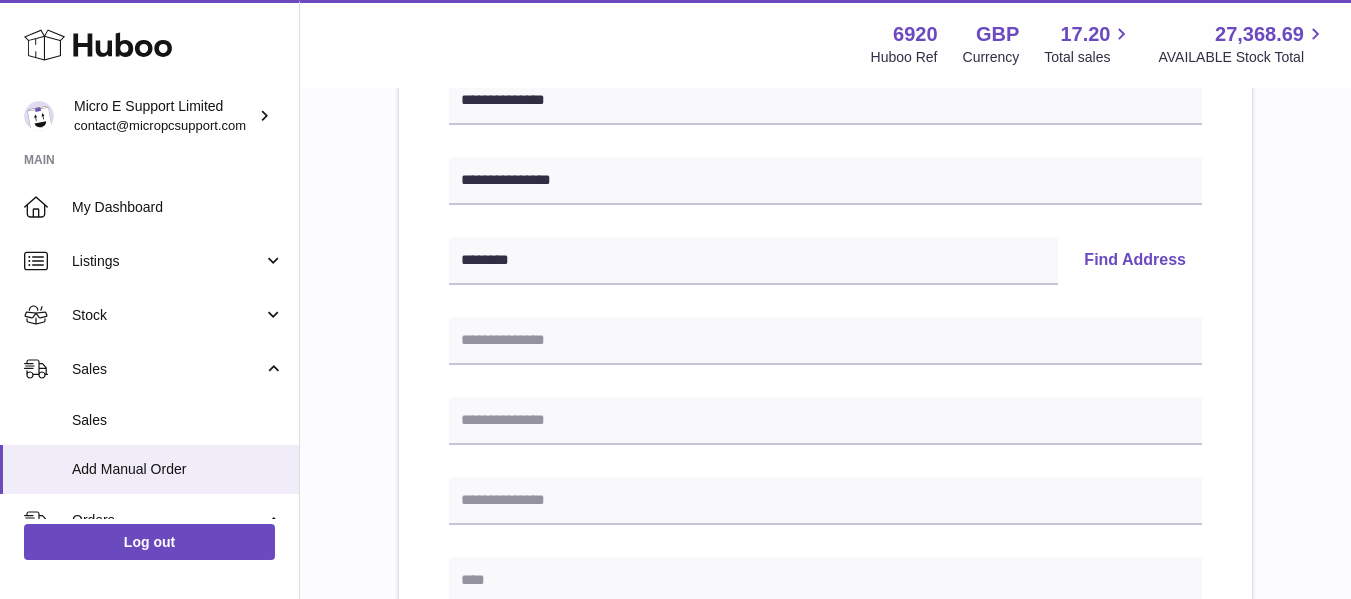click on "Find Address" at bounding box center [1135, 261] 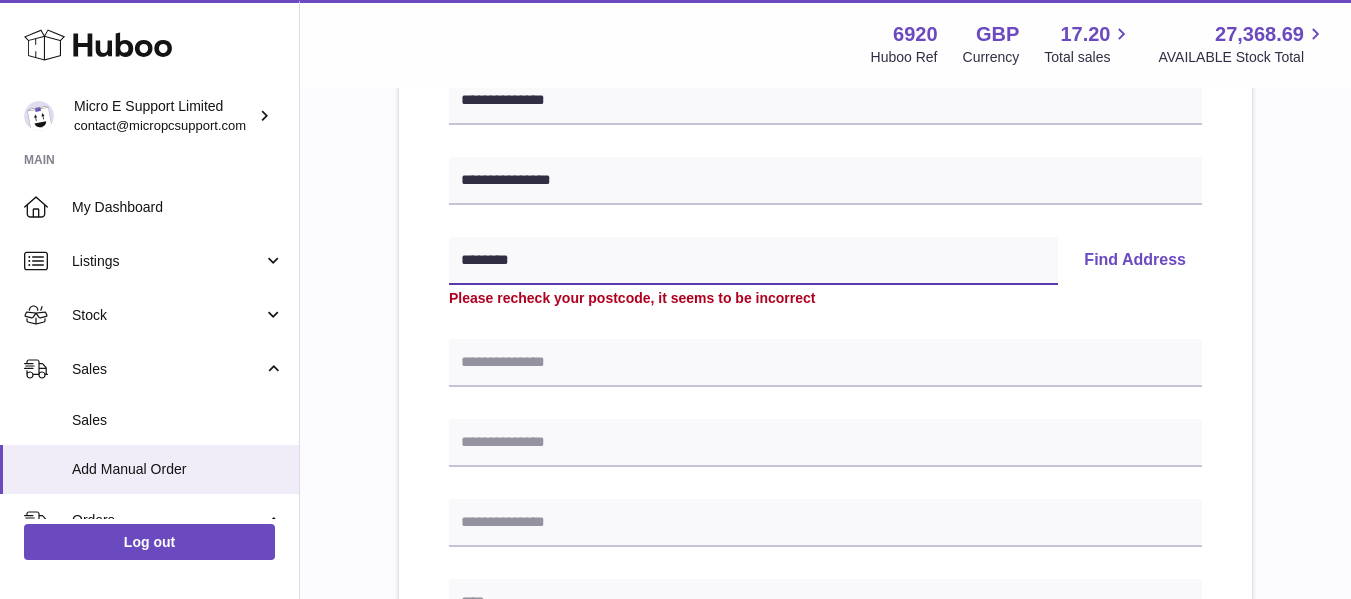 click on "********" at bounding box center (753, 261) 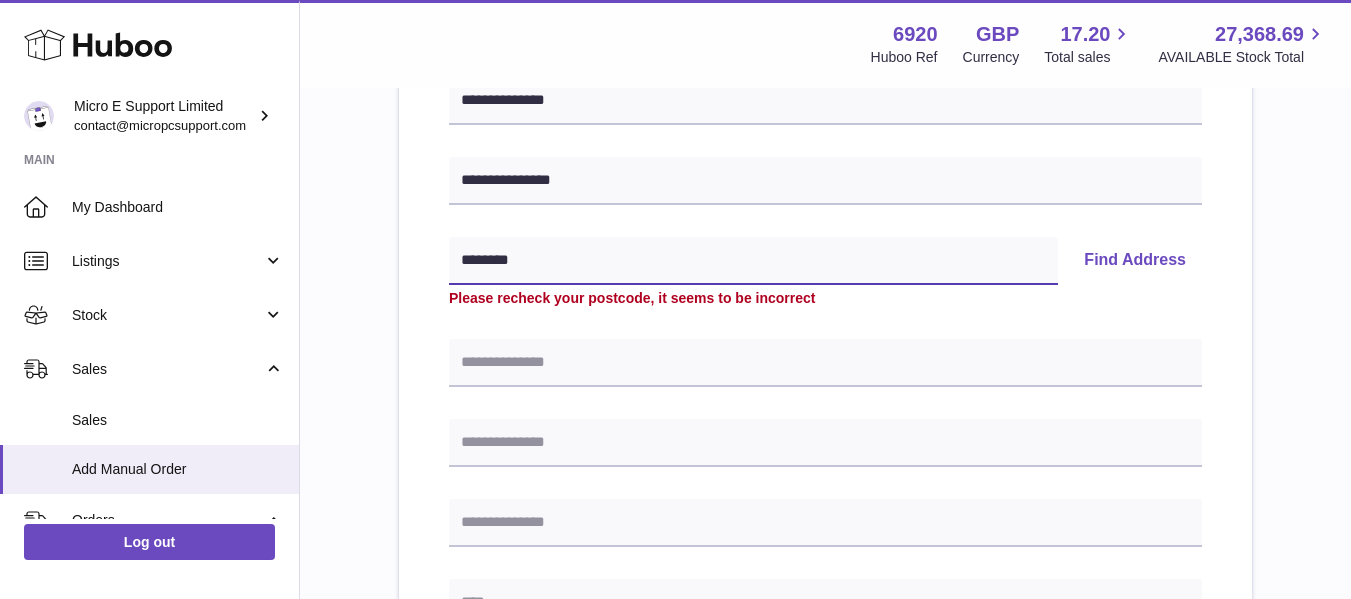 click on "********" at bounding box center [753, 261] 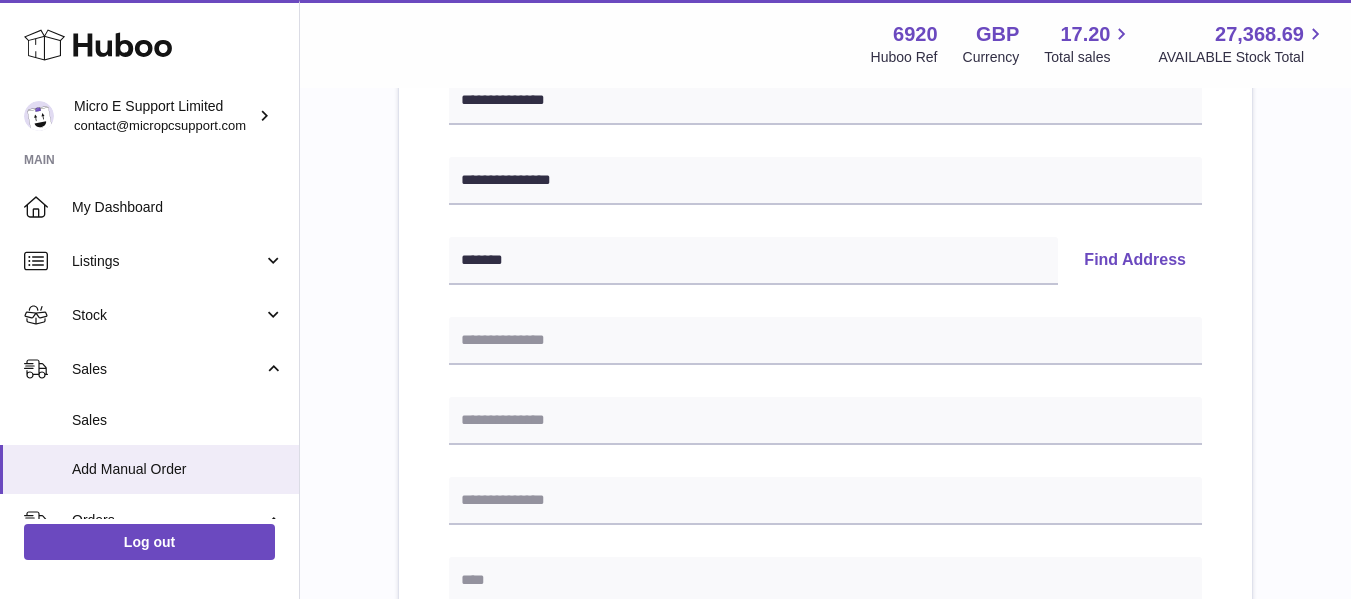 click on "Find Address" at bounding box center [1135, 261] 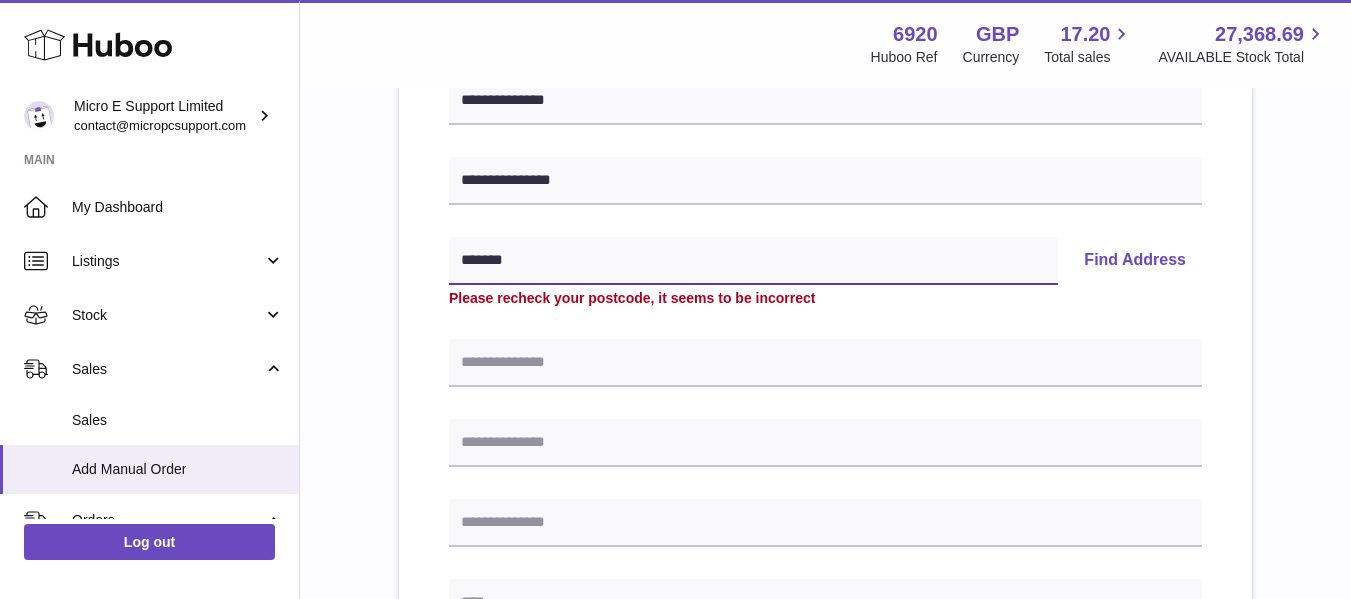 click on "*******" at bounding box center [753, 261] 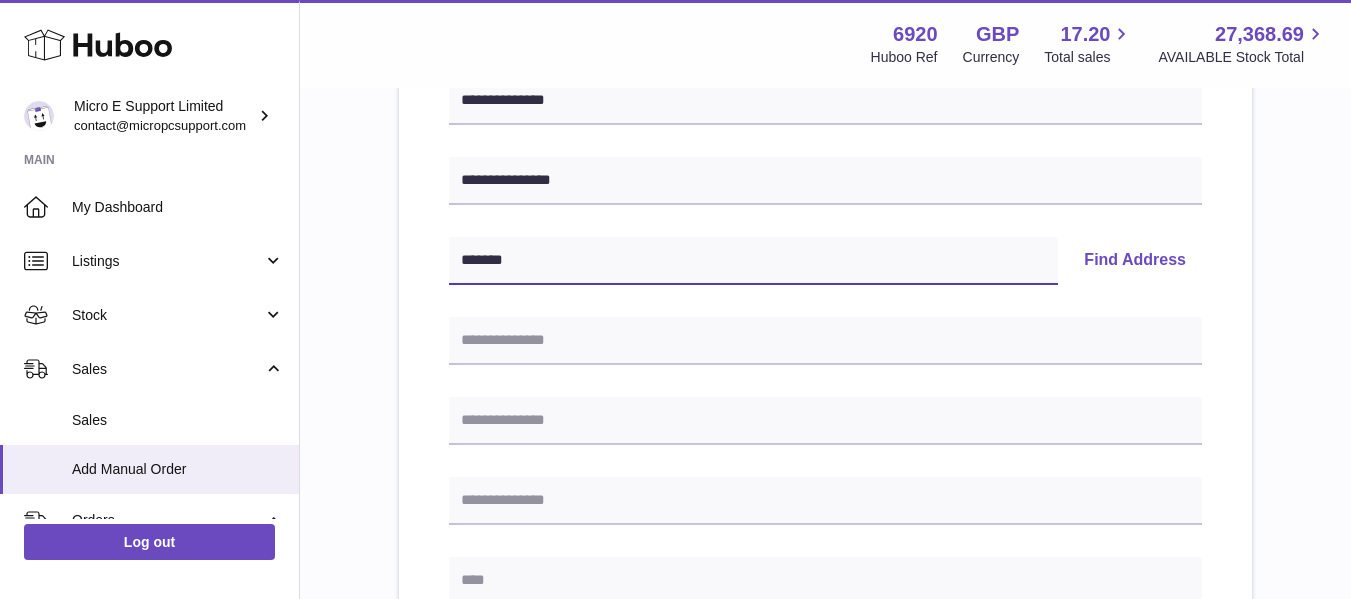 paste on "*" 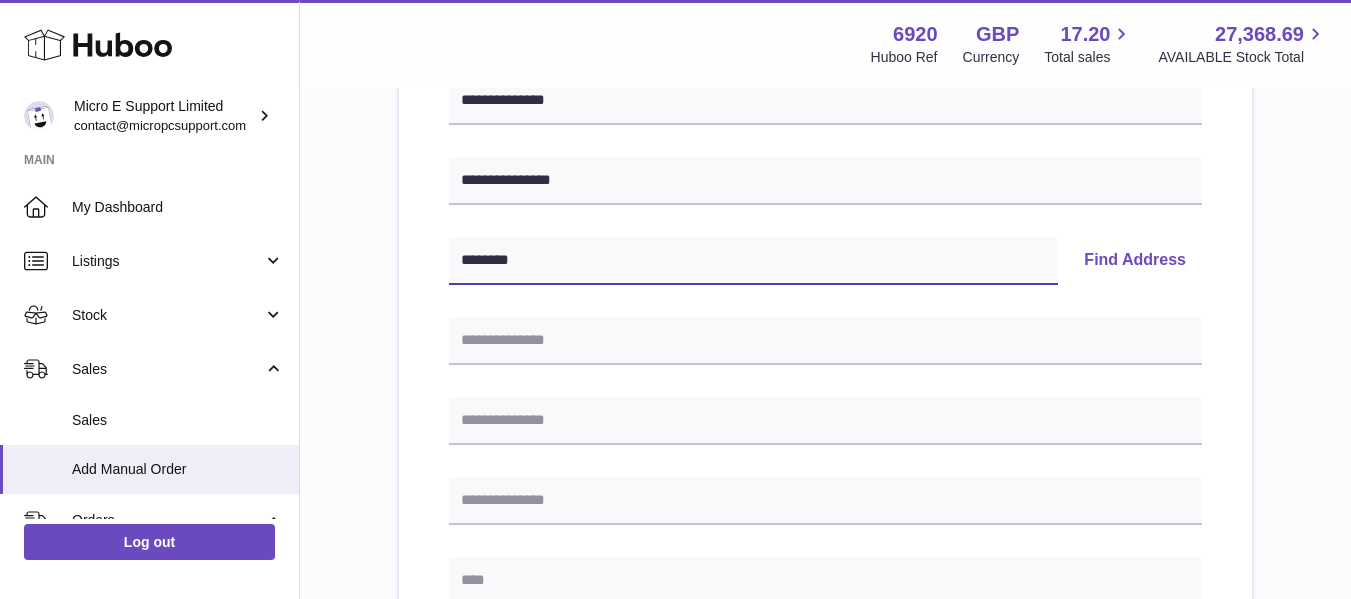 type on "********" 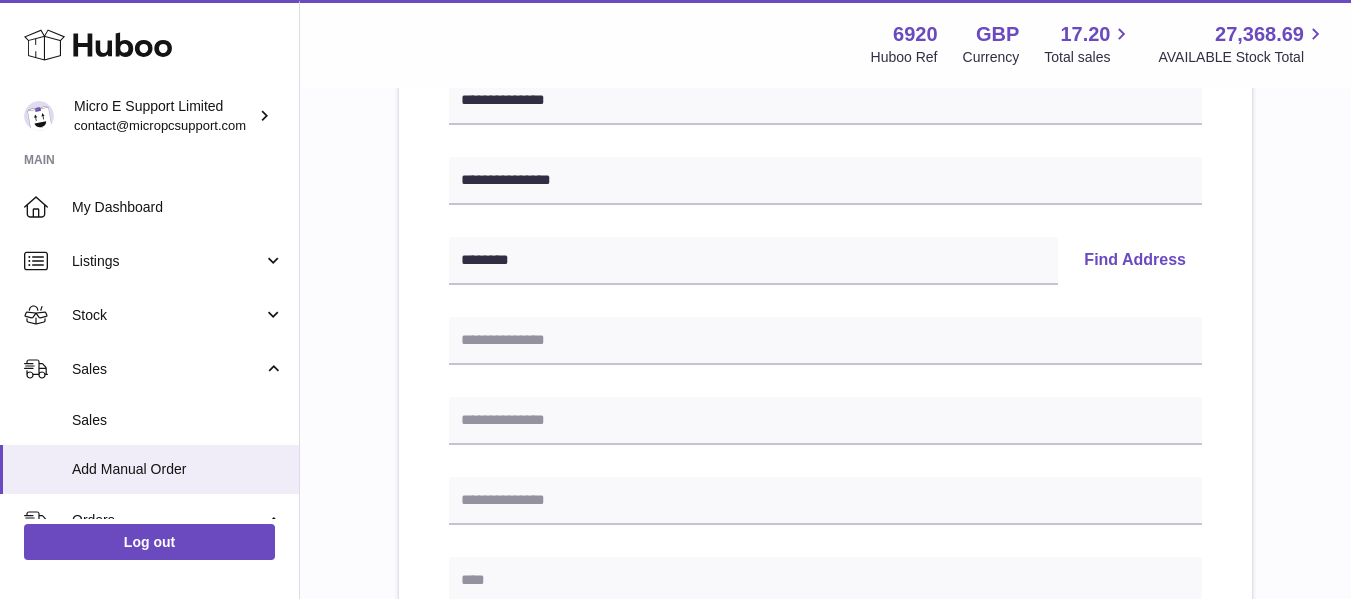 click on "Find Address" at bounding box center [1135, 261] 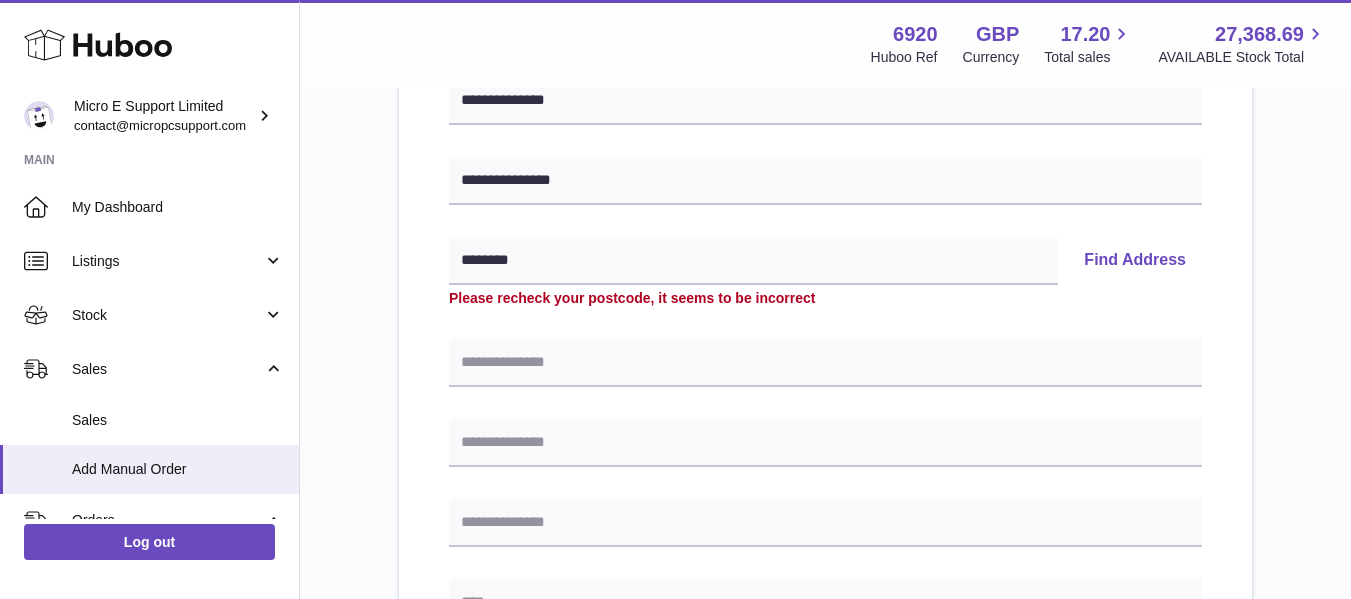 scroll, scrollTop: 200, scrollLeft: 0, axis: vertical 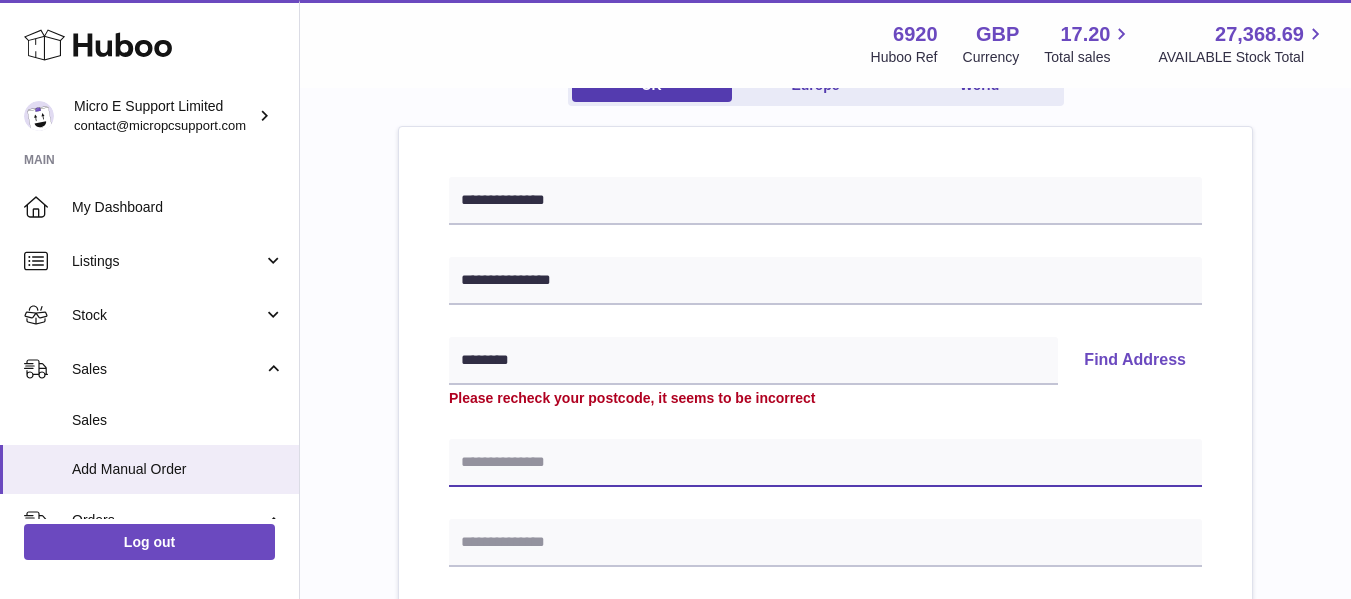click at bounding box center (825, 463) 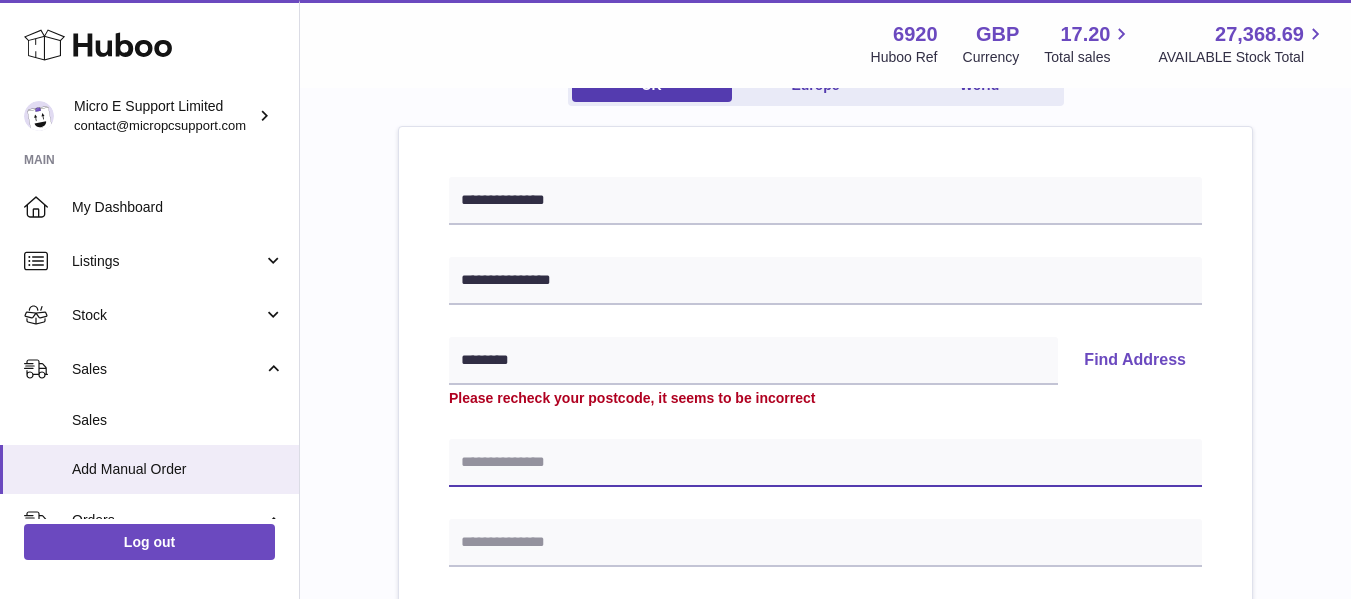 paste on "**********" 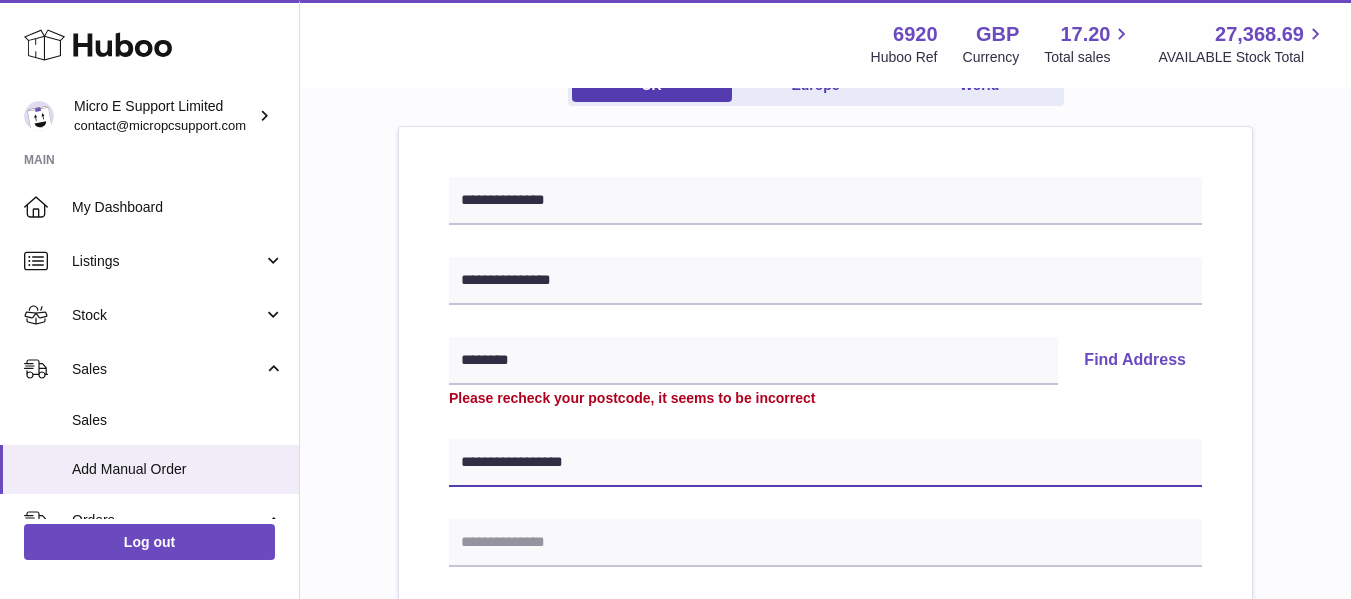type on "**********" 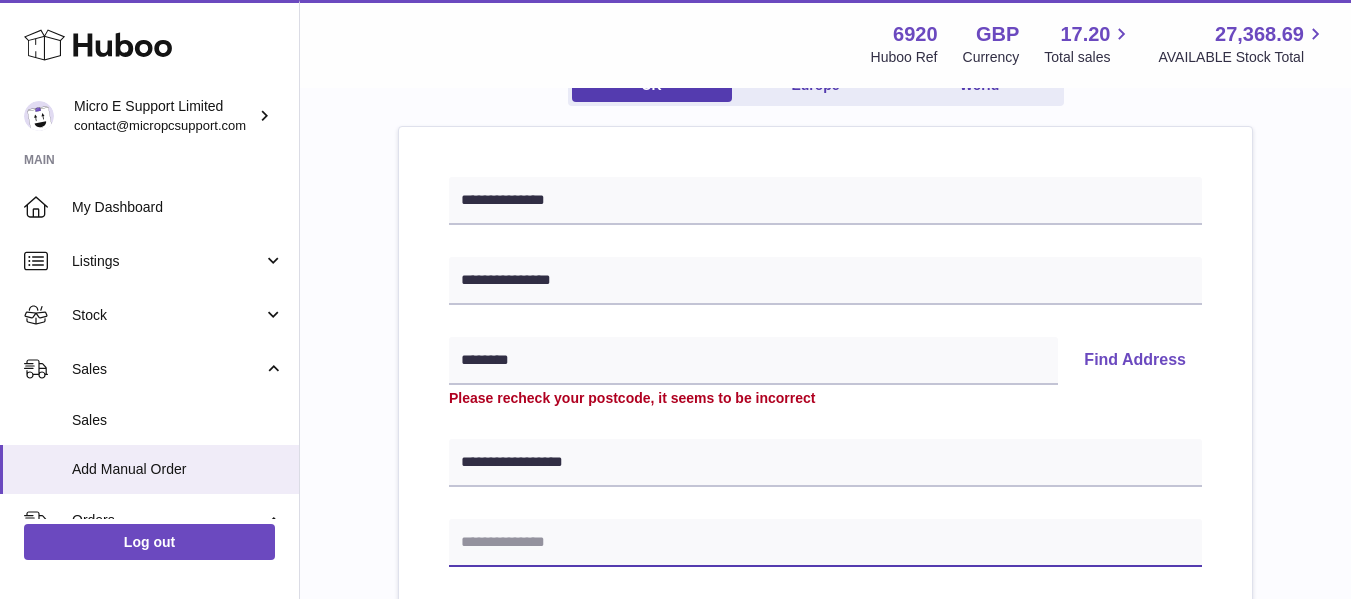 drag, startPoint x: 588, startPoint y: 527, endPoint x: 587, endPoint y: 544, distance: 17.029387 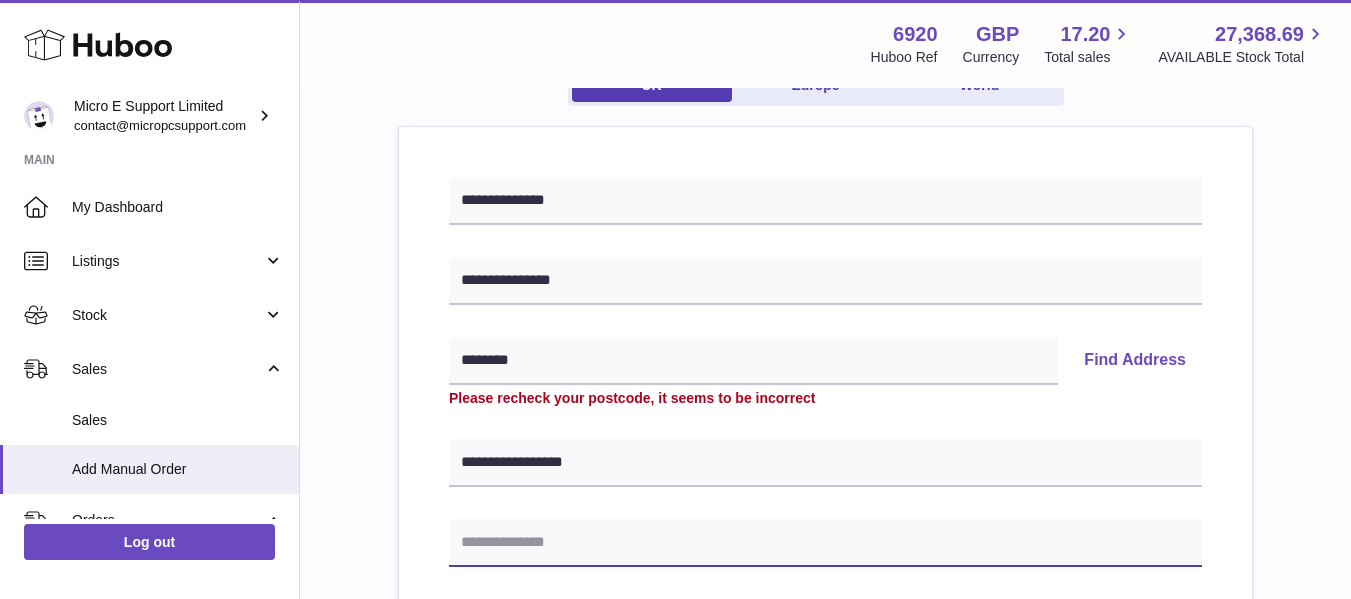 click at bounding box center (825, 543) 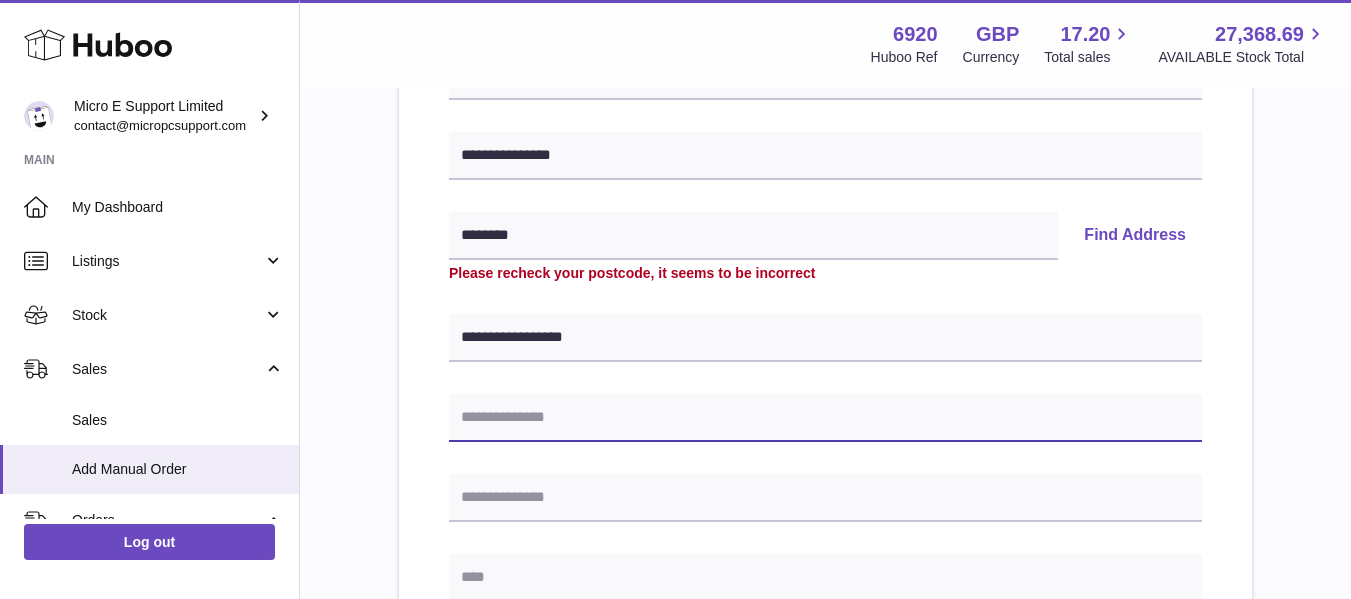 scroll, scrollTop: 500, scrollLeft: 0, axis: vertical 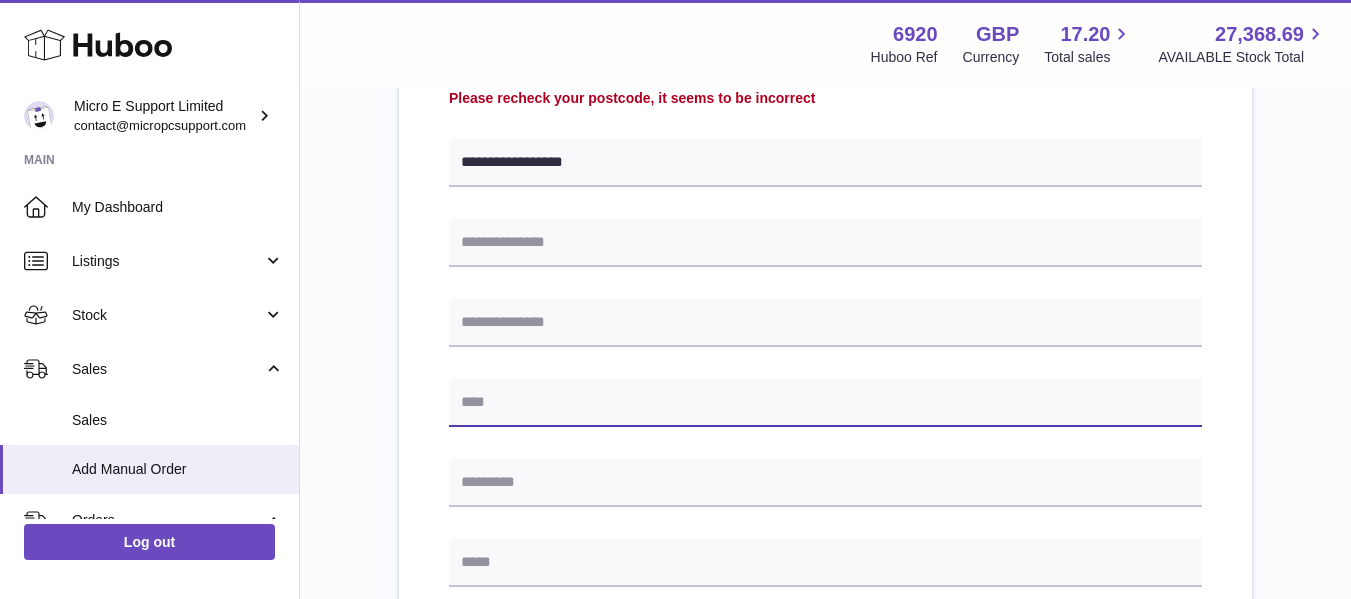 click at bounding box center (825, 403) 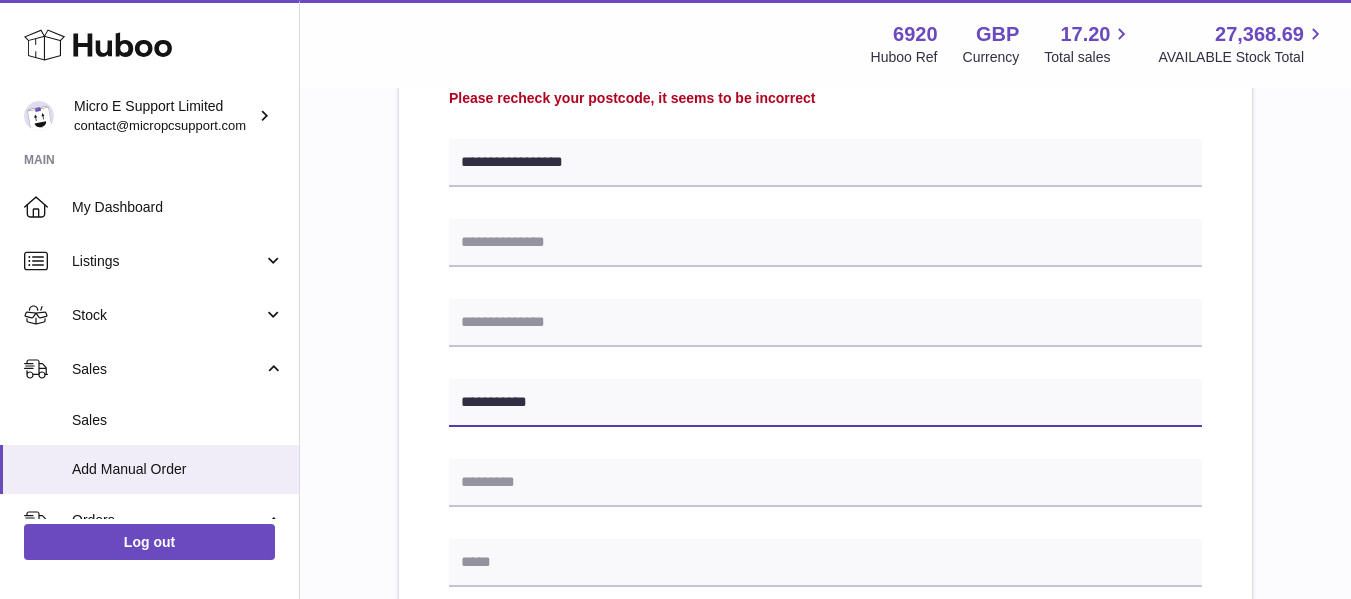 type on "**********" 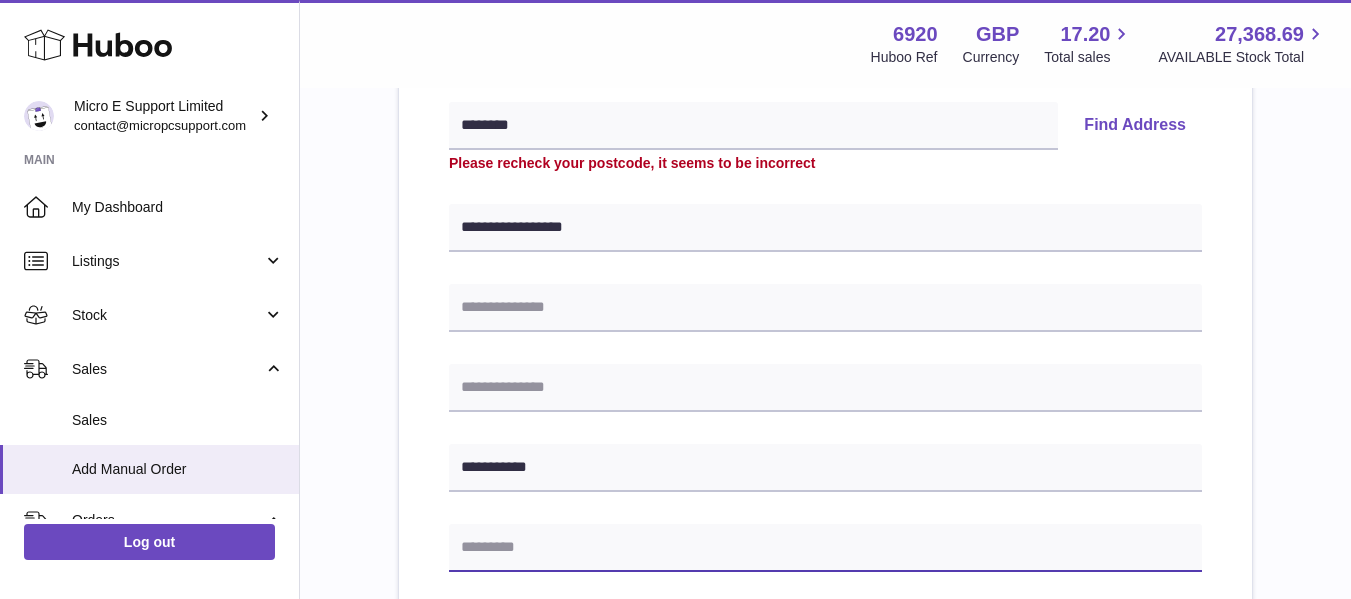 scroll, scrollTop: 400, scrollLeft: 0, axis: vertical 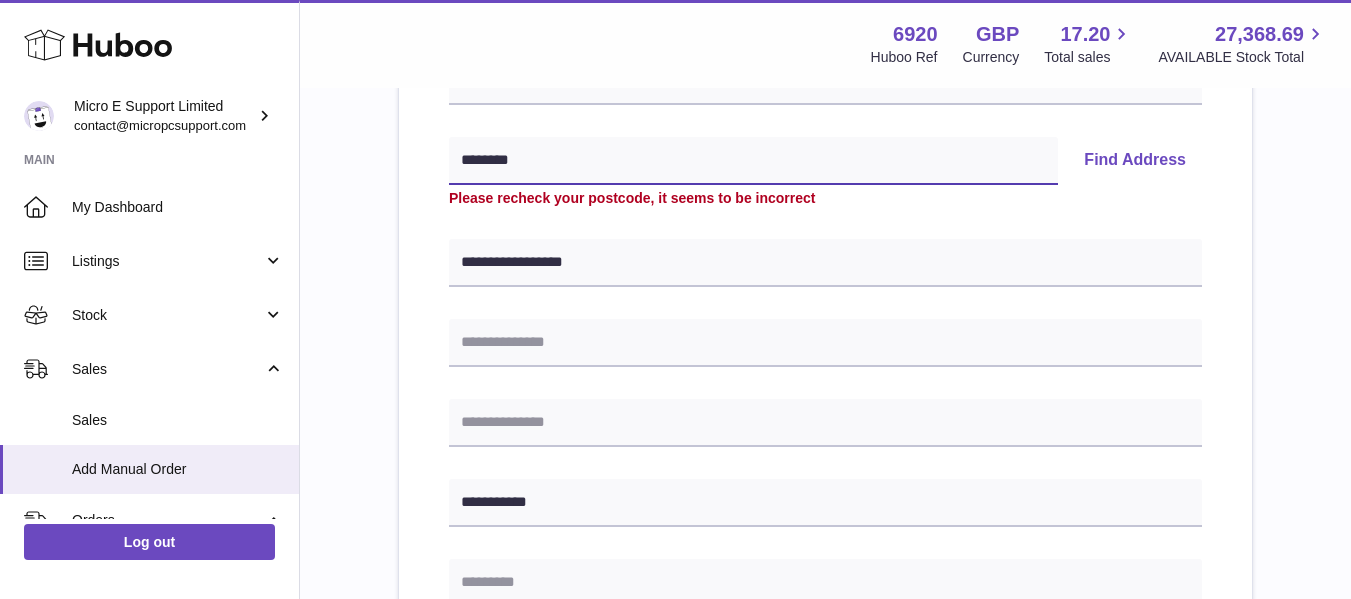 click on "********" at bounding box center [753, 161] 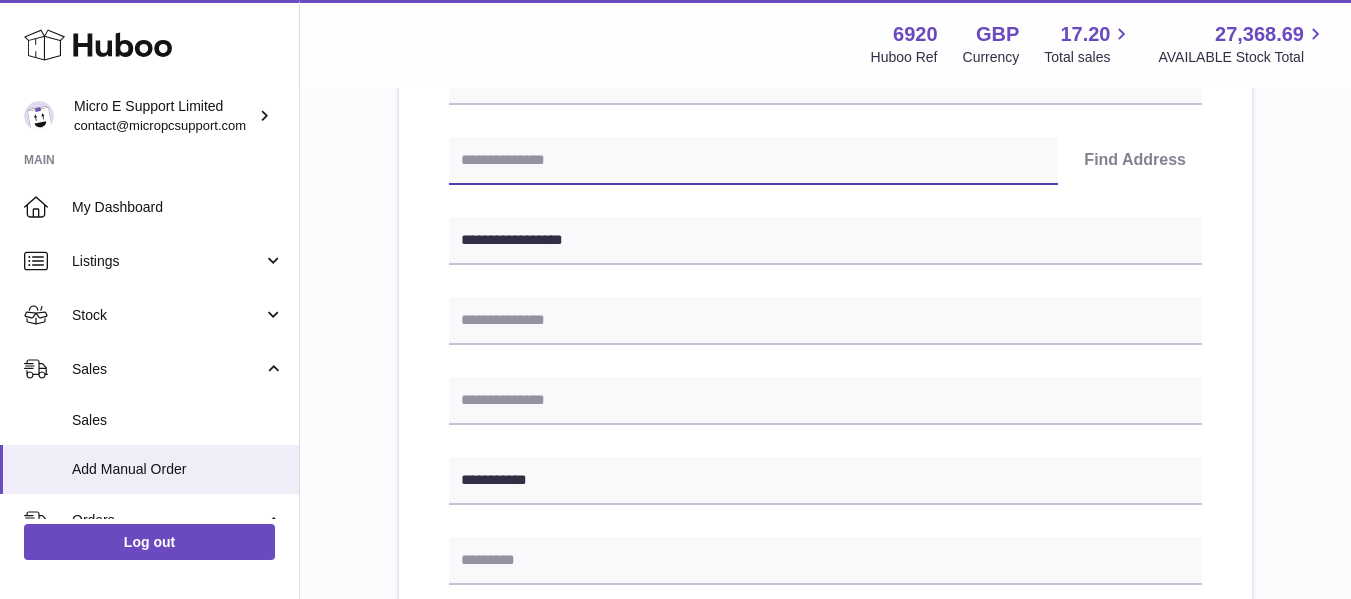 type 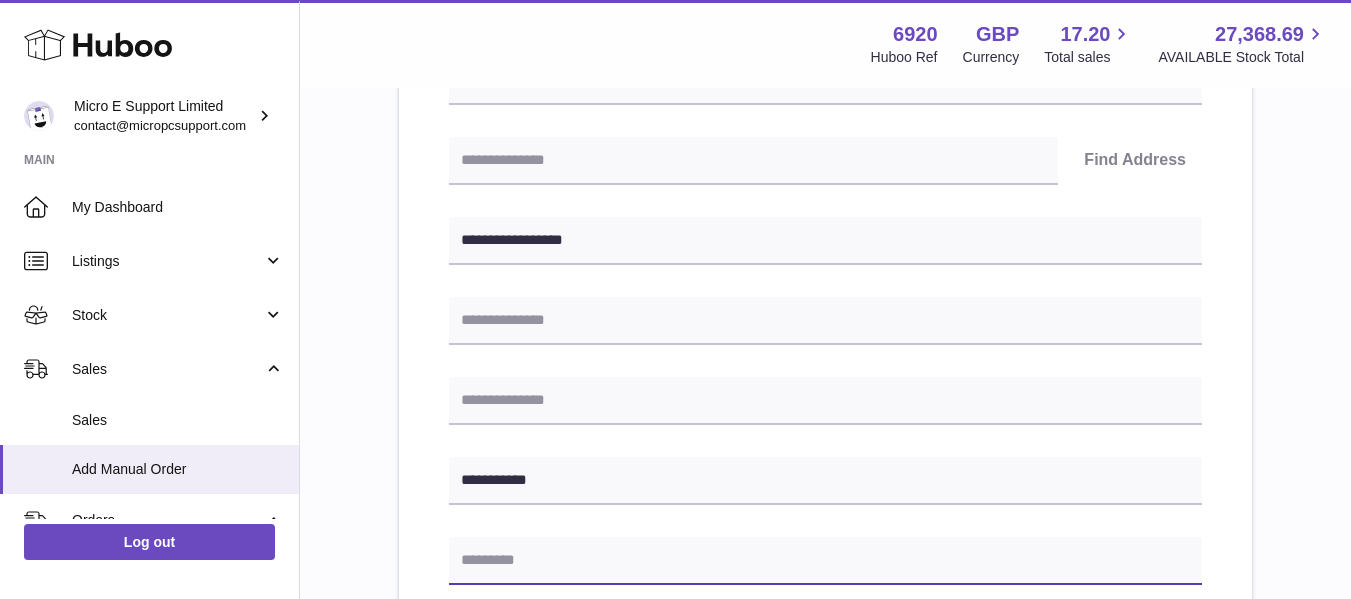 paste on "********" 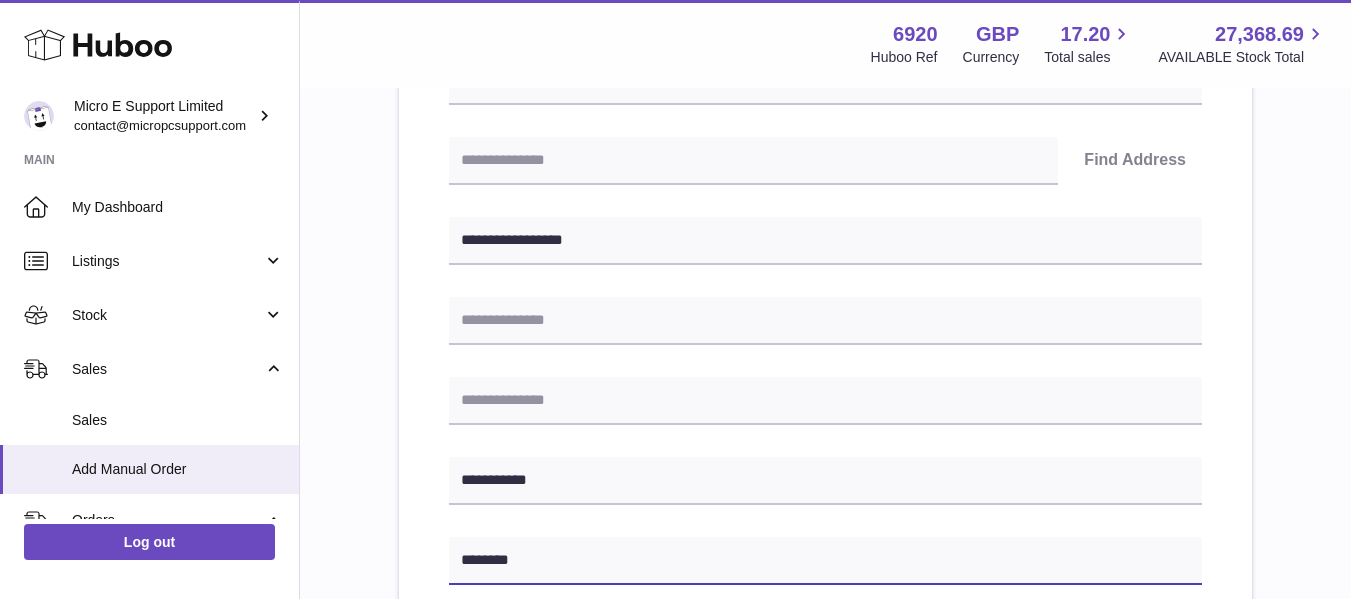 type on "********" 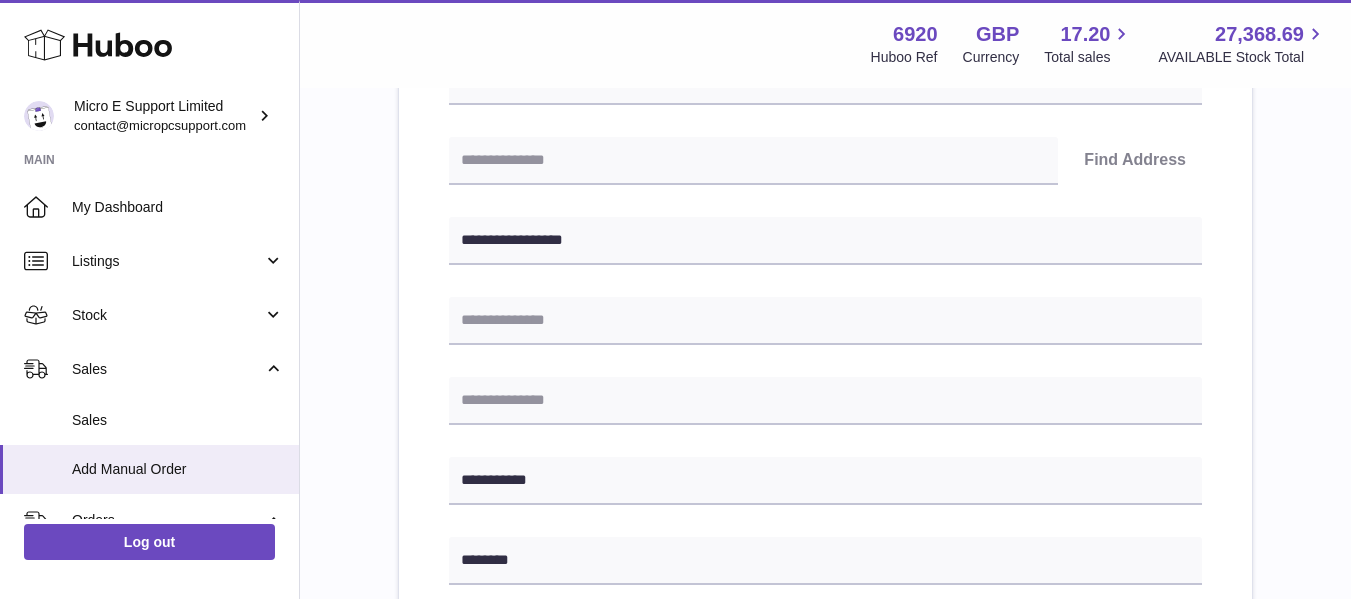 scroll, scrollTop: 741, scrollLeft: 0, axis: vertical 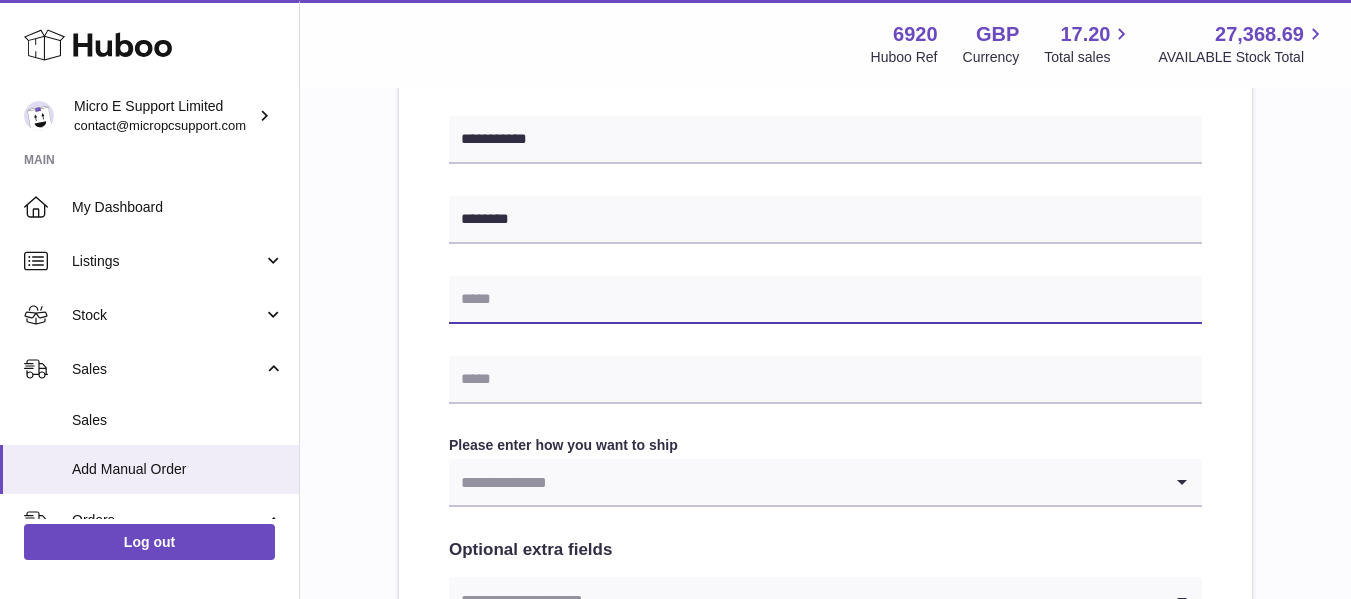 click at bounding box center [825, 300] 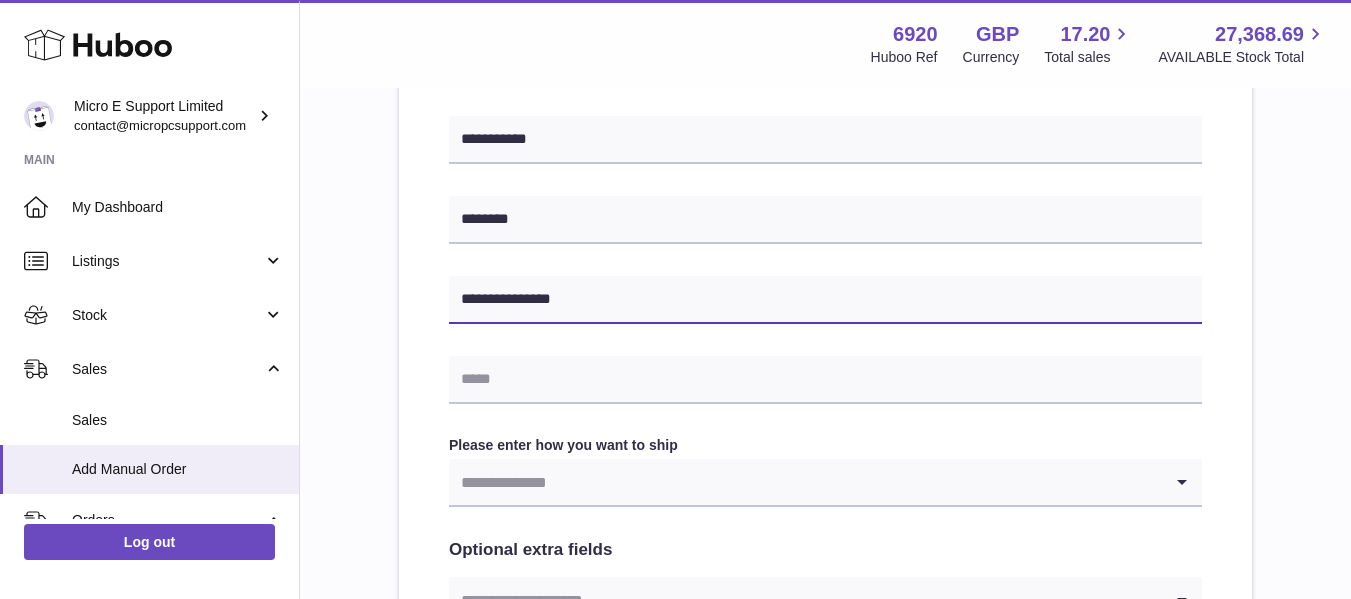 type on "**********" 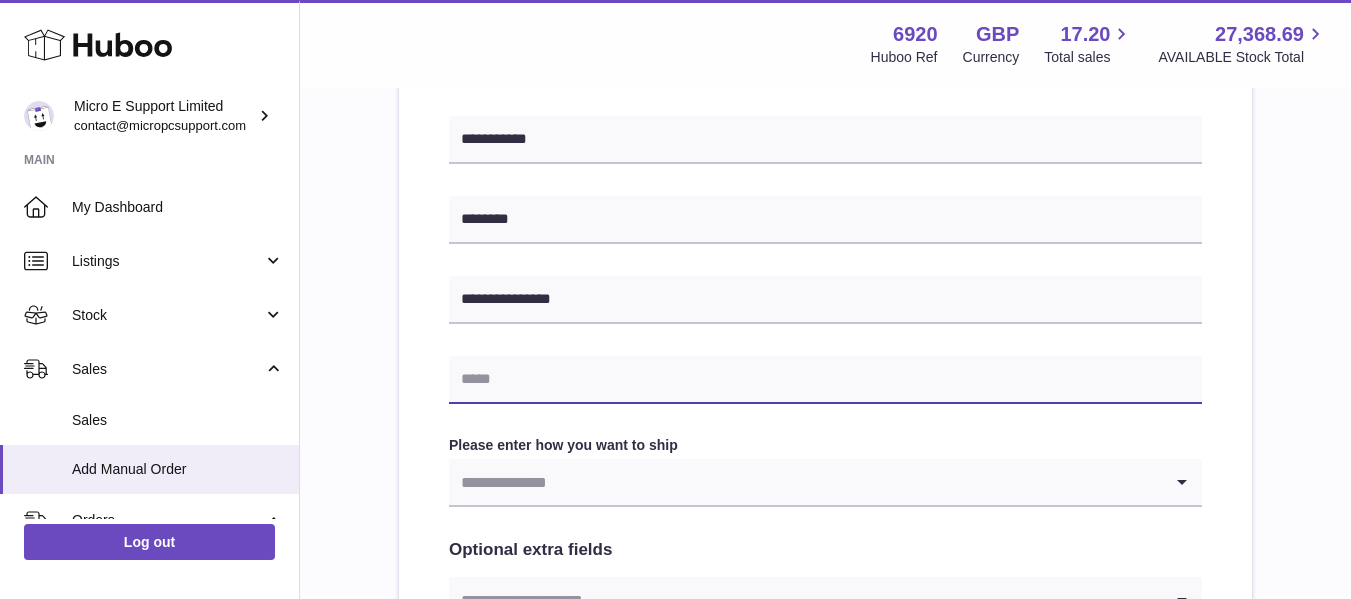 drag, startPoint x: 568, startPoint y: 373, endPoint x: 707, endPoint y: 354, distance: 140.29256 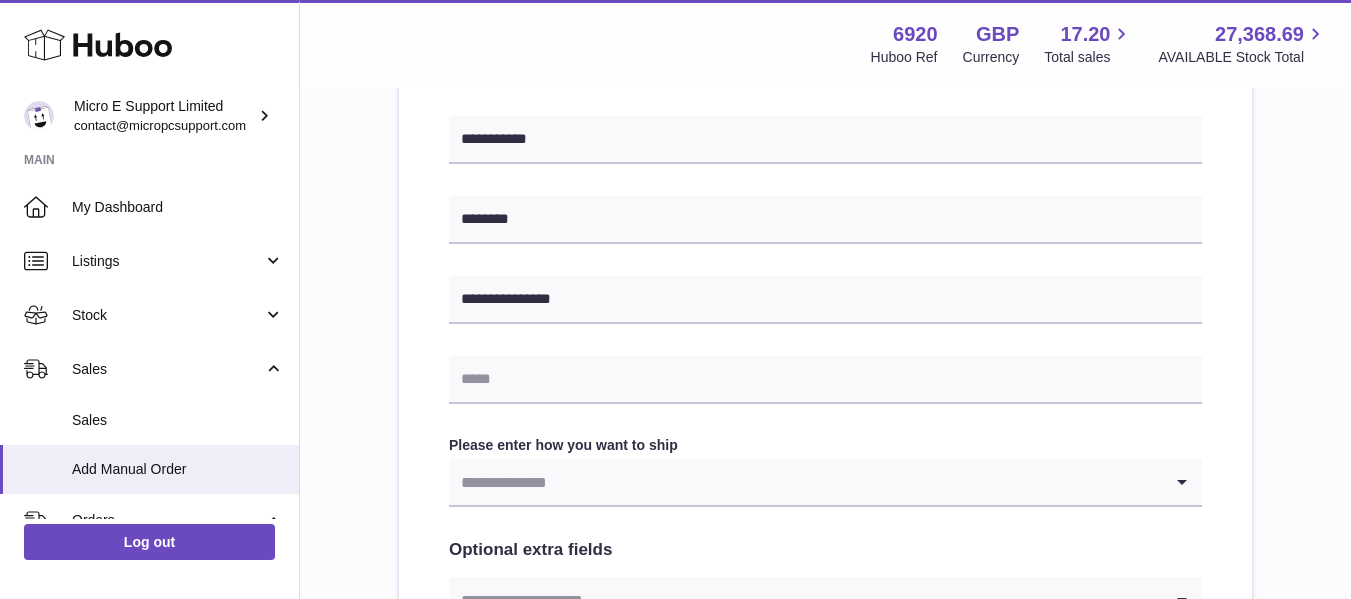 click on "**********" at bounding box center (825, 152) 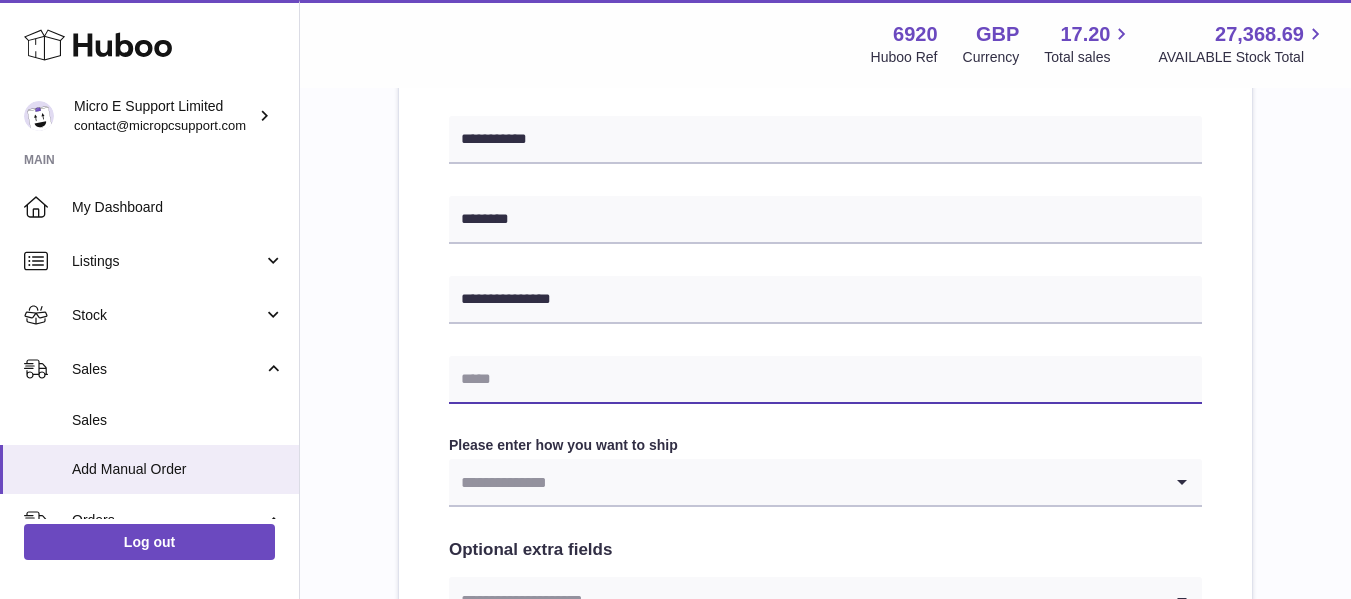 click at bounding box center [825, 380] 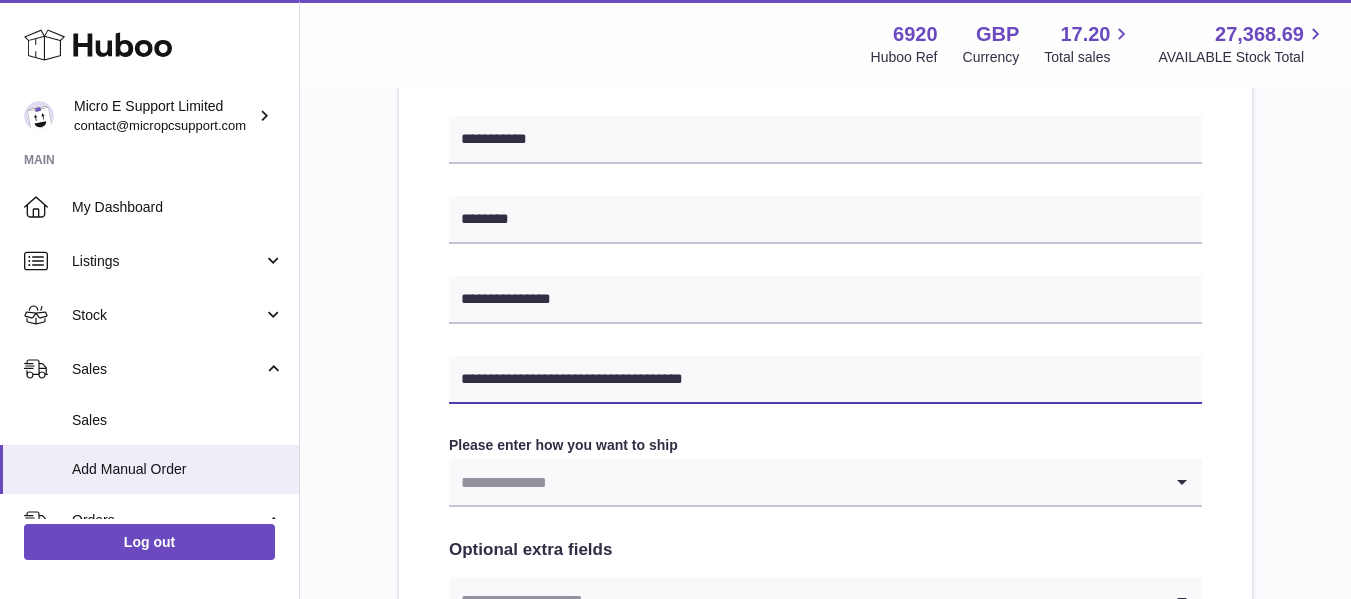 type on "**********" 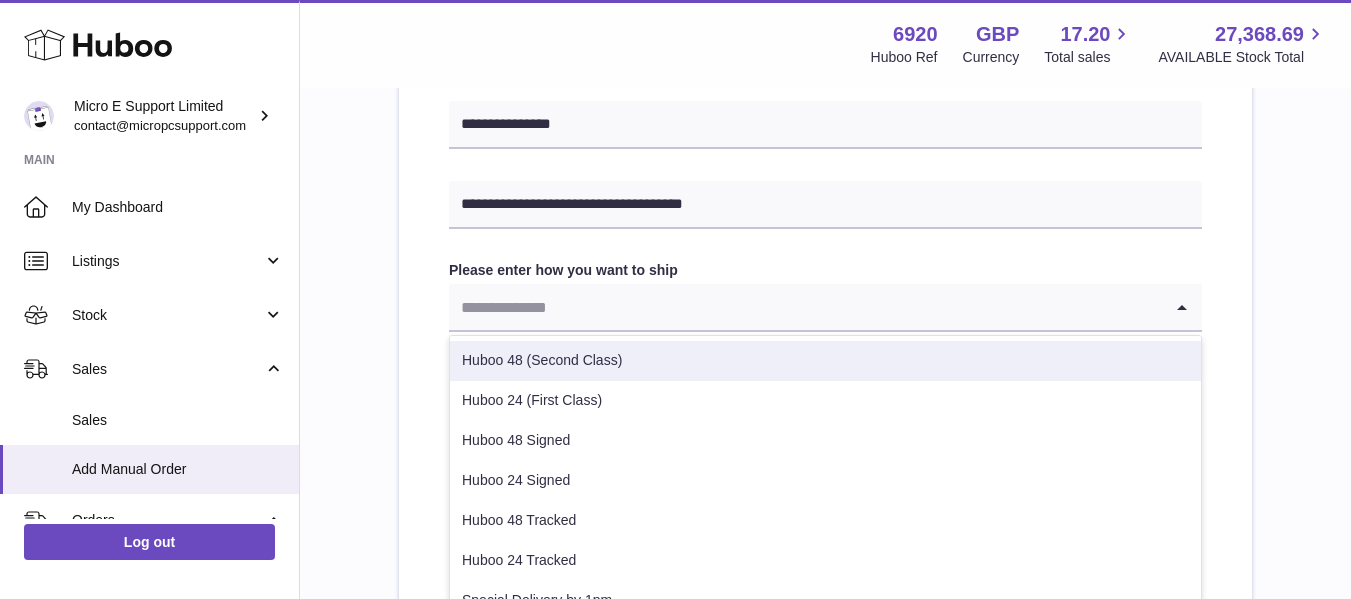 scroll, scrollTop: 941, scrollLeft: 0, axis: vertical 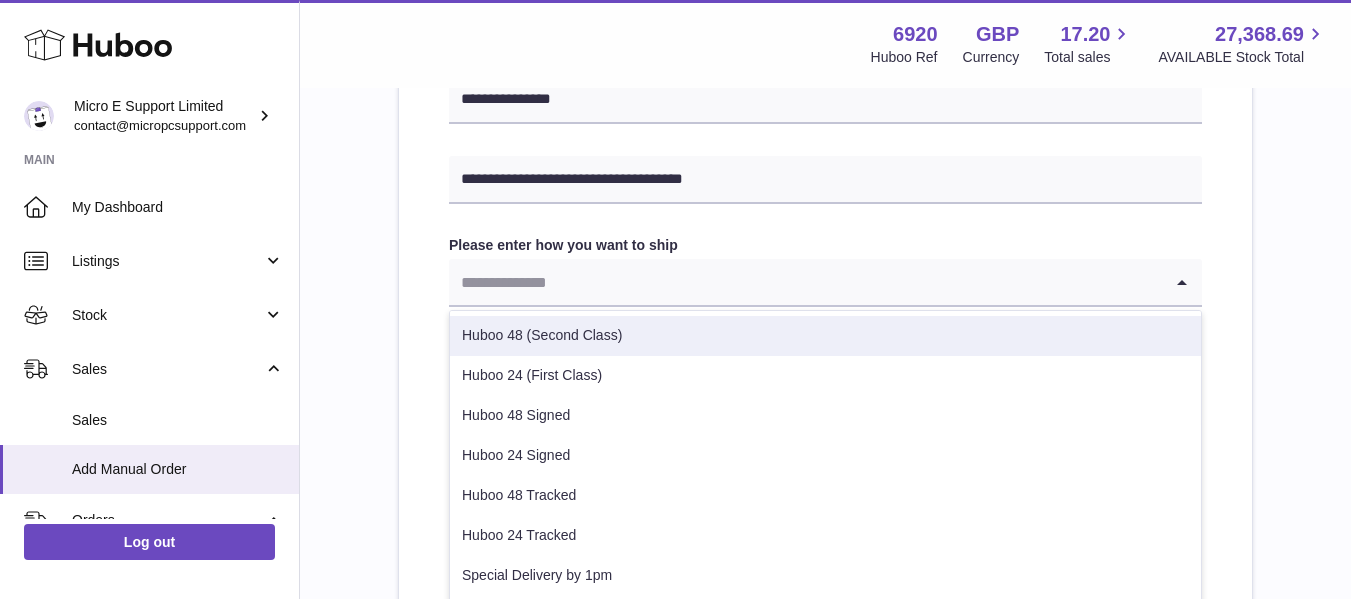 click on "Huboo 48 (Second Class)" at bounding box center (825, 336) 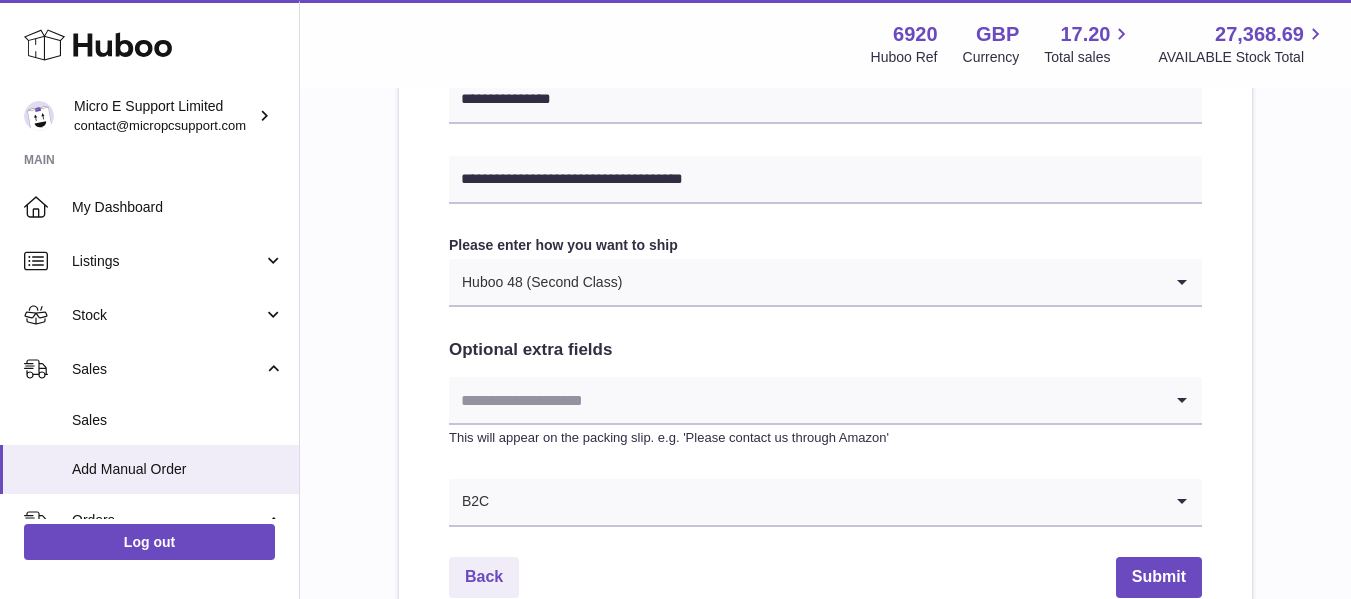click on "**********" at bounding box center [825, -48] 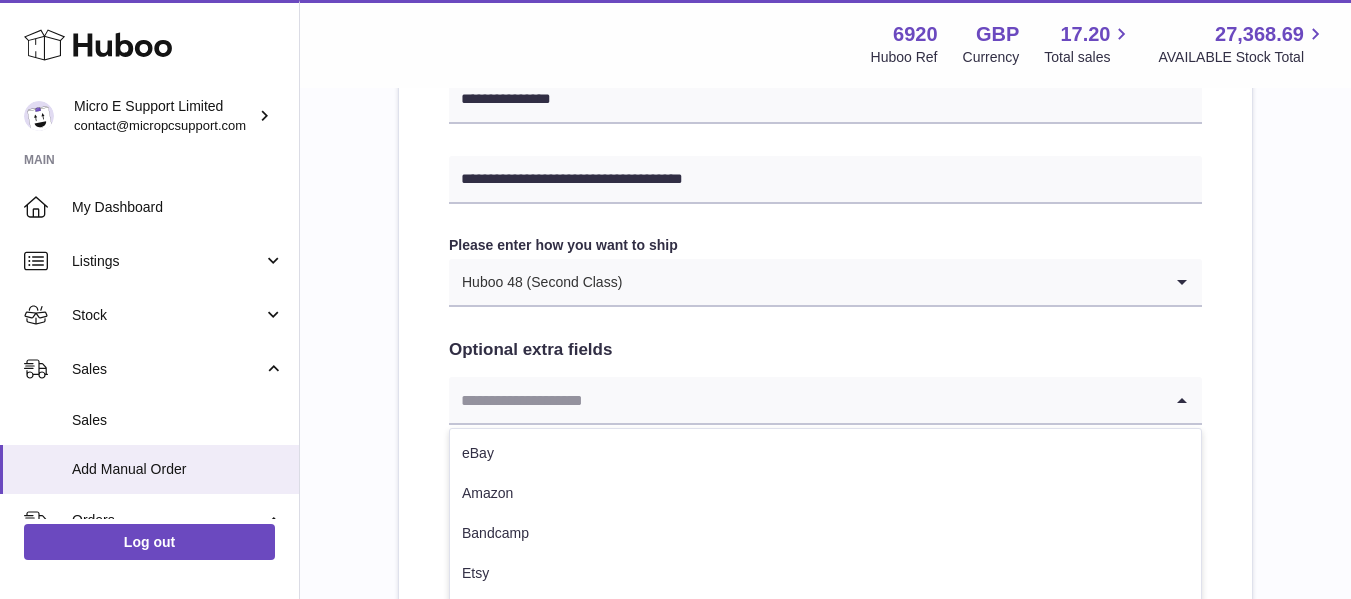 click at bounding box center [805, 400] 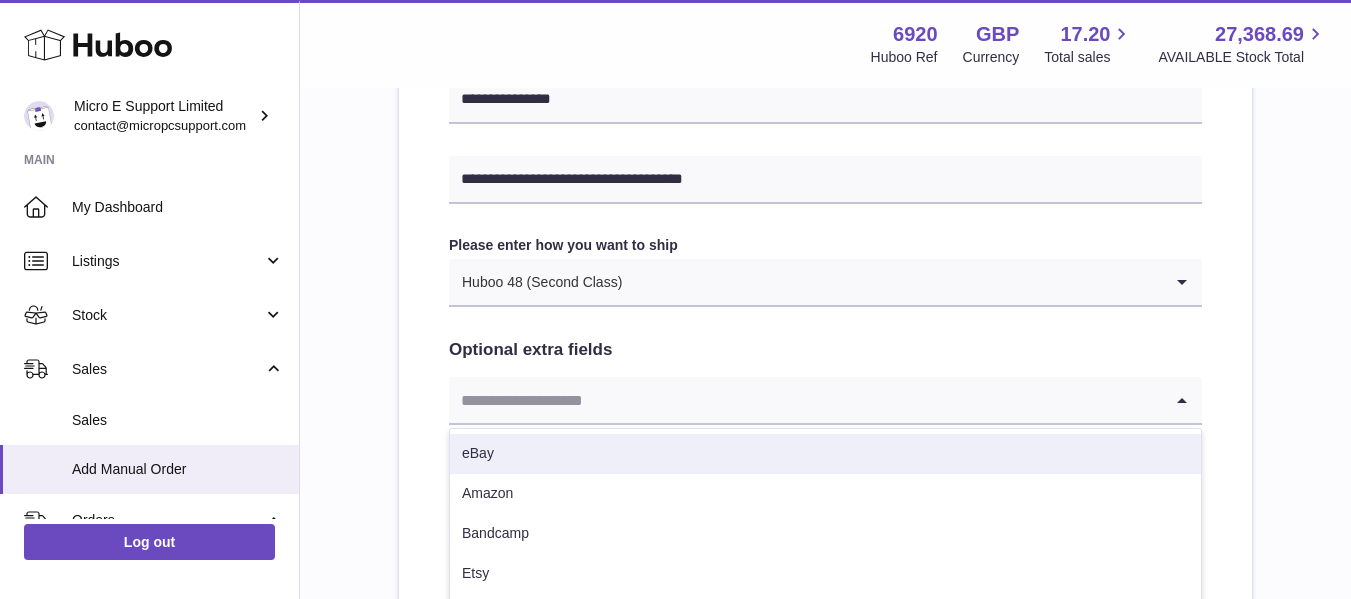 click on "eBay" at bounding box center (825, 454) 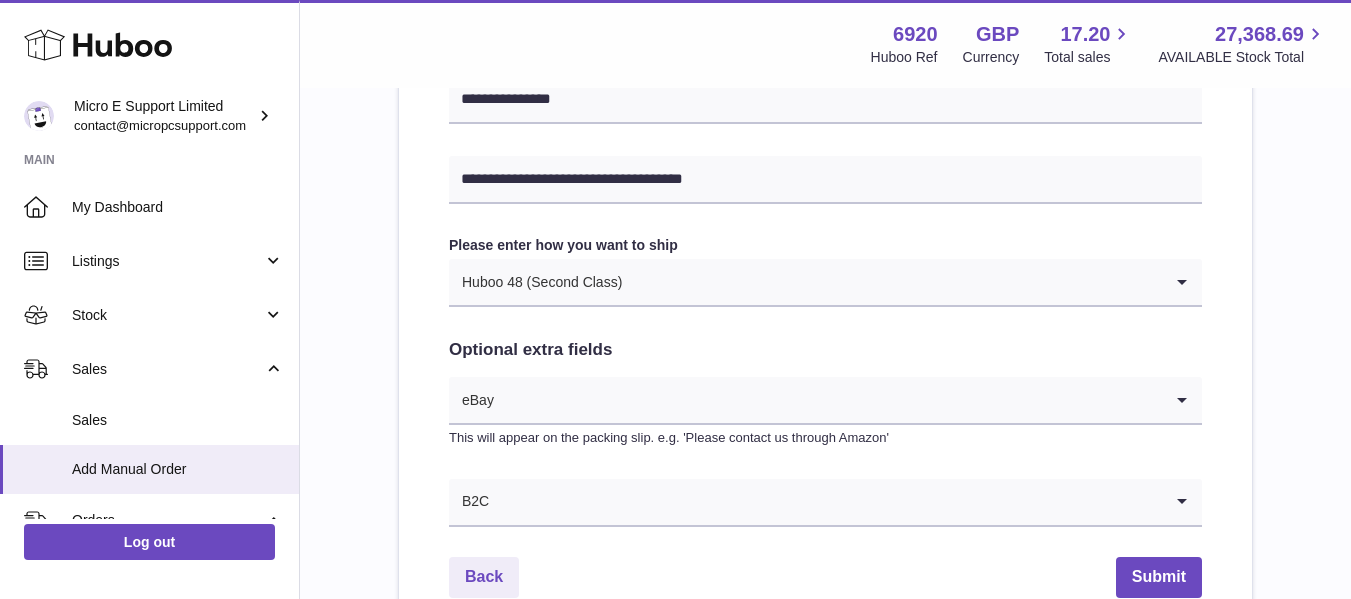 click on "**********" at bounding box center [825, -48] 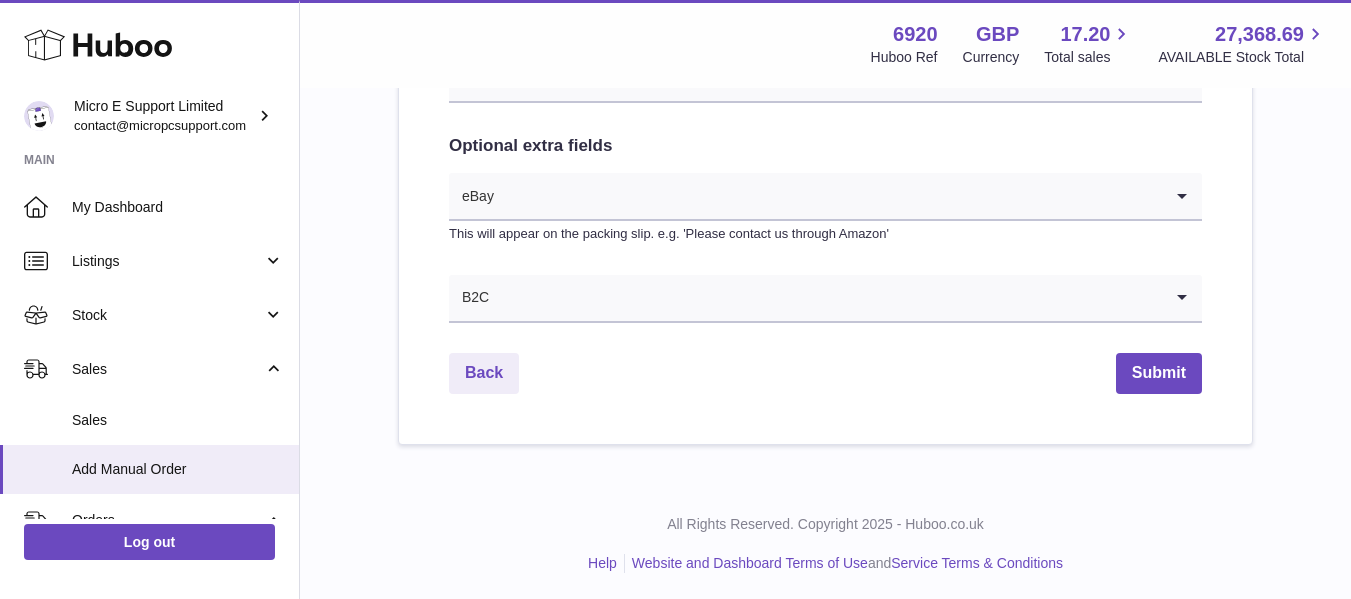 scroll, scrollTop: 1149, scrollLeft: 0, axis: vertical 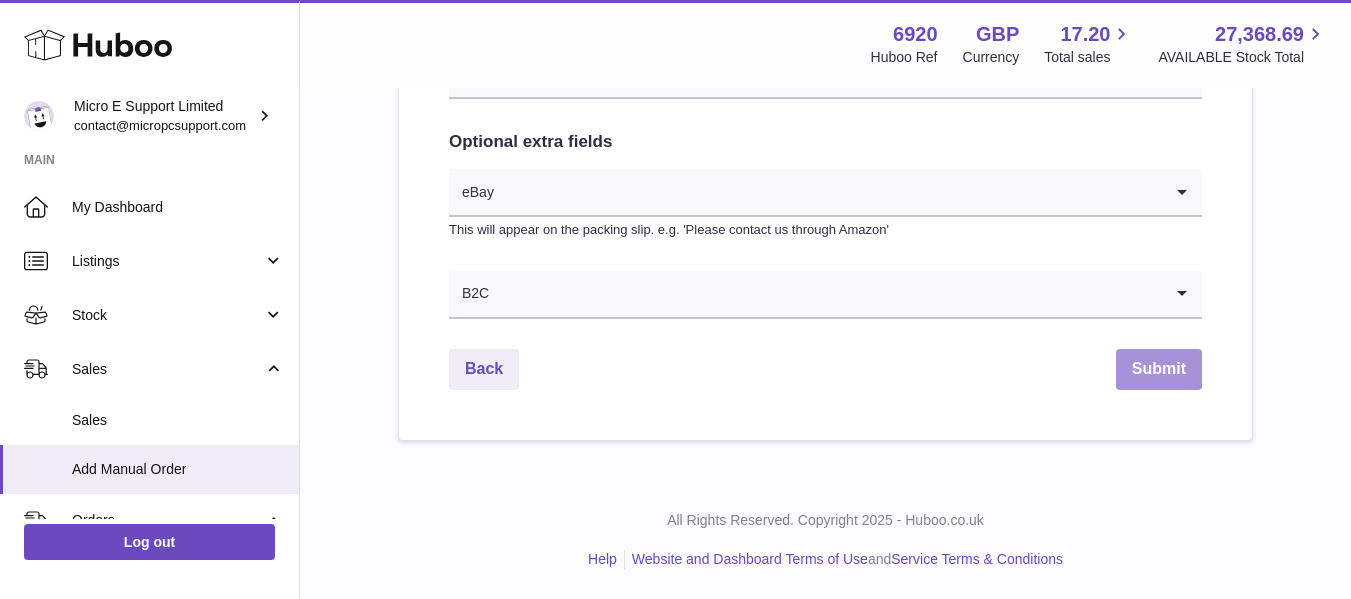 click on "Submit" at bounding box center [1159, 369] 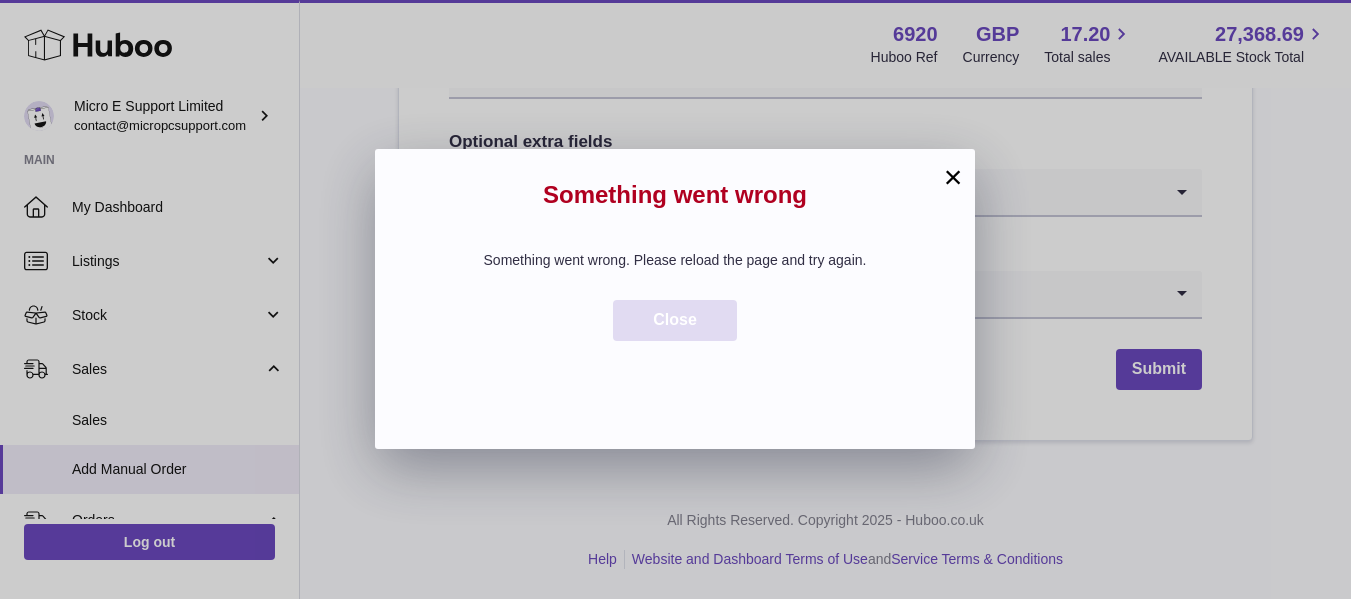 click on "Close" at bounding box center (675, 320) 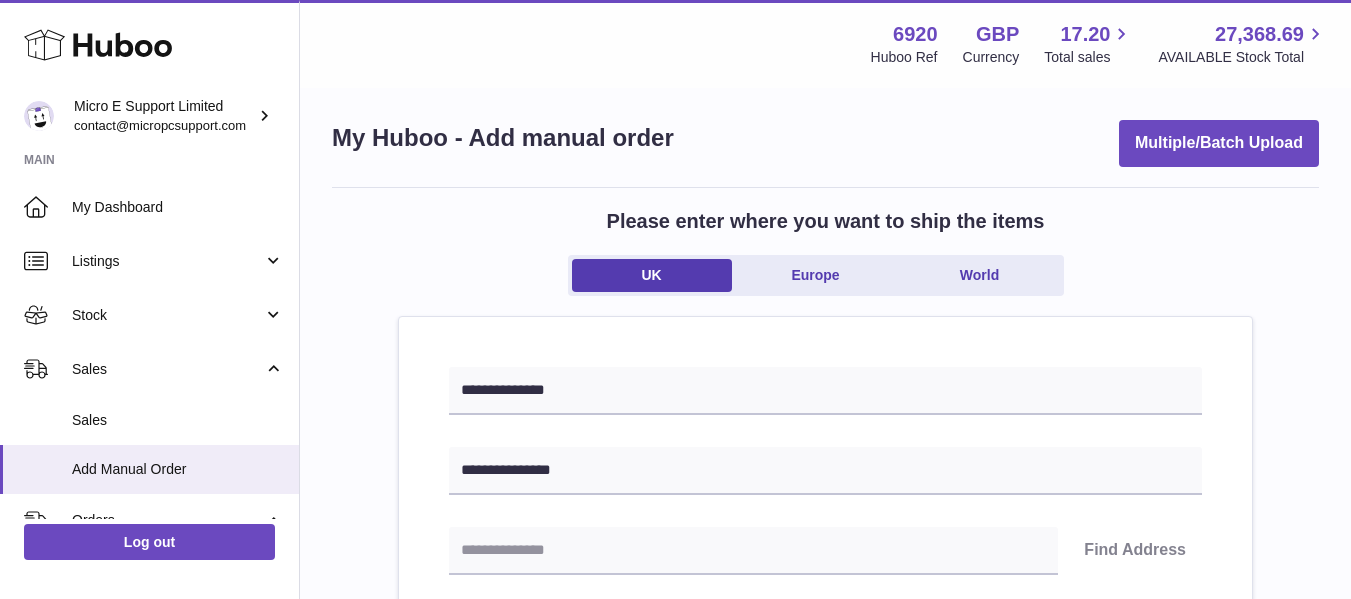 scroll, scrollTop: 0, scrollLeft: 0, axis: both 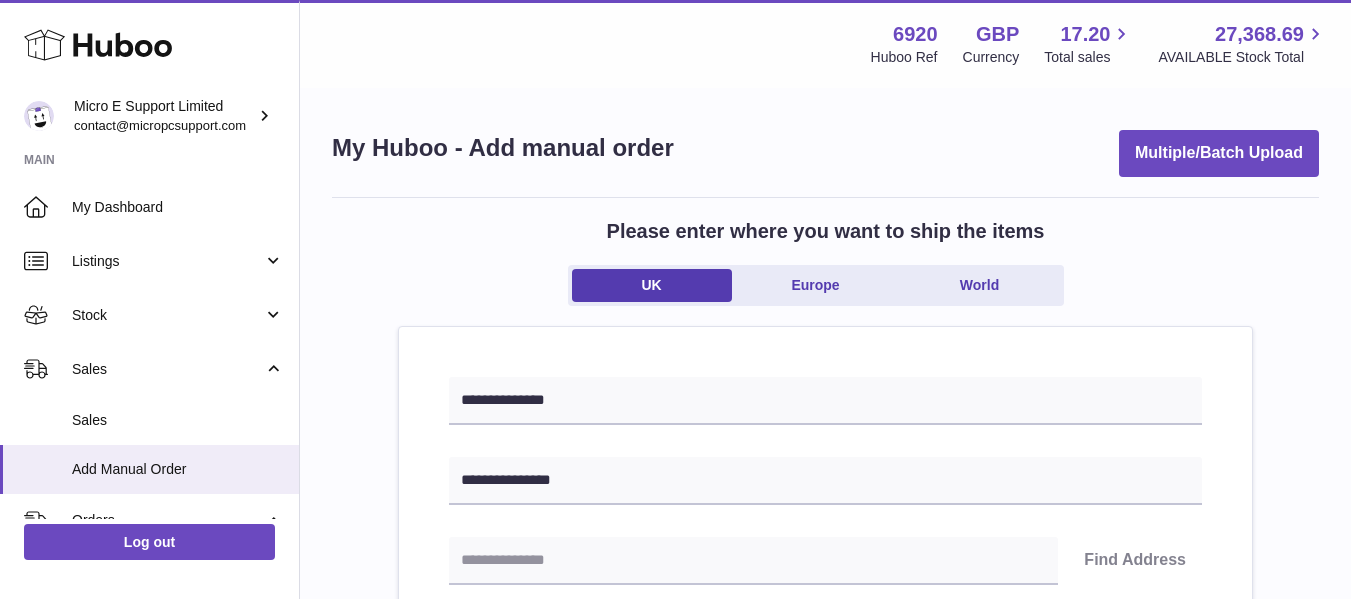 click on "Please enter where you want to ship the items
UK
Europe
World" at bounding box center (825, 272) 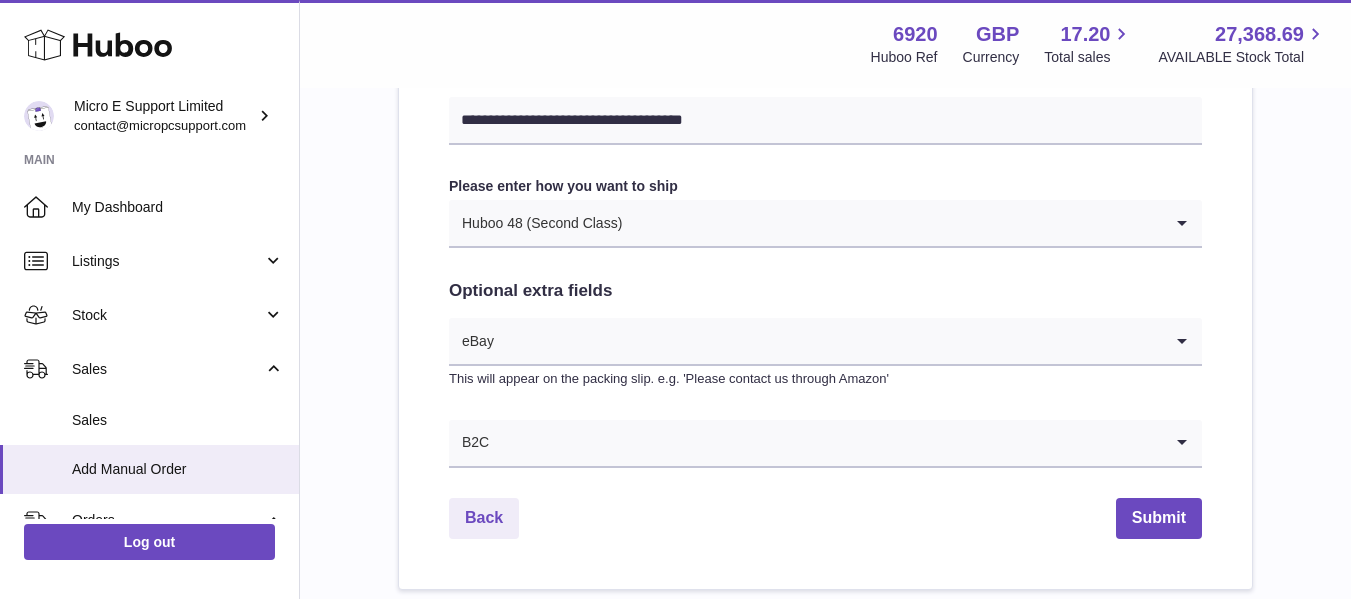 scroll, scrollTop: 1149, scrollLeft: 0, axis: vertical 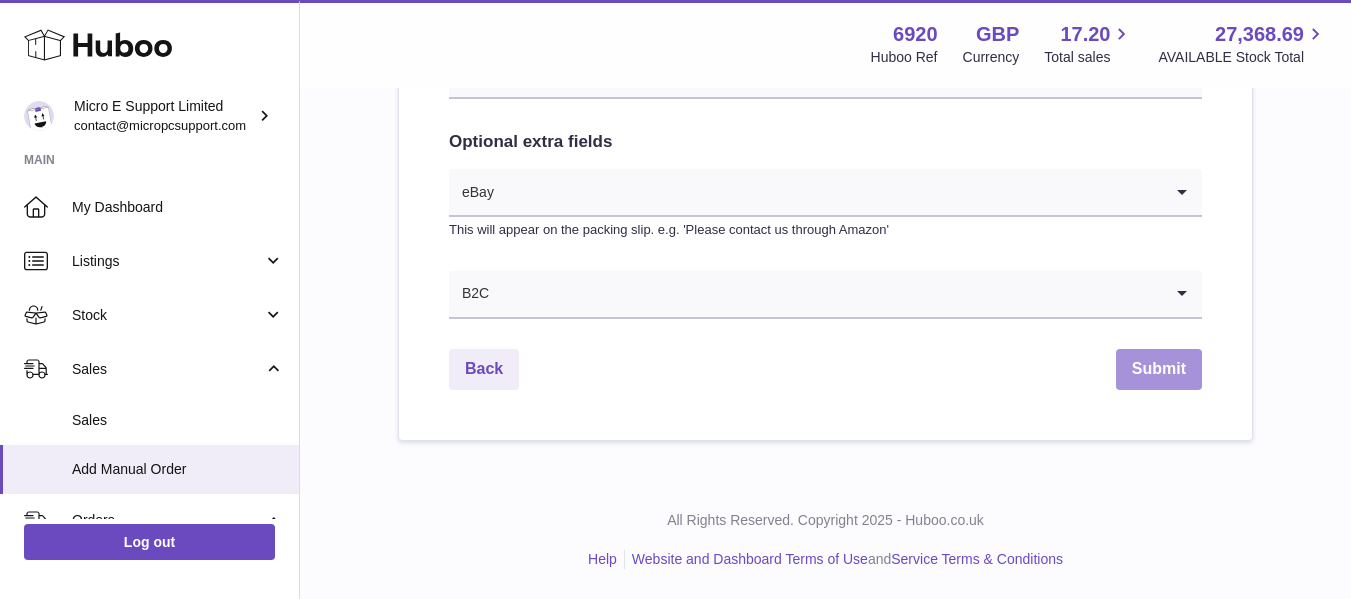 click on "Submit" at bounding box center (1159, 369) 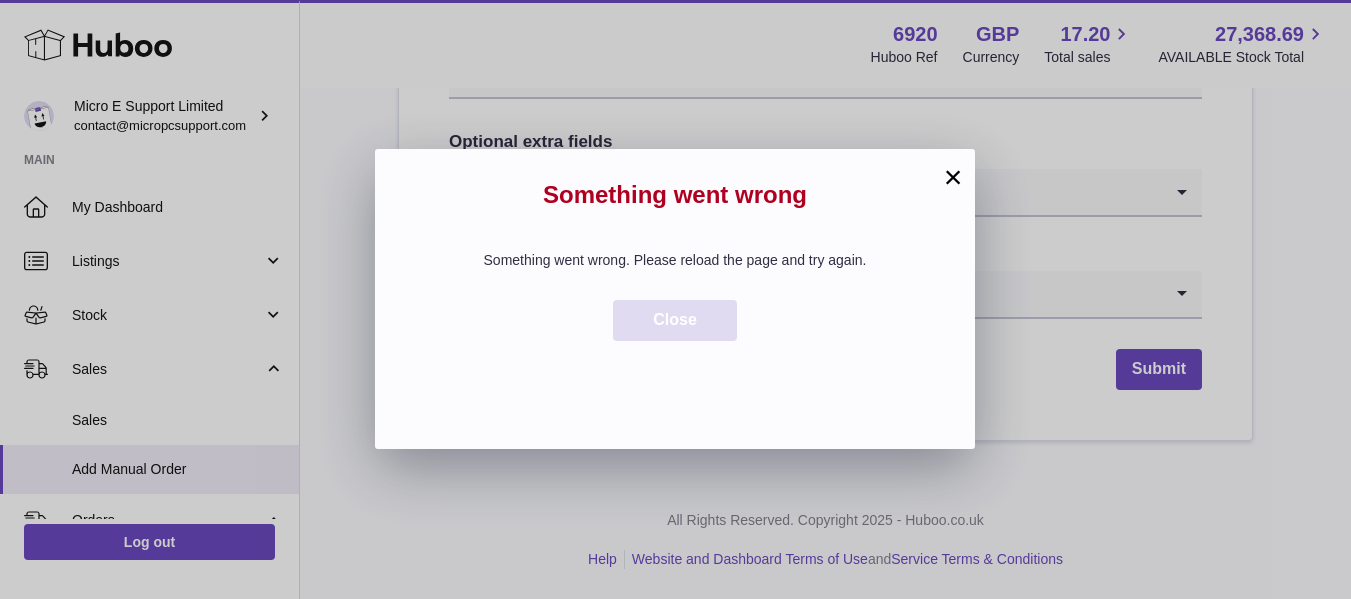 click on "Close" at bounding box center (675, 319) 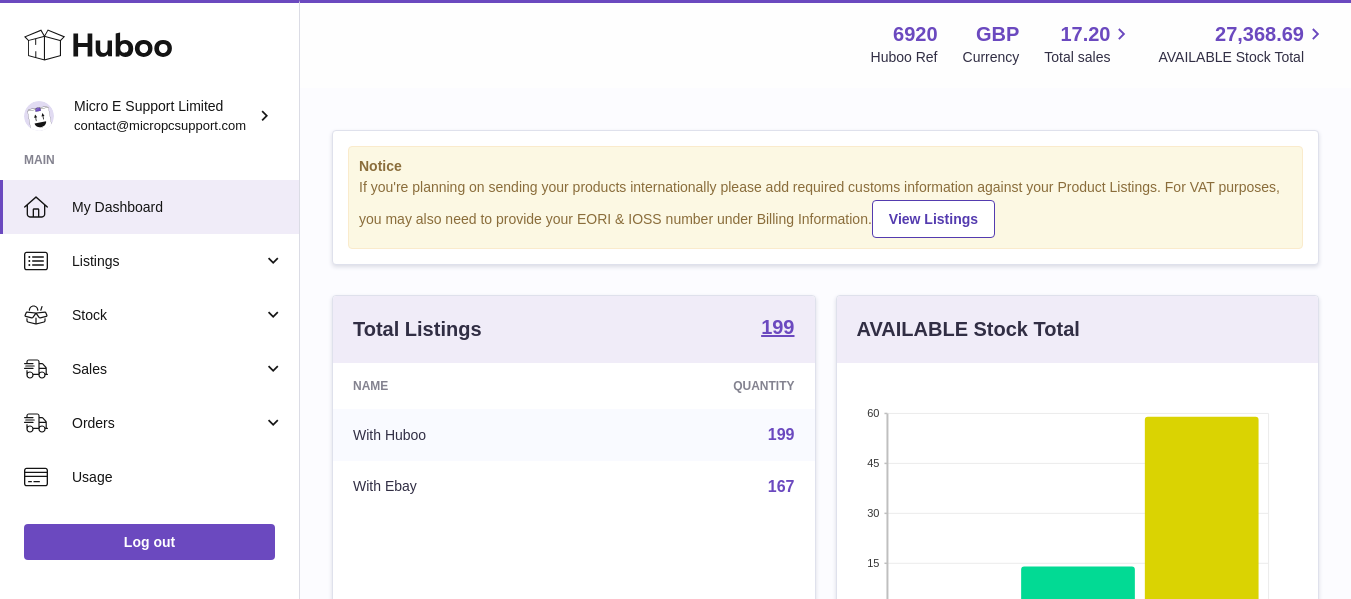 scroll, scrollTop: 0, scrollLeft: 0, axis: both 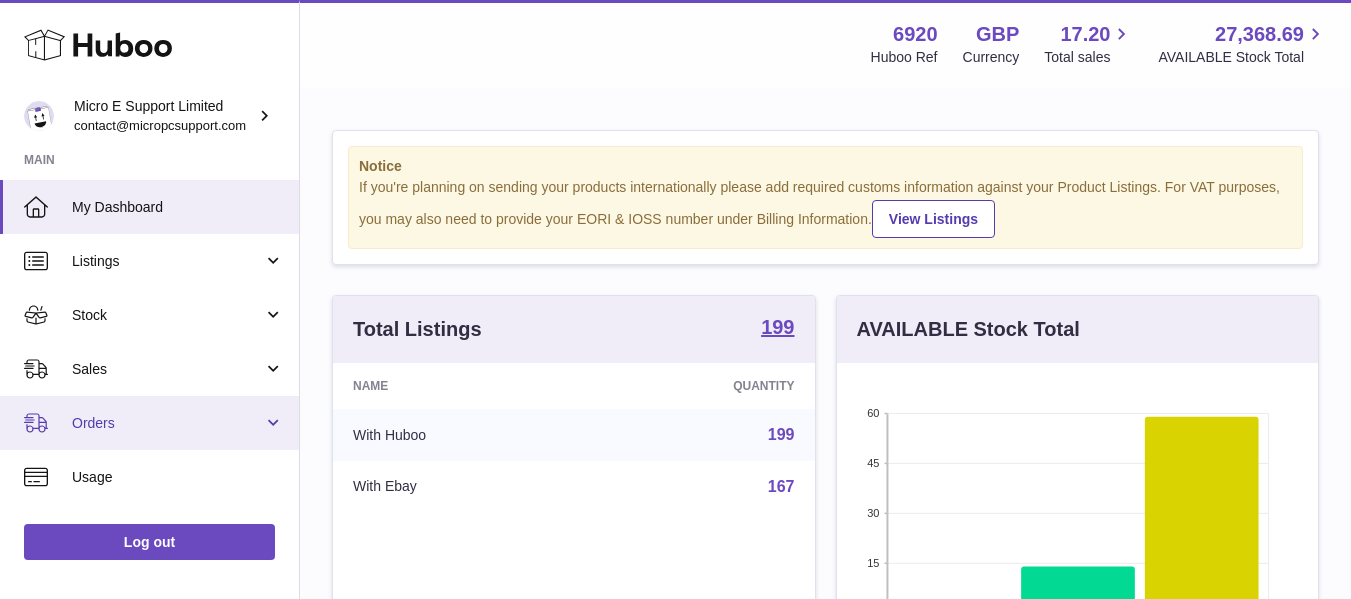 click on "Orders" at bounding box center [167, 423] 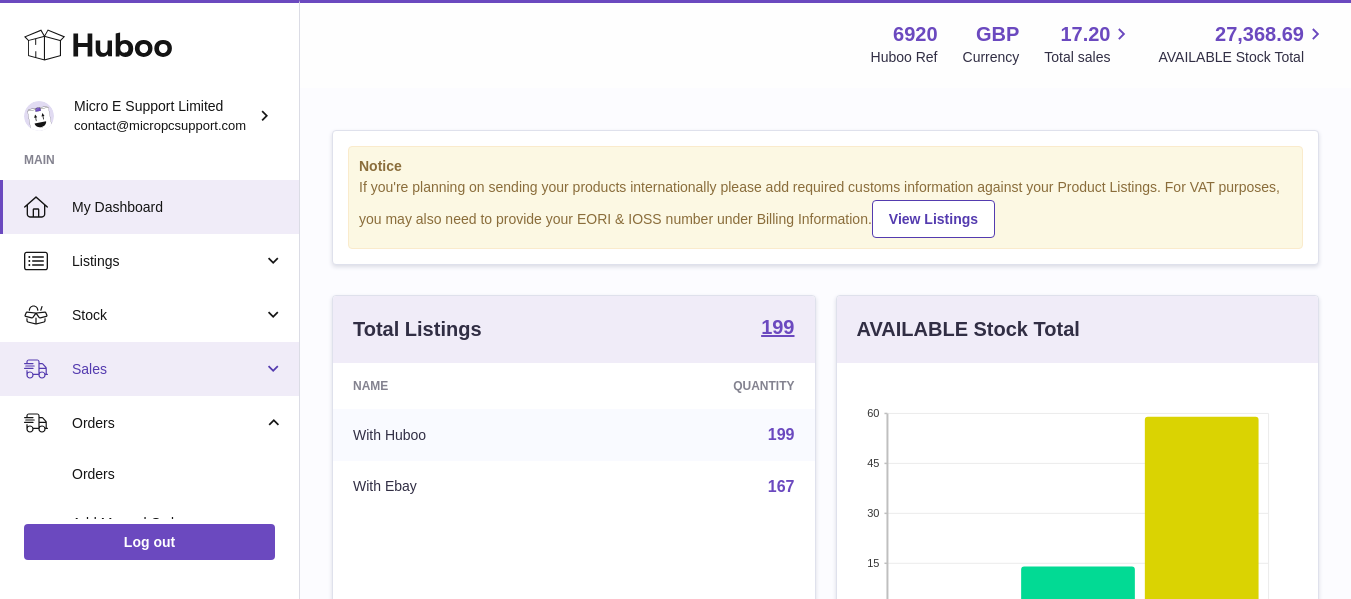 click on "Sales" at bounding box center [167, 369] 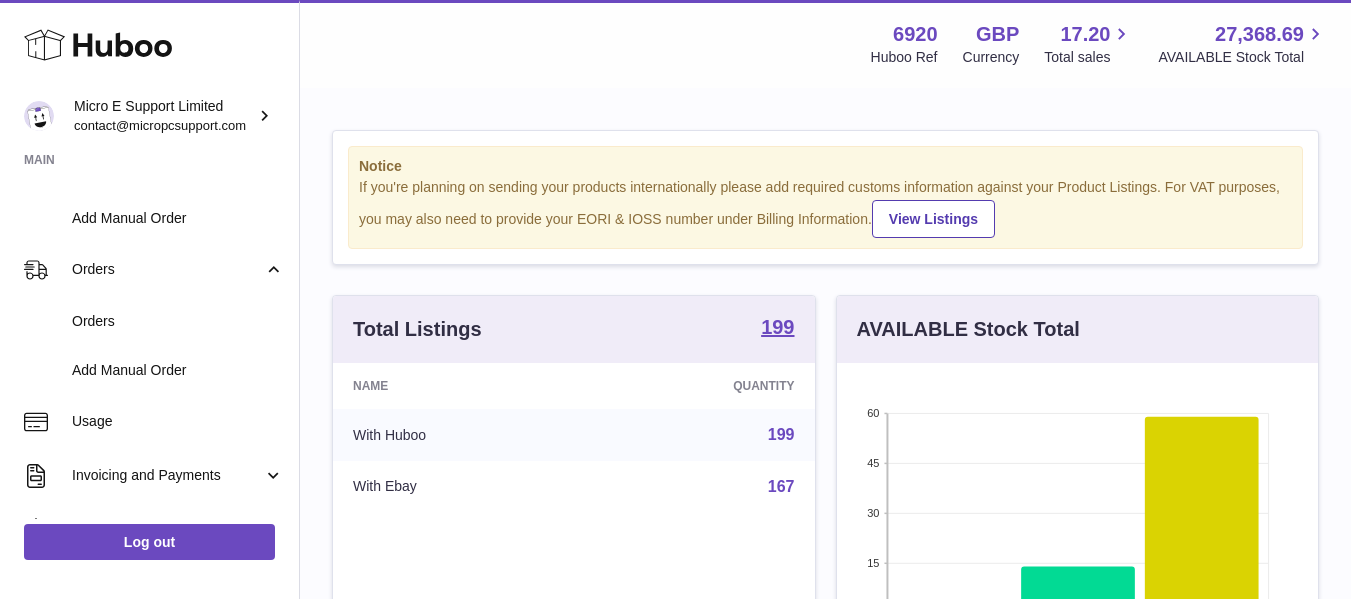 scroll, scrollTop: 300, scrollLeft: 0, axis: vertical 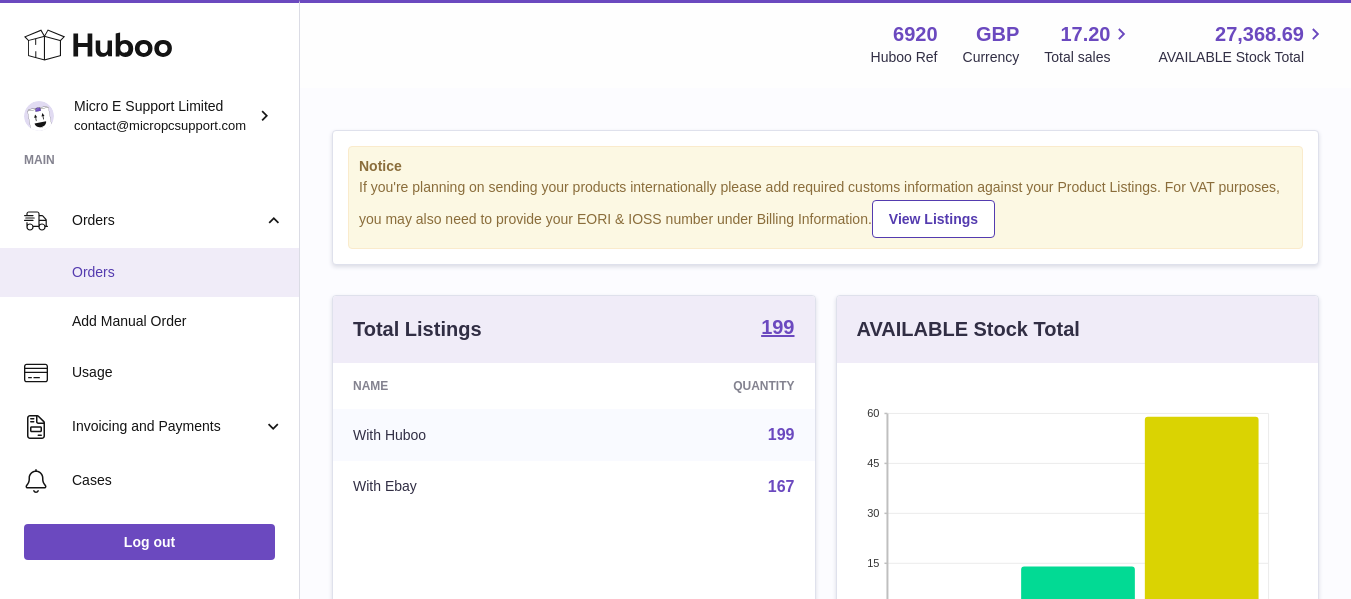 click on "Orders" at bounding box center [178, 272] 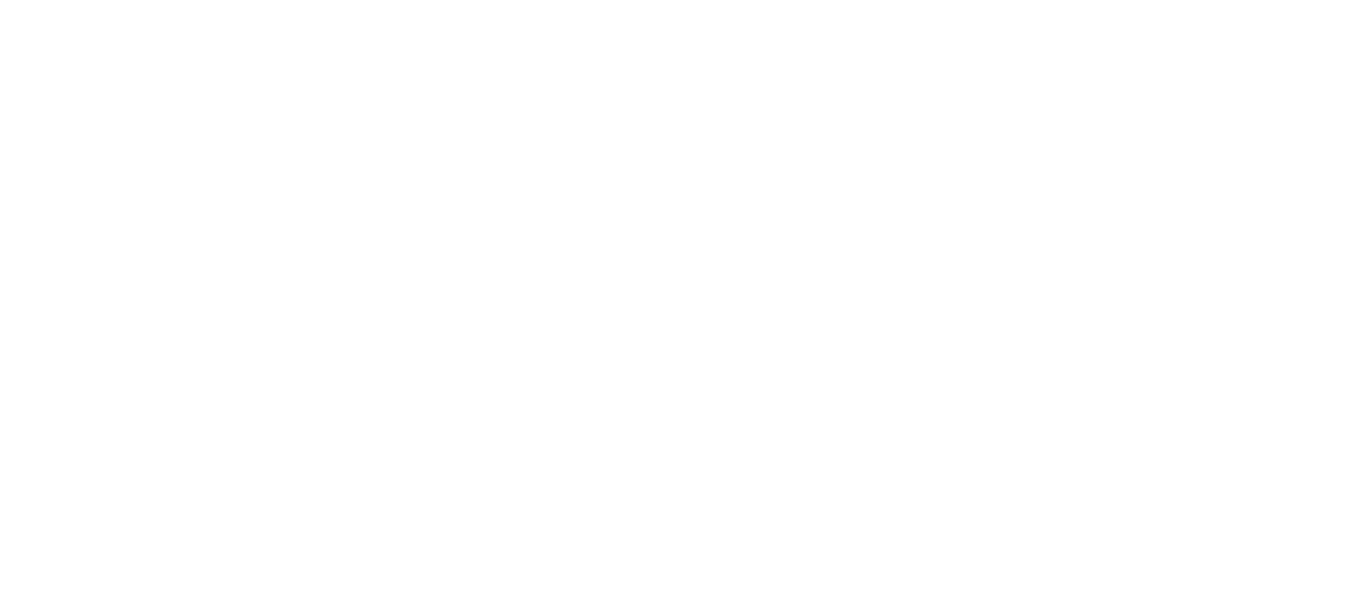 scroll, scrollTop: 0, scrollLeft: 0, axis: both 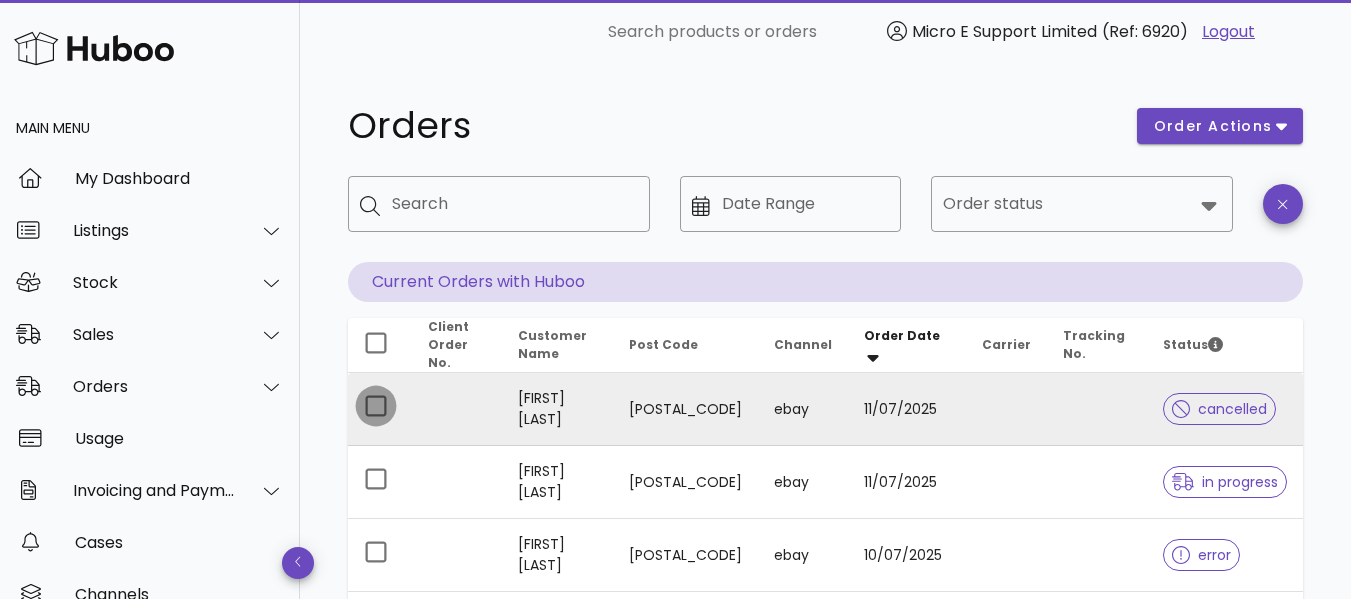 click at bounding box center (376, 406) 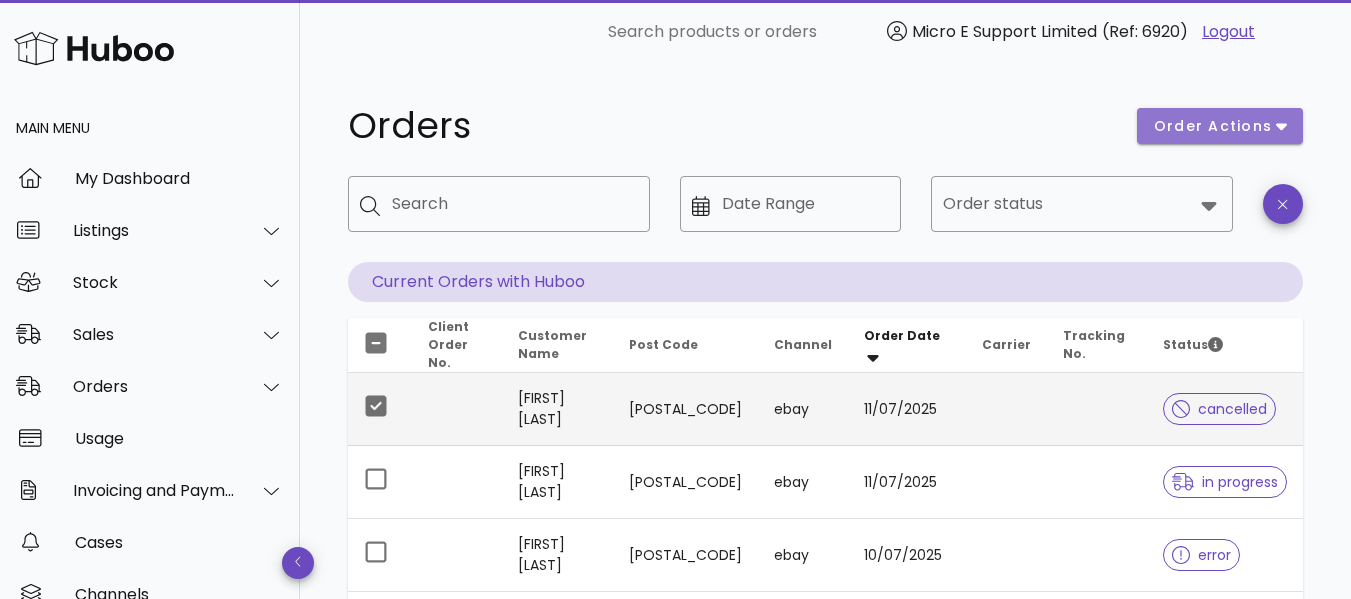 click on "order actions" at bounding box center (1213, 126) 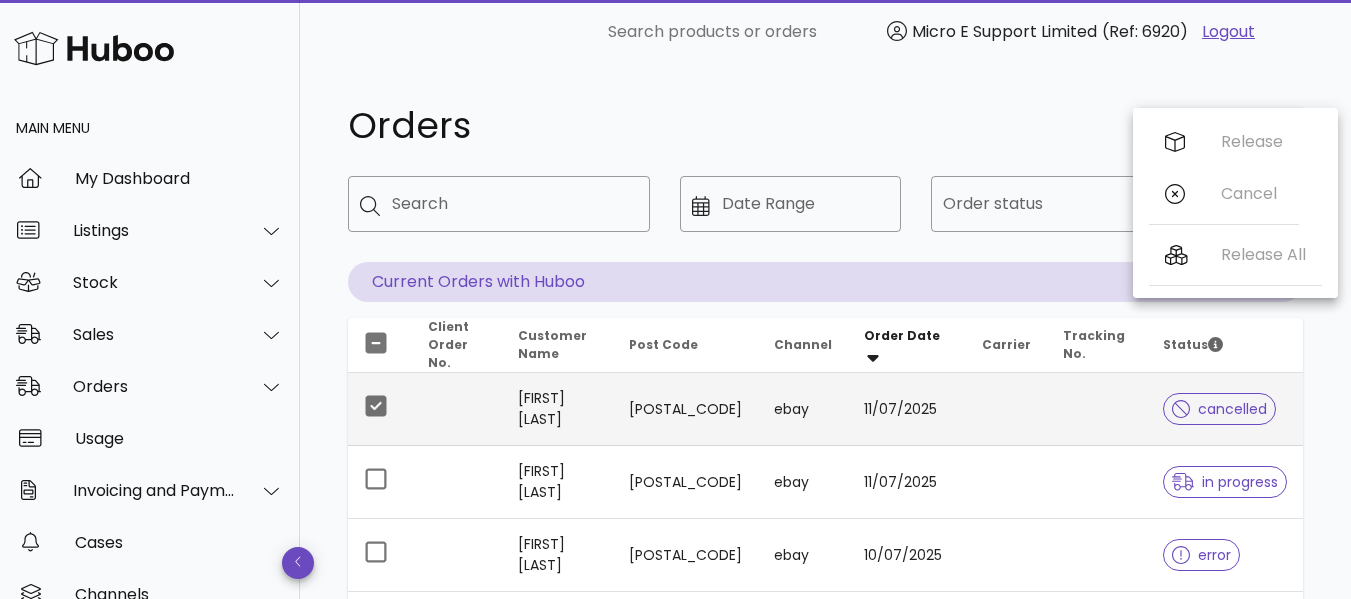 click on "Release   Cancel" at bounding box center (1224, 172) 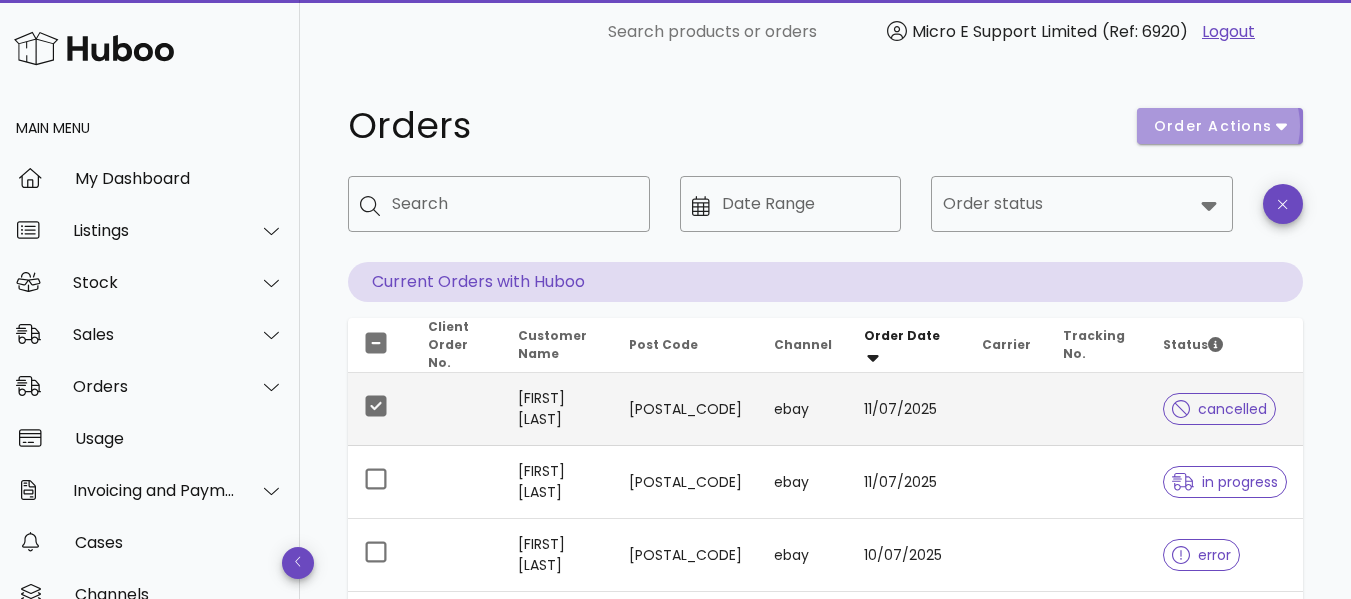 click on "order actions" at bounding box center [1220, 126] 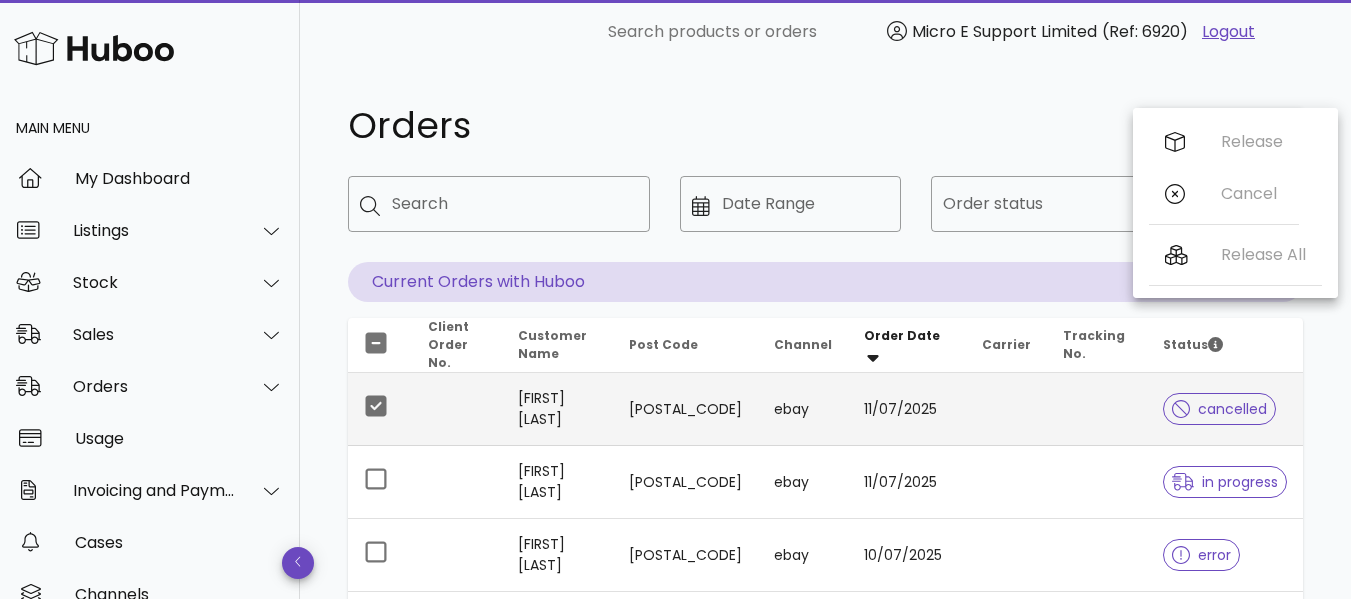 click on "Release   Cancel" at bounding box center (1224, 172) 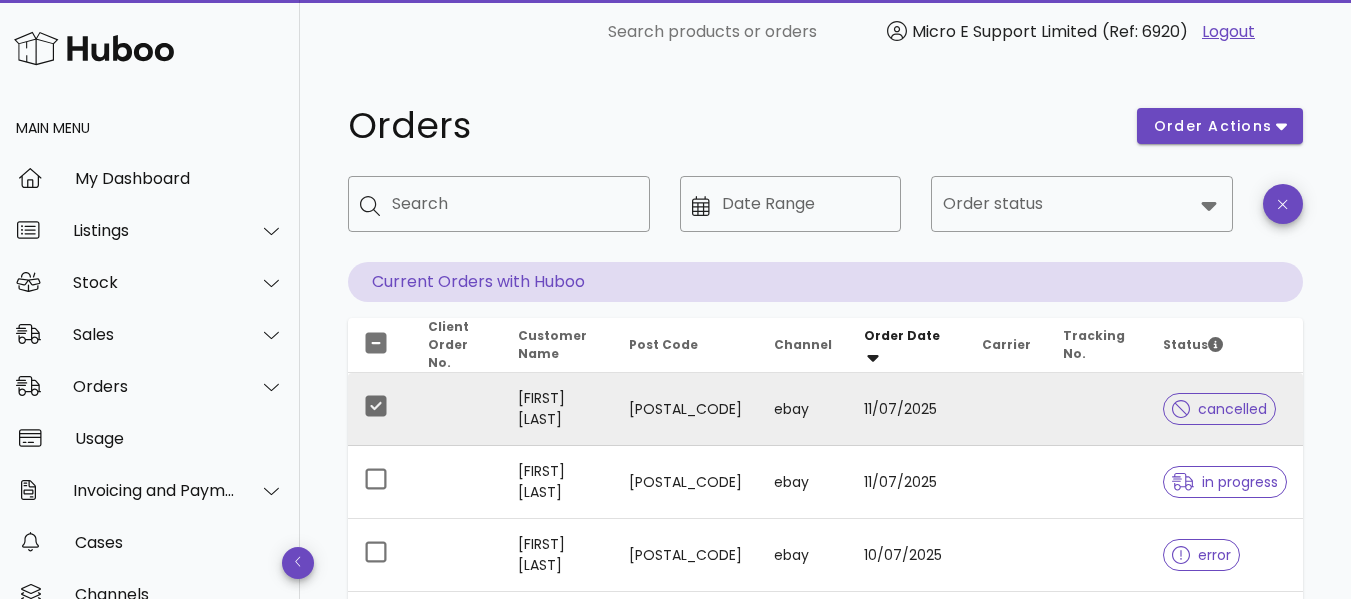 click on "Niall Brownhill" at bounding box center [558, 409] 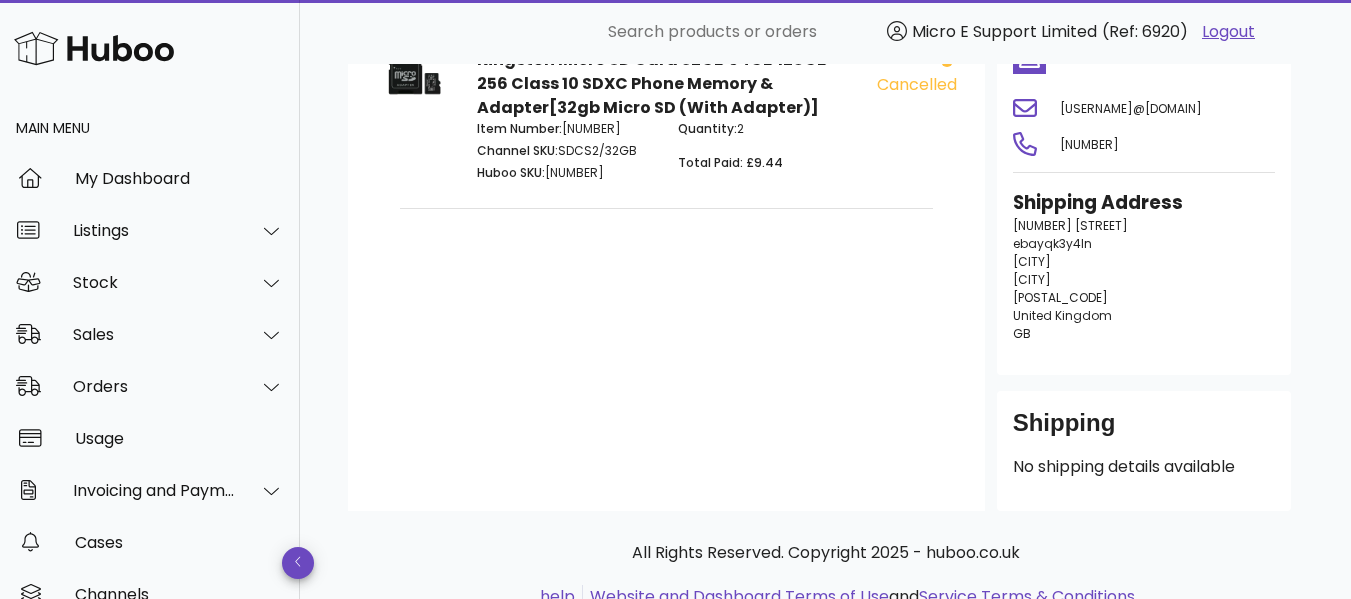 scroll, scrollTop: 0, scrollLeft: 0, axis: both 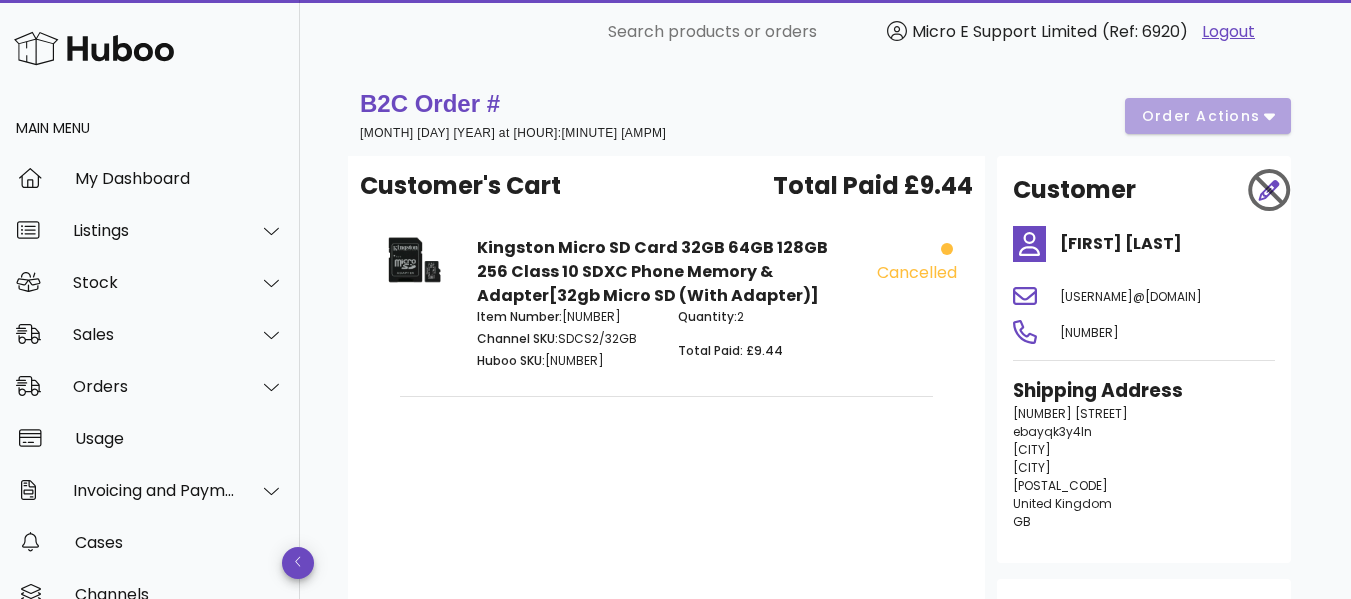 click at bounding box center [1263, 190] 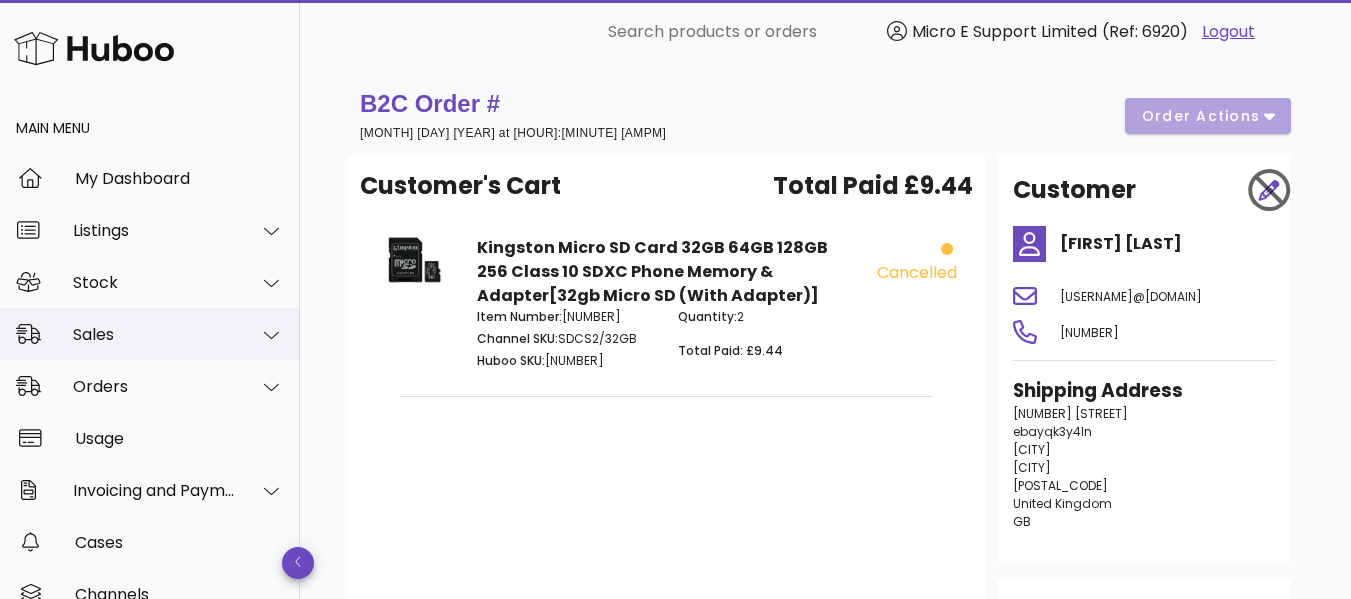 click on "Sales" at bounding box center [154, 334] 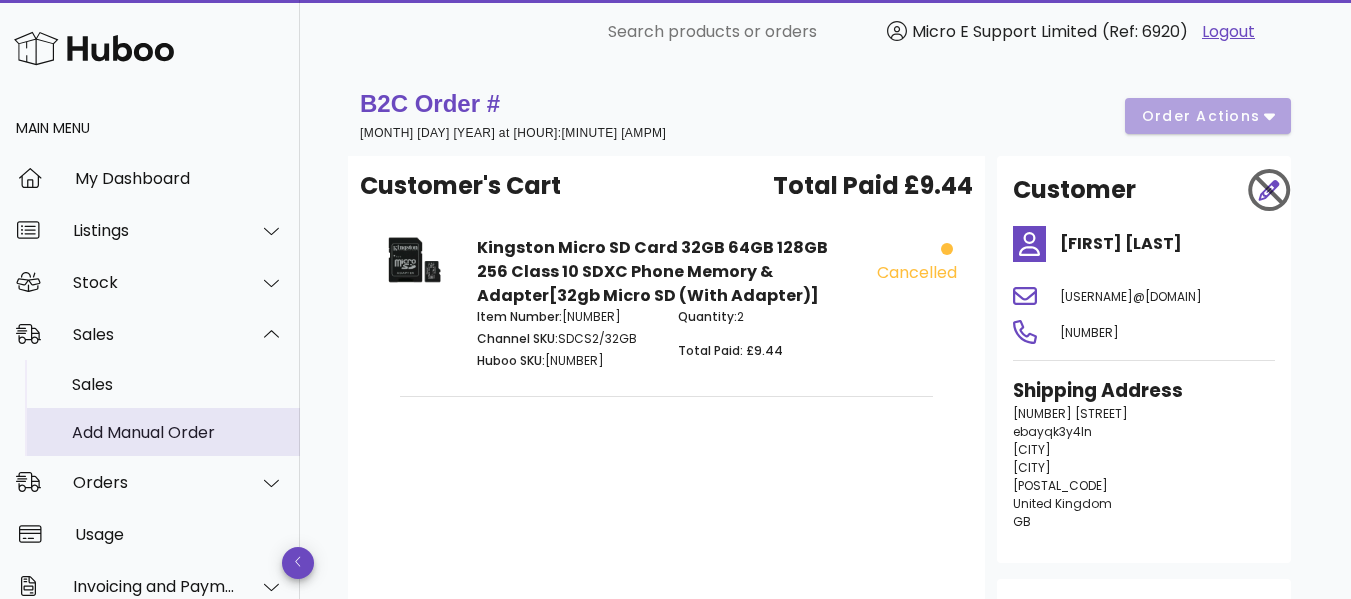 click on "Add Manual Order" at bounding box center (178, 432) 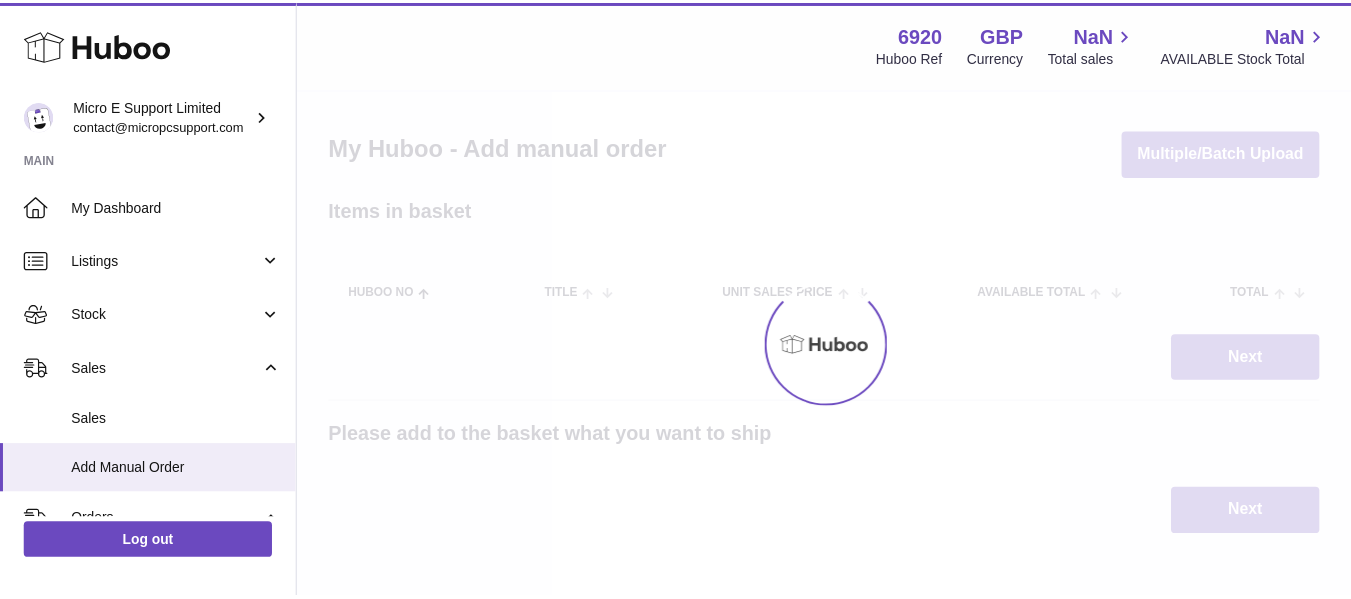 scroll, scrollTop: 0, scrollLeft: 0, axis: both 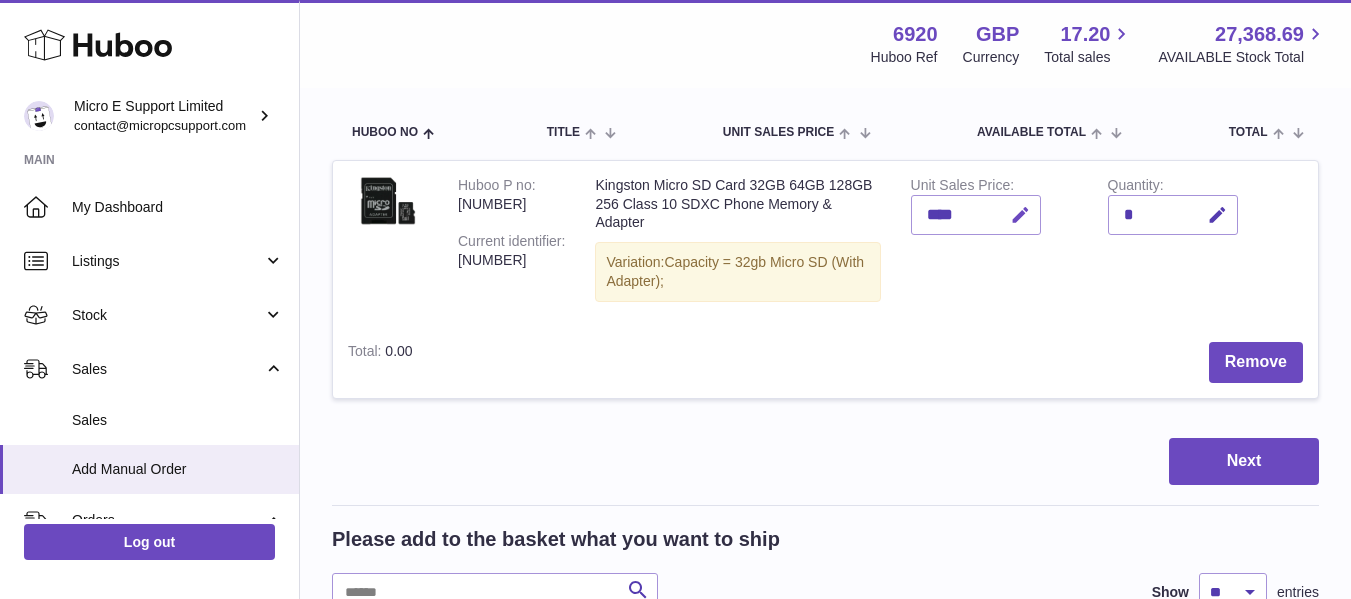 click at bounding box center (1020, 215) 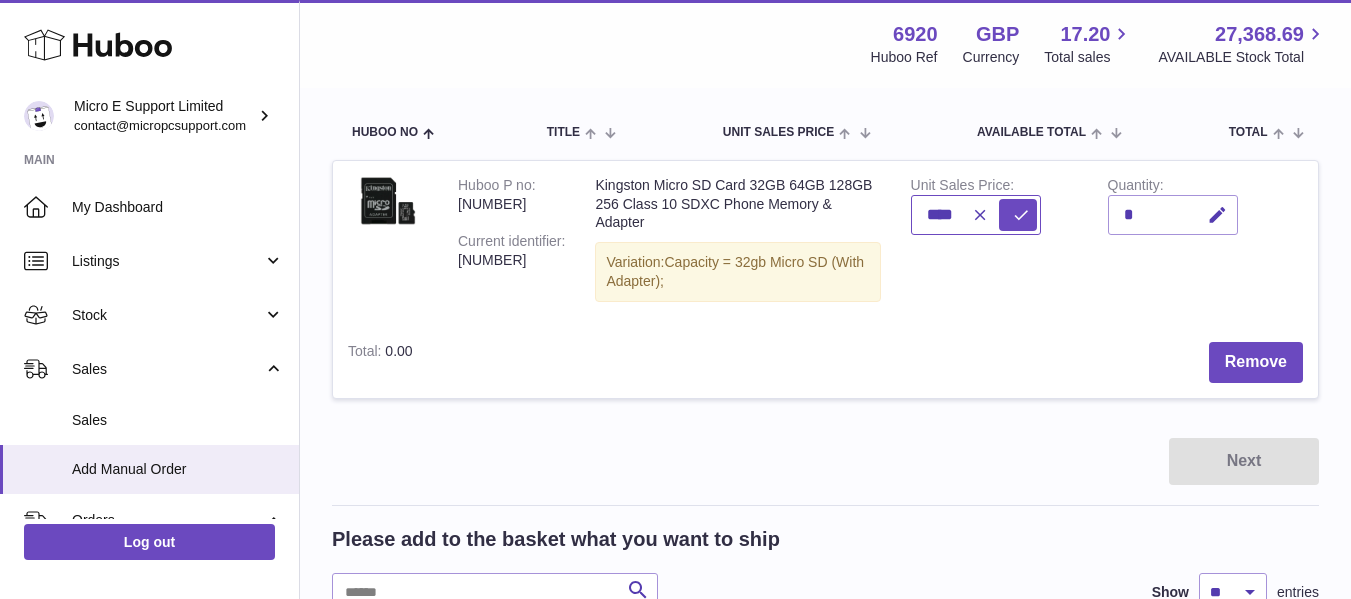 click on "****" at bounding box center (976, 215) 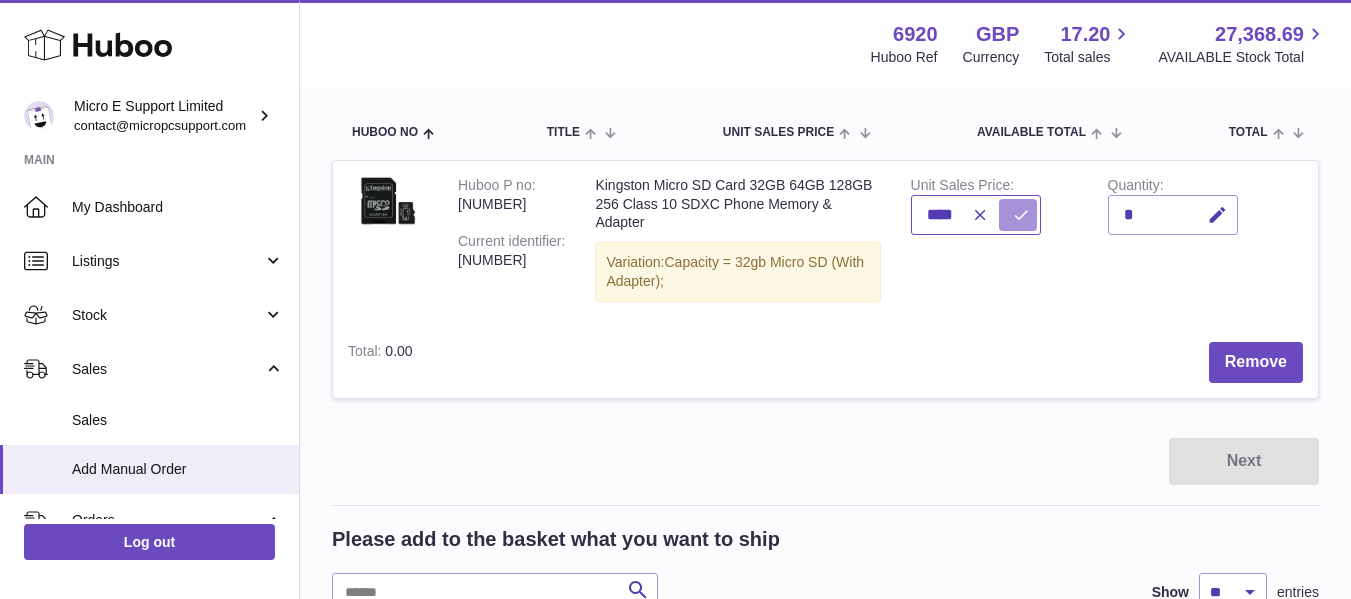 type on "****" 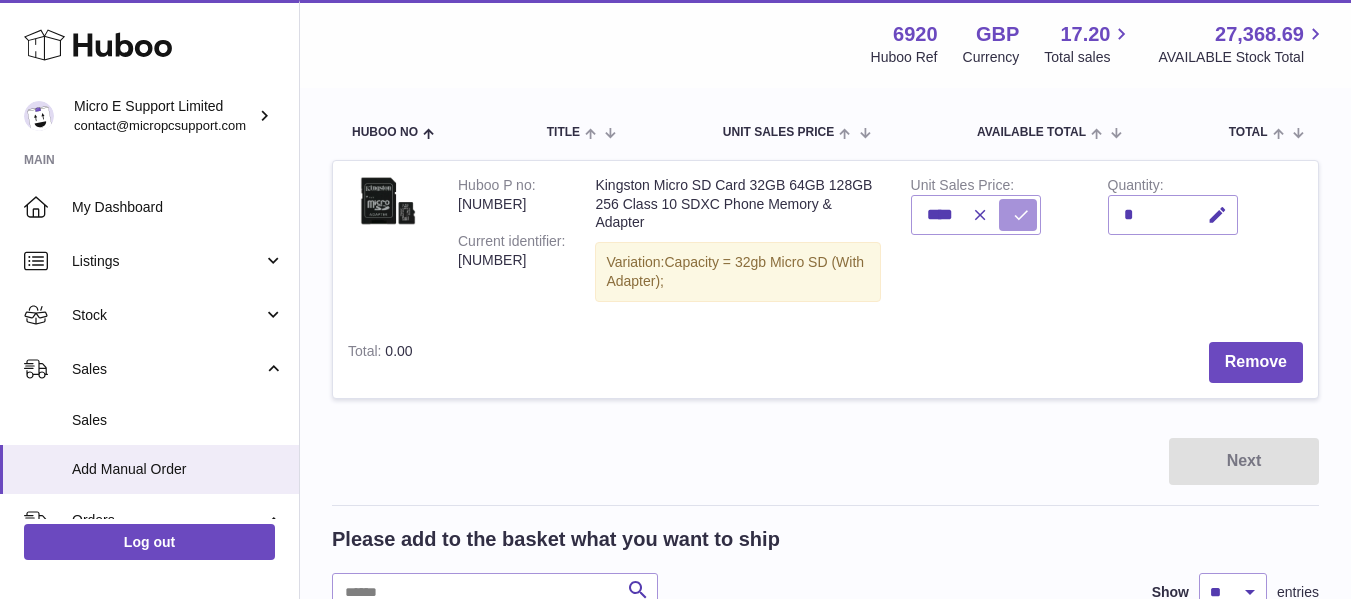 click at bounding box center [1021, 215] 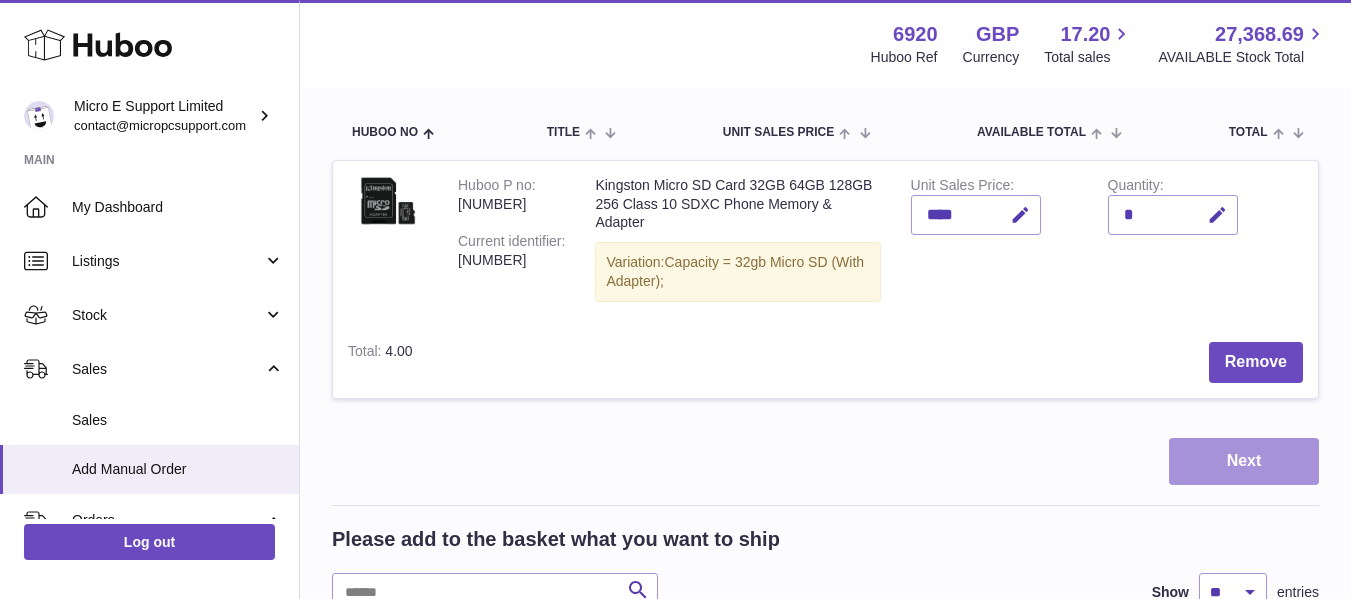 click on "Next" at bounding box center (1244, 461) 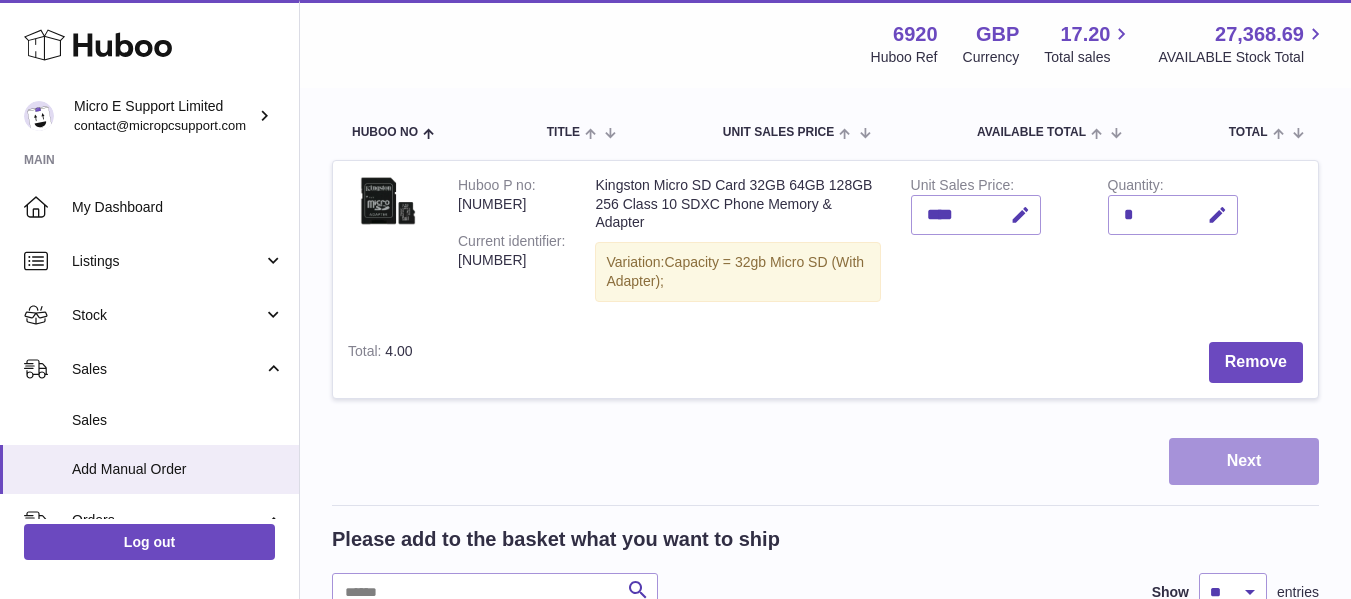 scroll, scrollTop: 0, scrollLeft: 0, axis: both 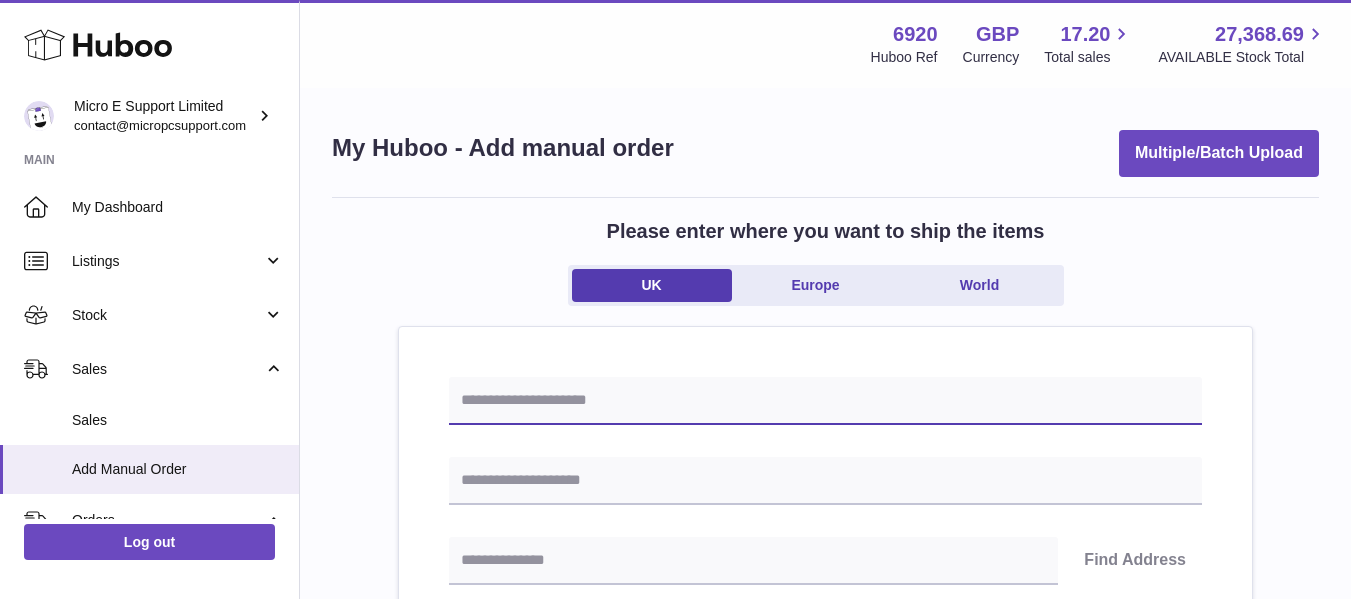 click at bounding box center [825, 401] 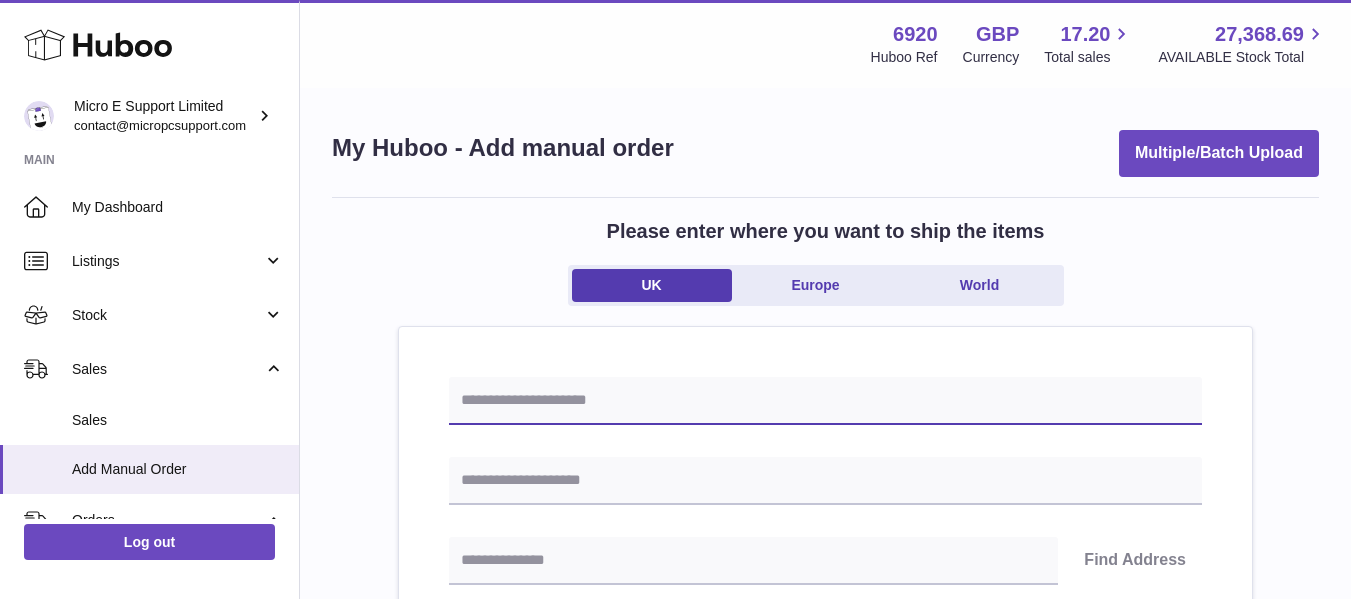 paste on "**********" 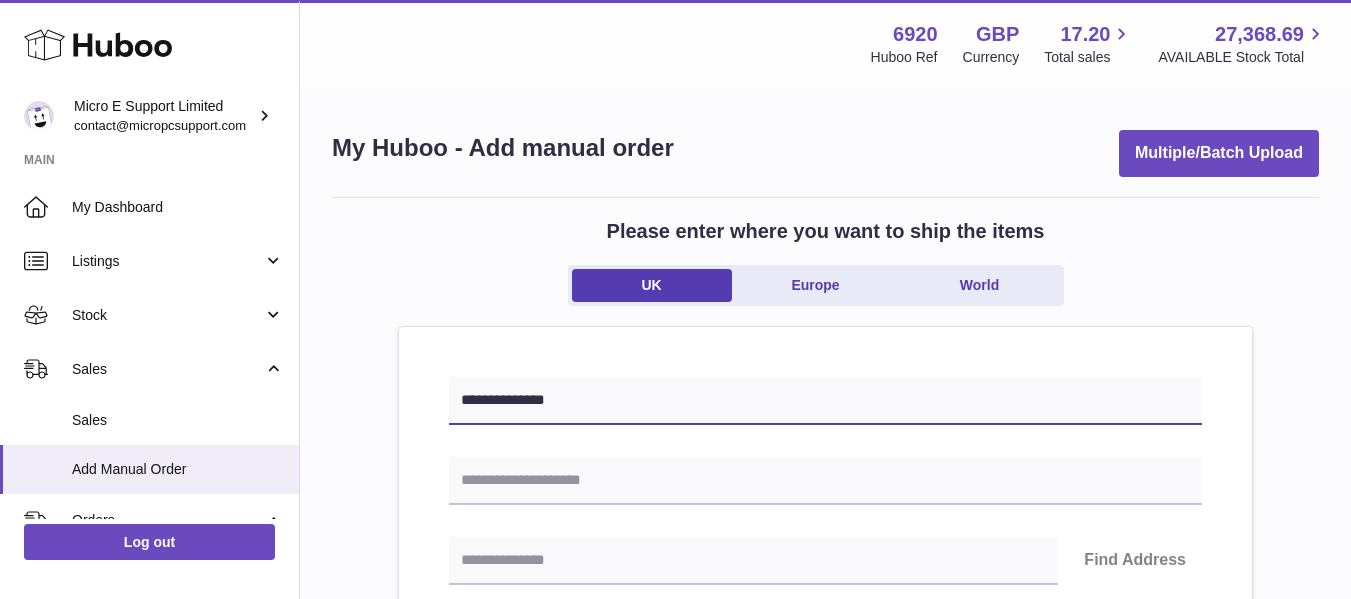 type on "**********" 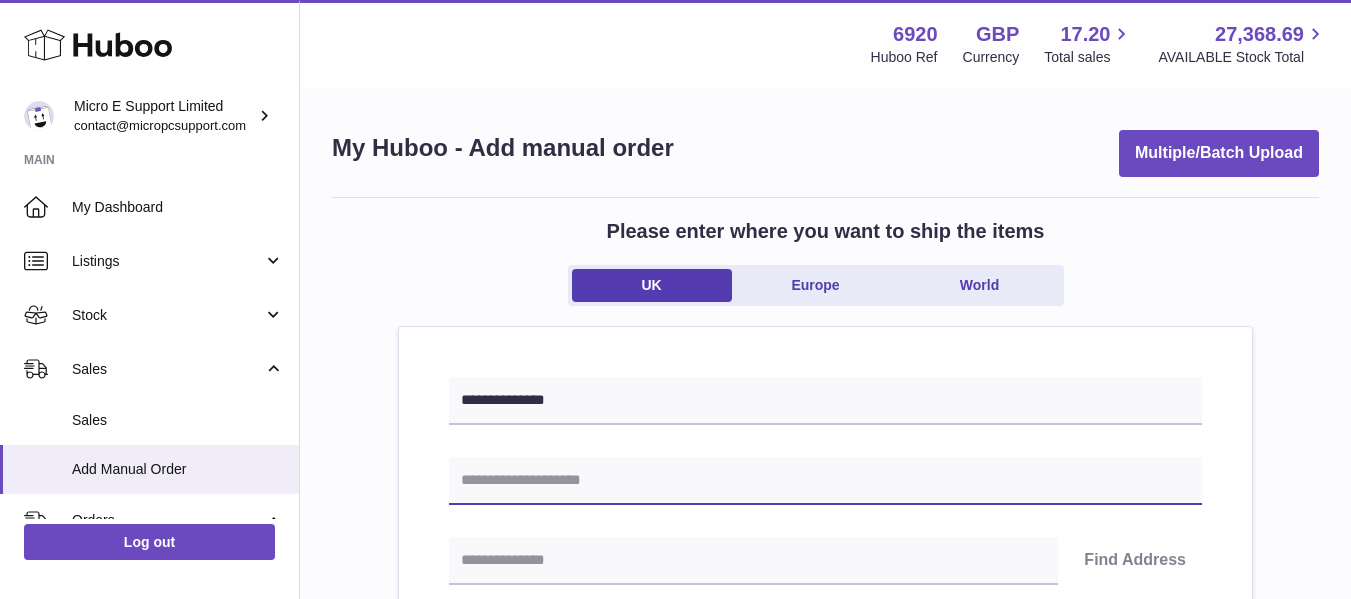 click at bounding box center [825, 481] 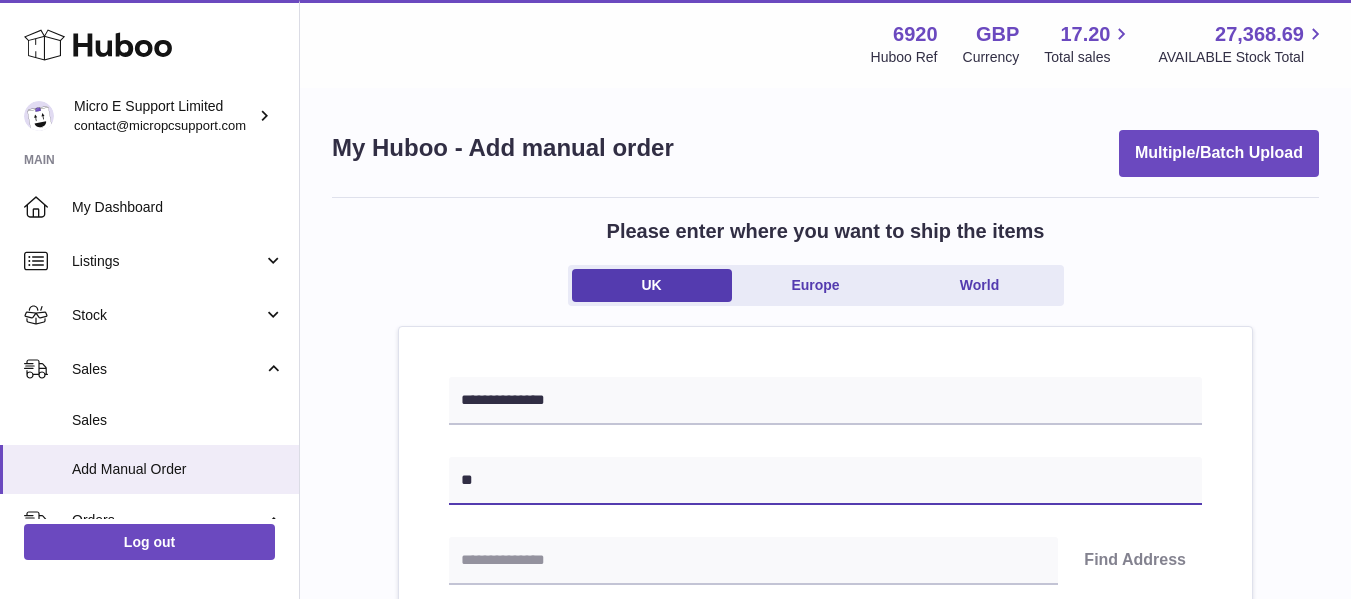 type on "***" 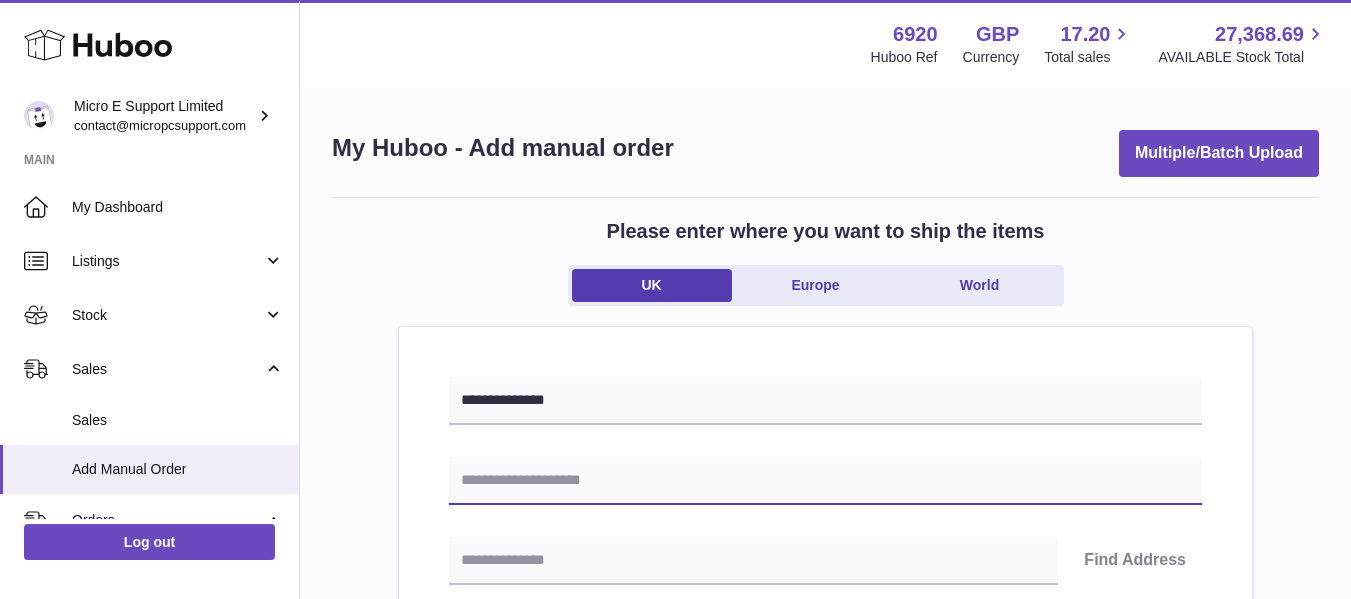 paste on "**********" 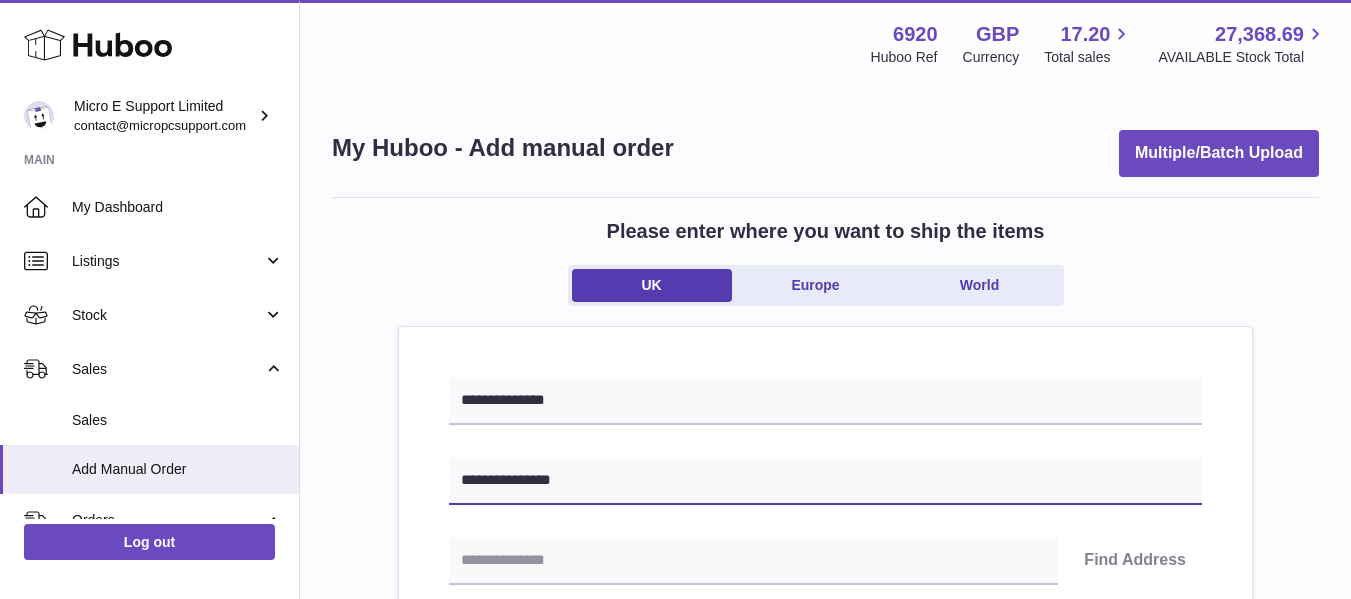 type on "**********" 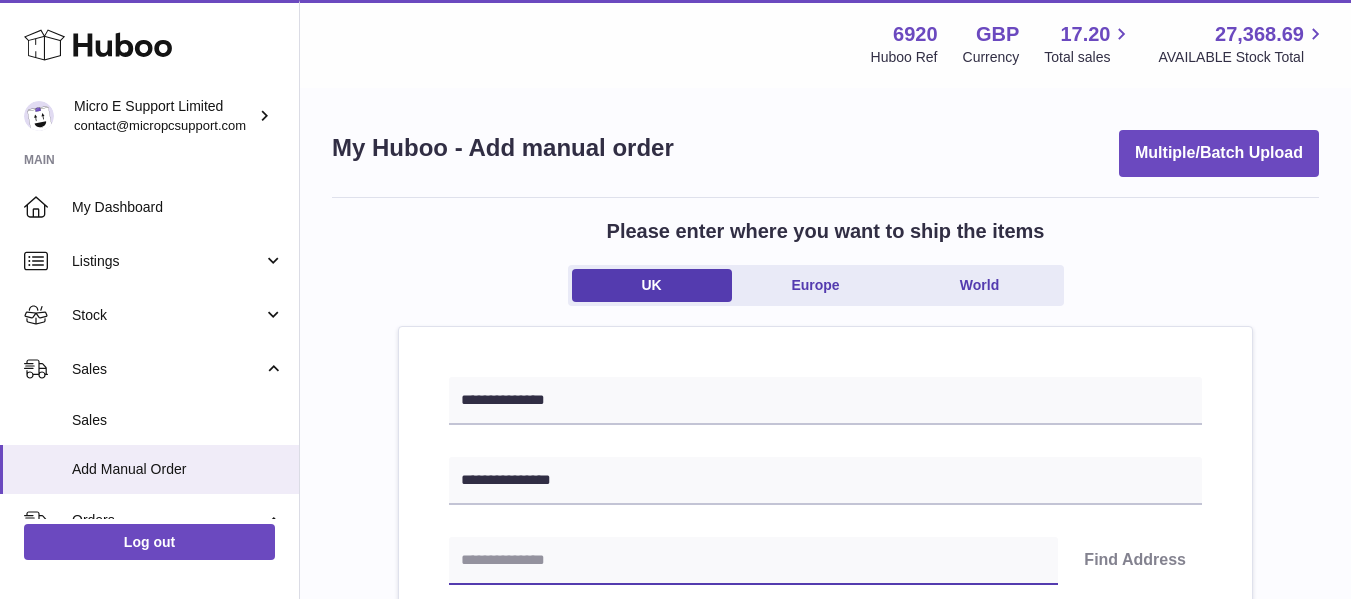 paste on "********" 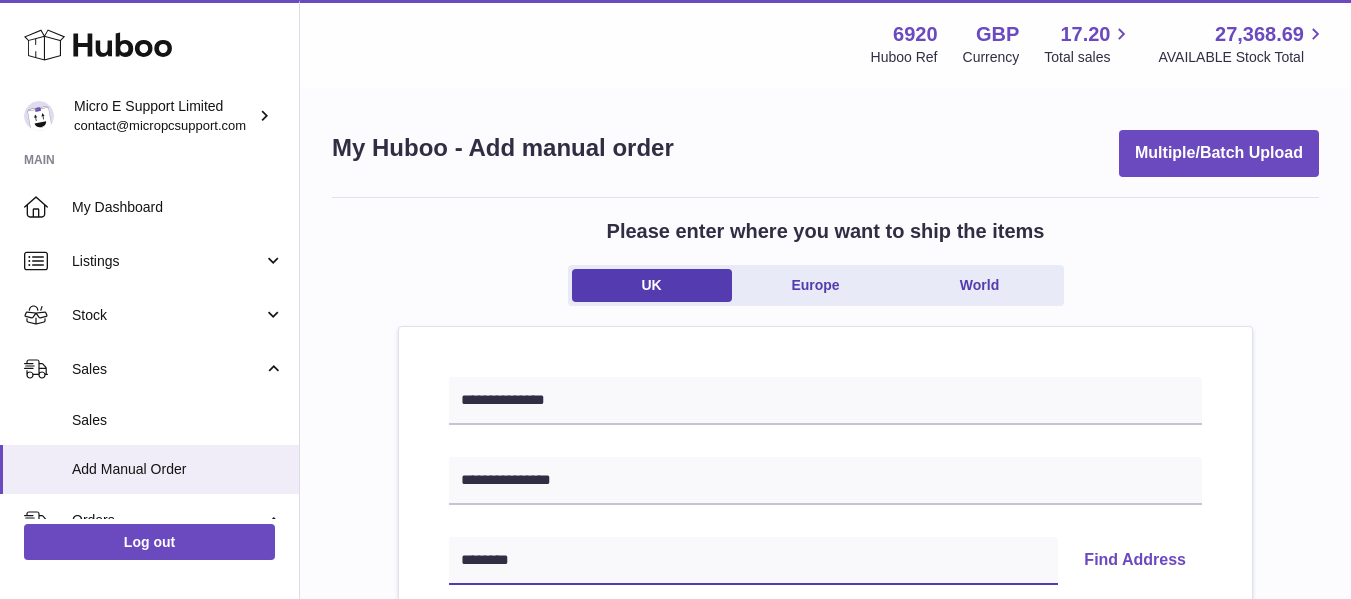 scroll, scrollTop: 100, scrollLeft: 0, axis: vertical 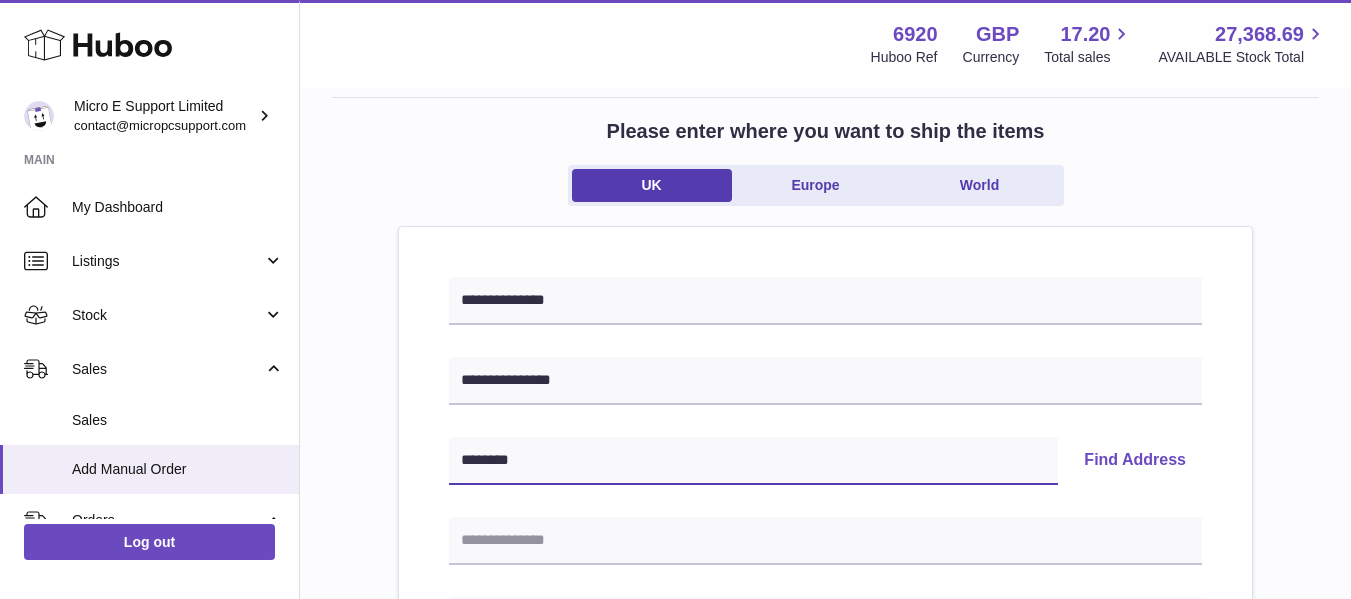 type on "********" 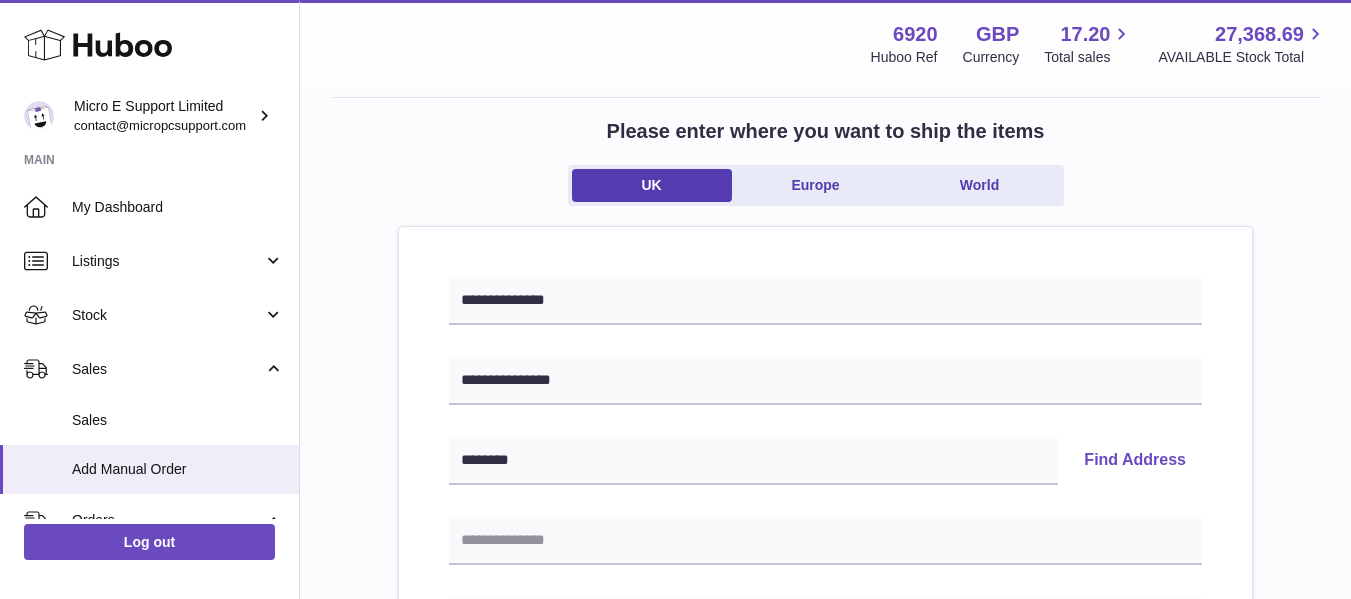 click on "Find Address" at bounding box center (1135, 461) 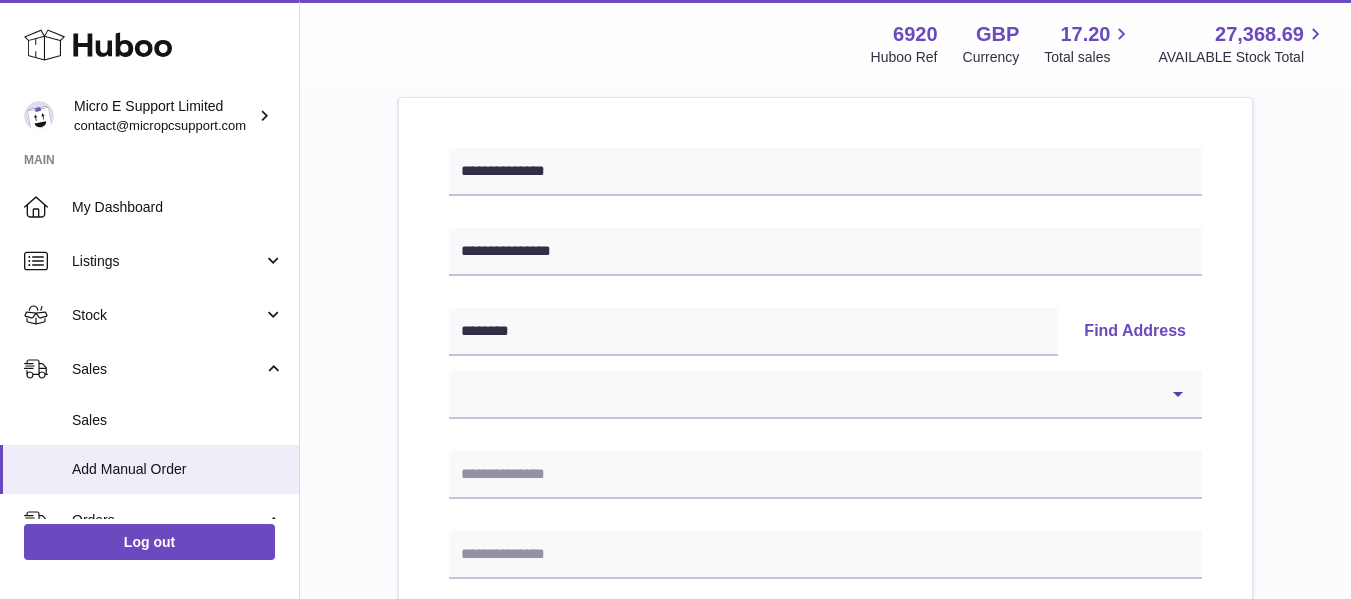 scroll, scrollTop: 300, scrollLeft: 0, axis: vertical 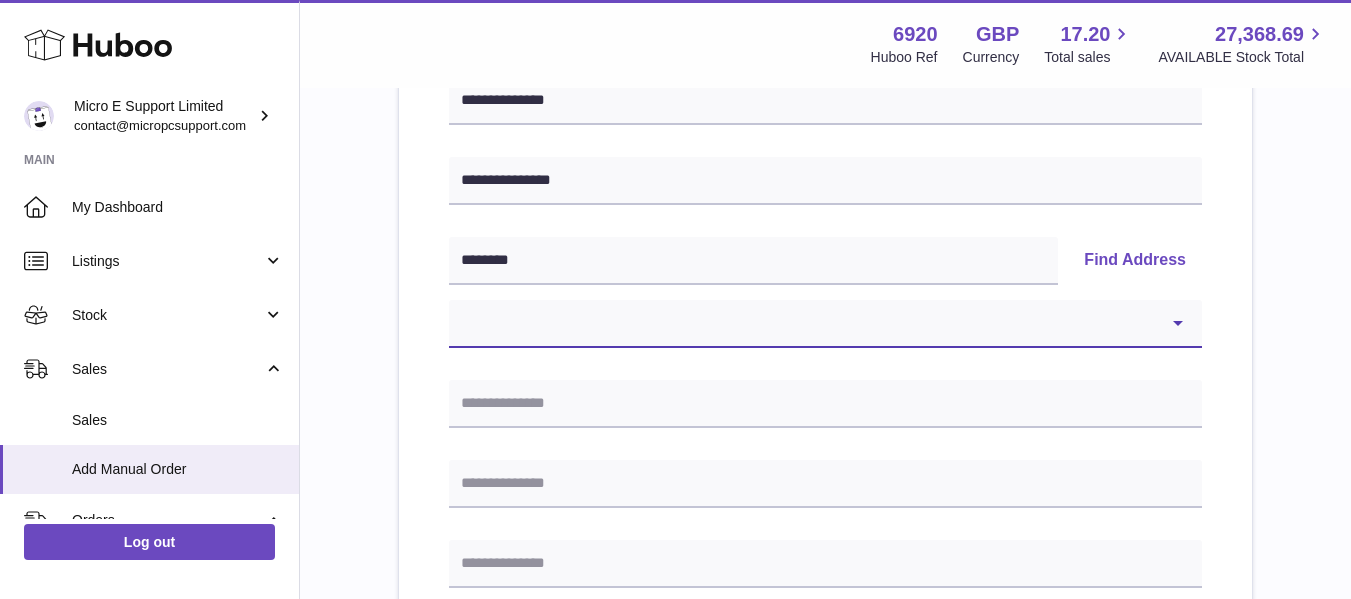 click on "**********" at bounding box center [825, 324] 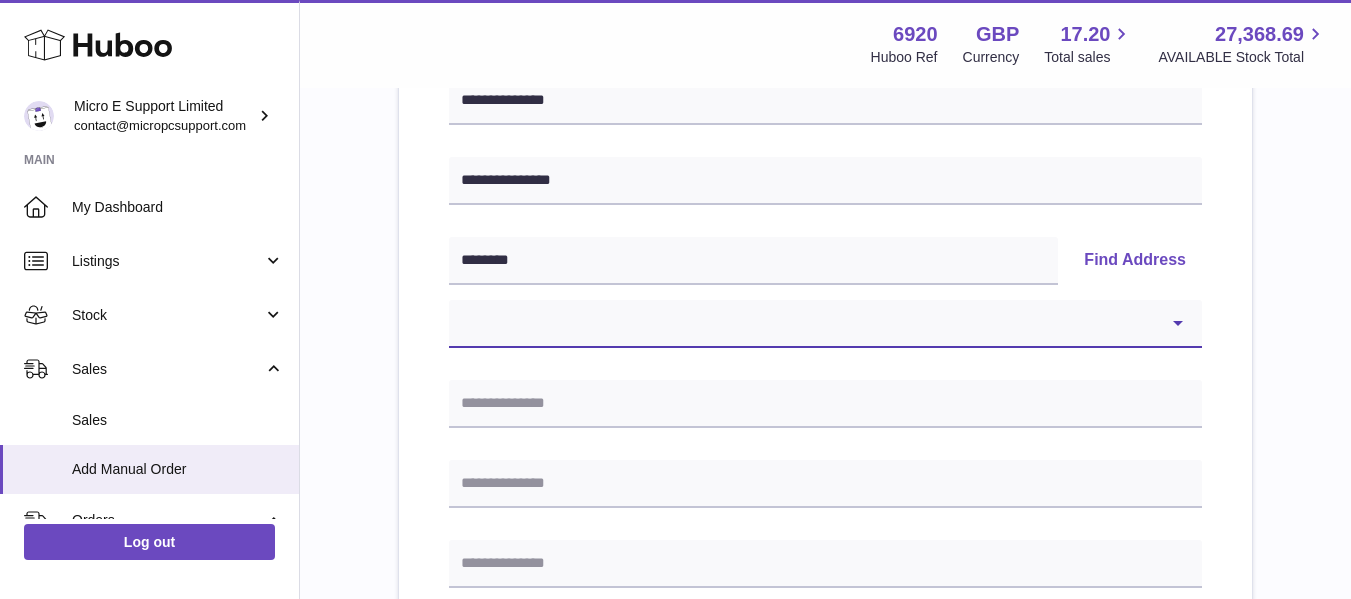 select on "*" 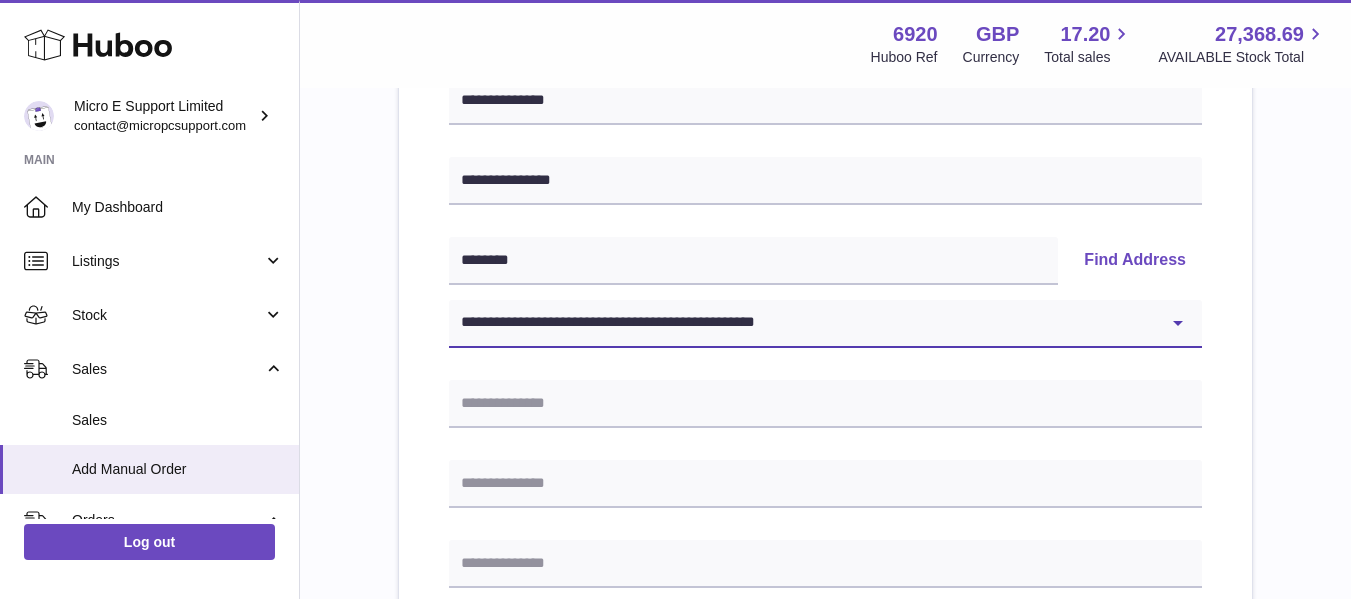click on "**********" at bounding box center (825, 324) 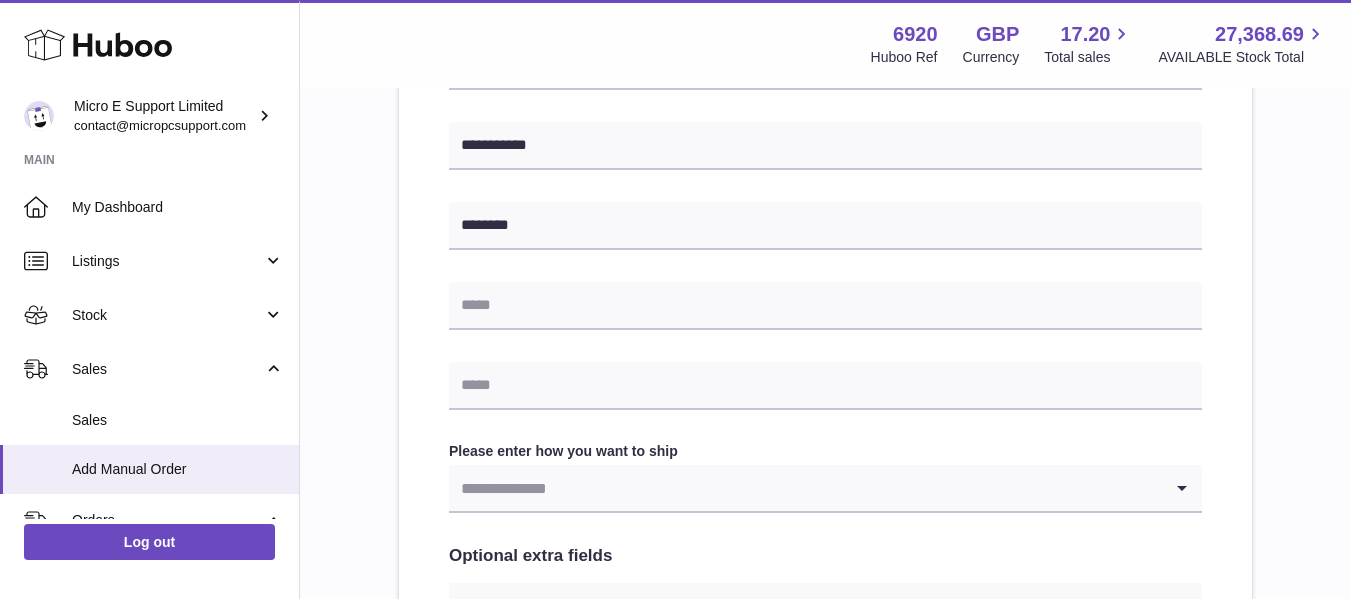 scroll, scrollTop: 800, scrollLeft: 0, axis: vertical 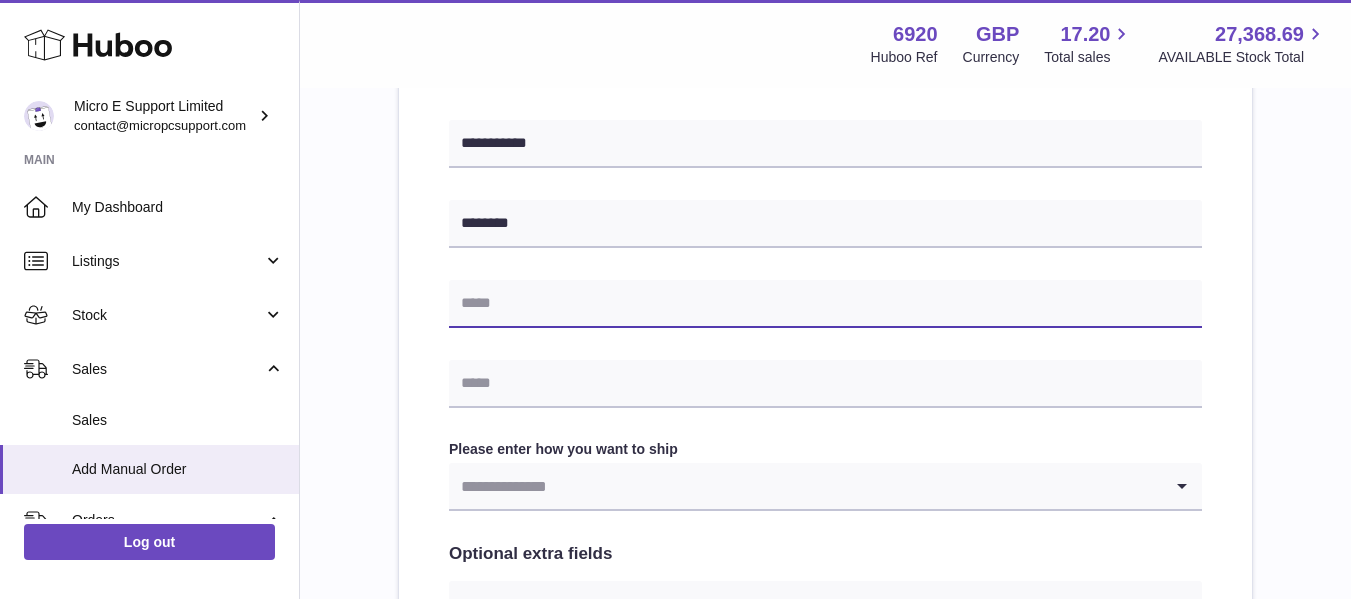 drag, startPoint x: 562, startPoint y: 288, endPoint x: 571, endPoint y: 296, distance: 12.0415945 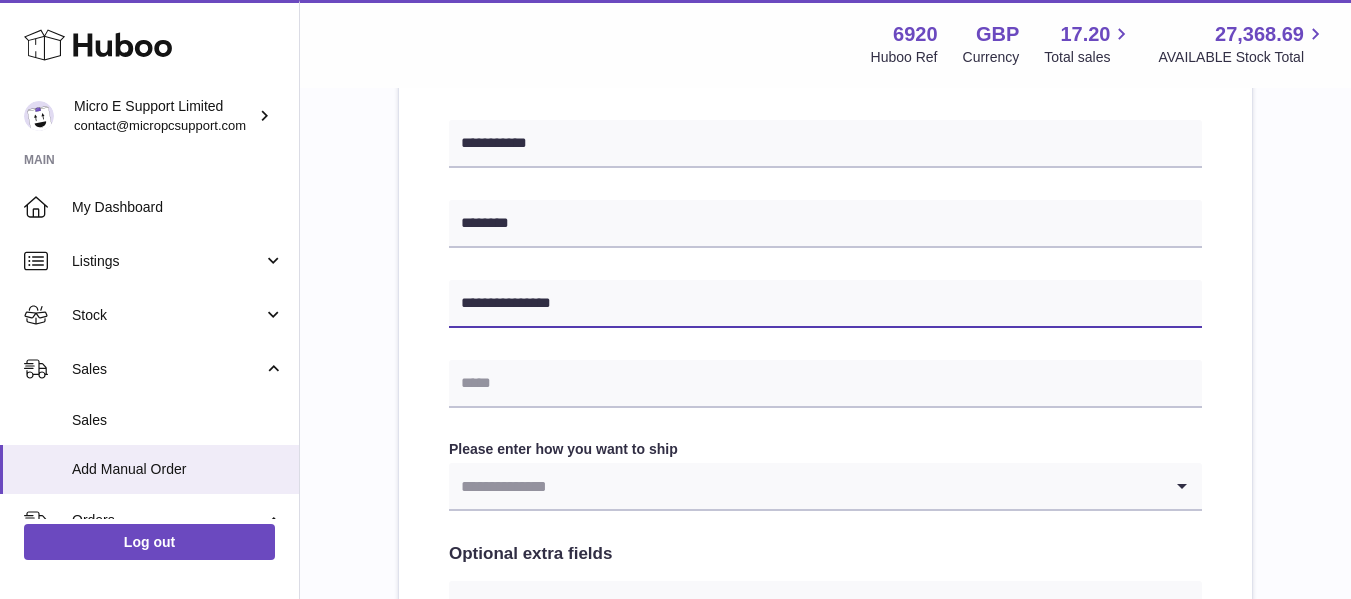 type on "**********" 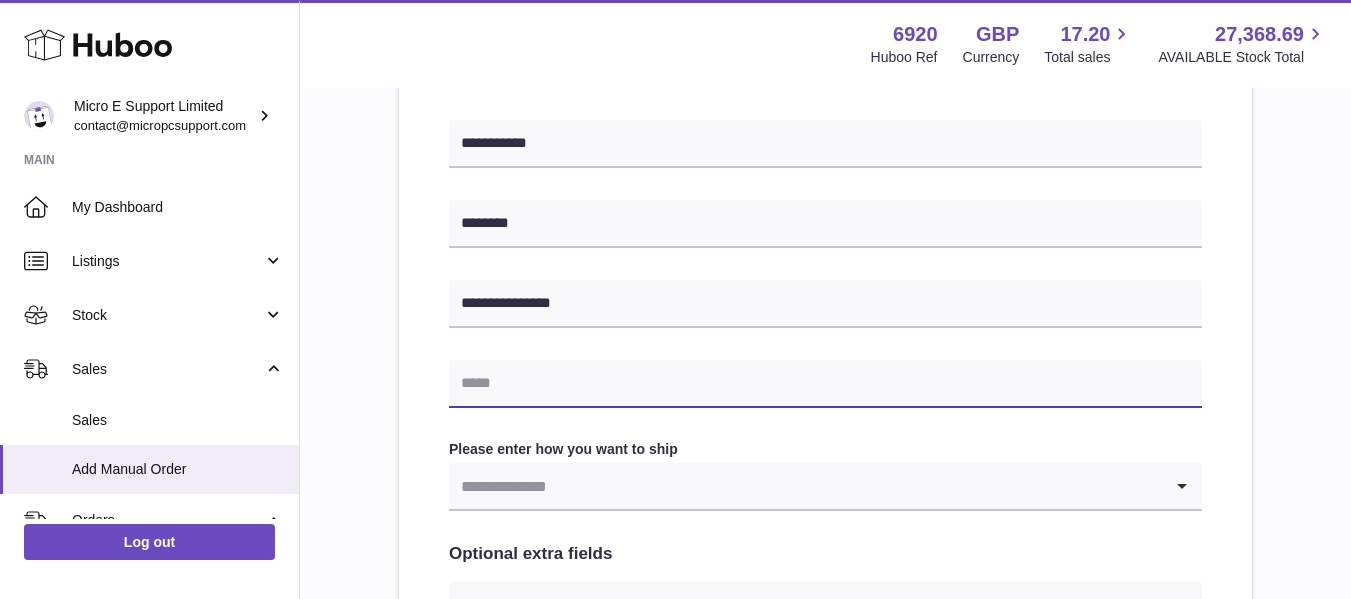 paste on "**********" 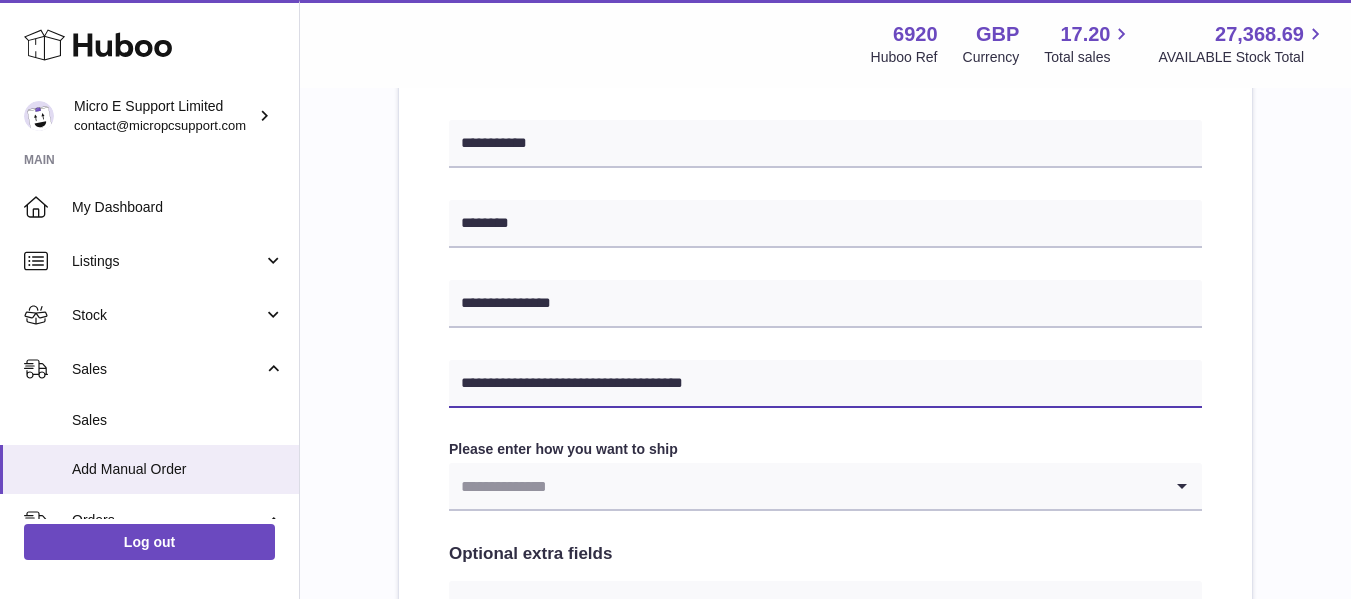 type on "**********" 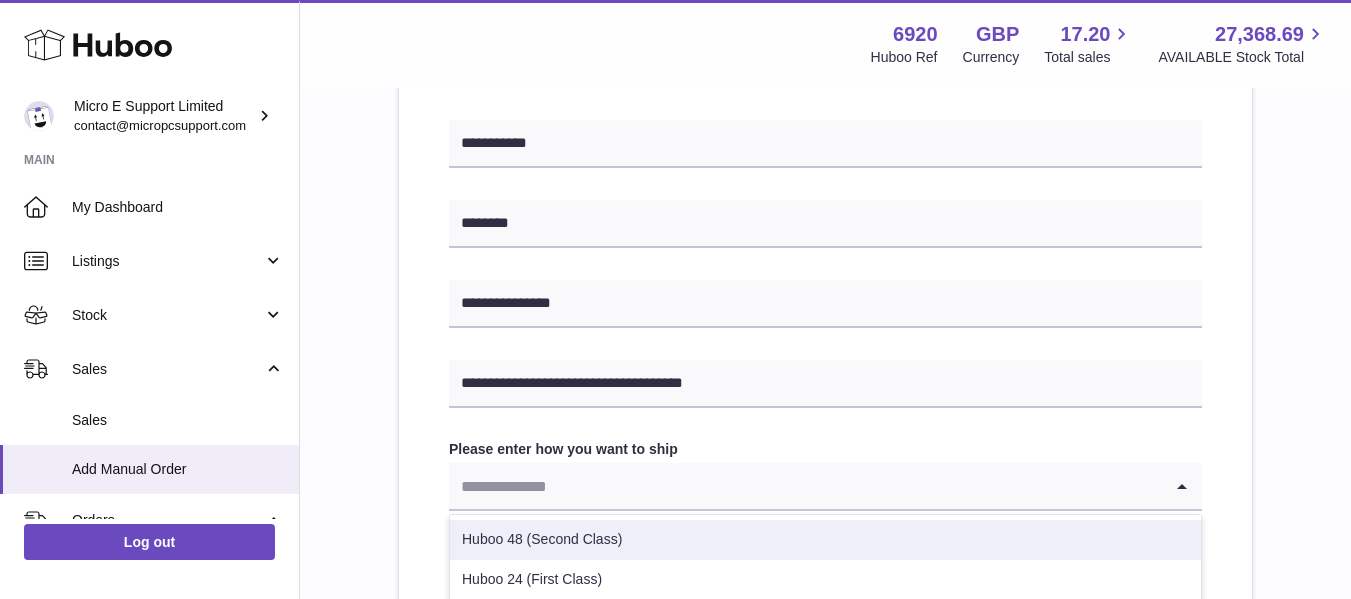 click on "Huboo 48 (Second Class)" at bounding box center [825, 540] 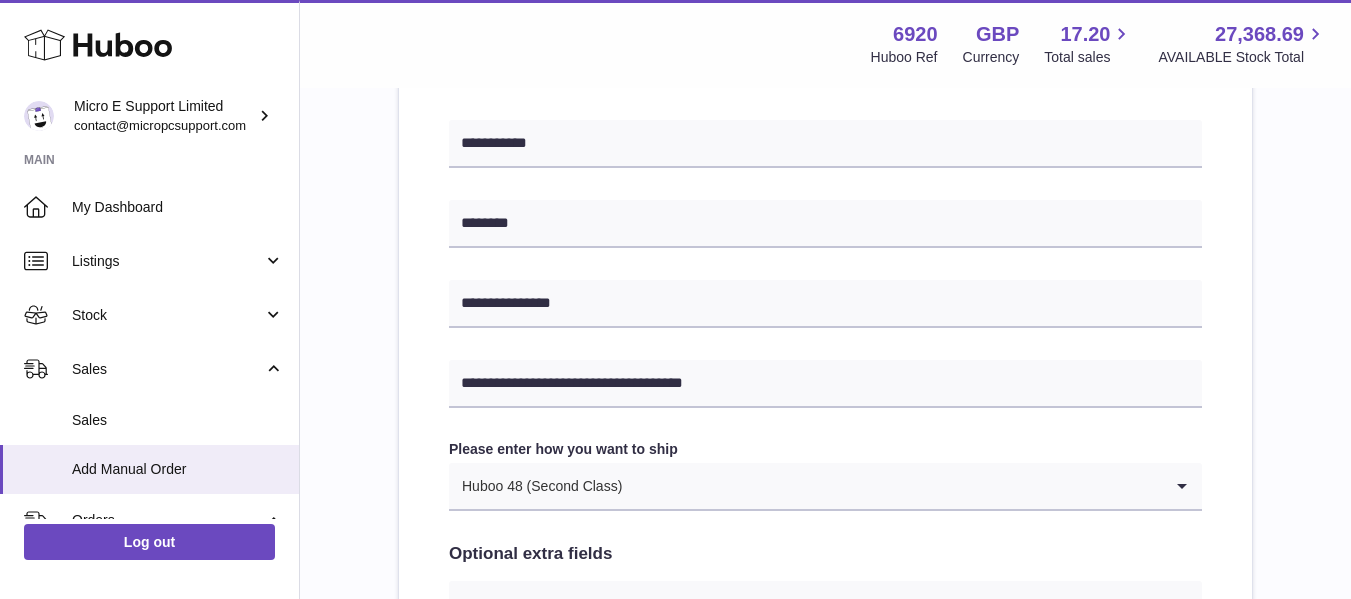 click on "**********" at bounding box center [825, 125] 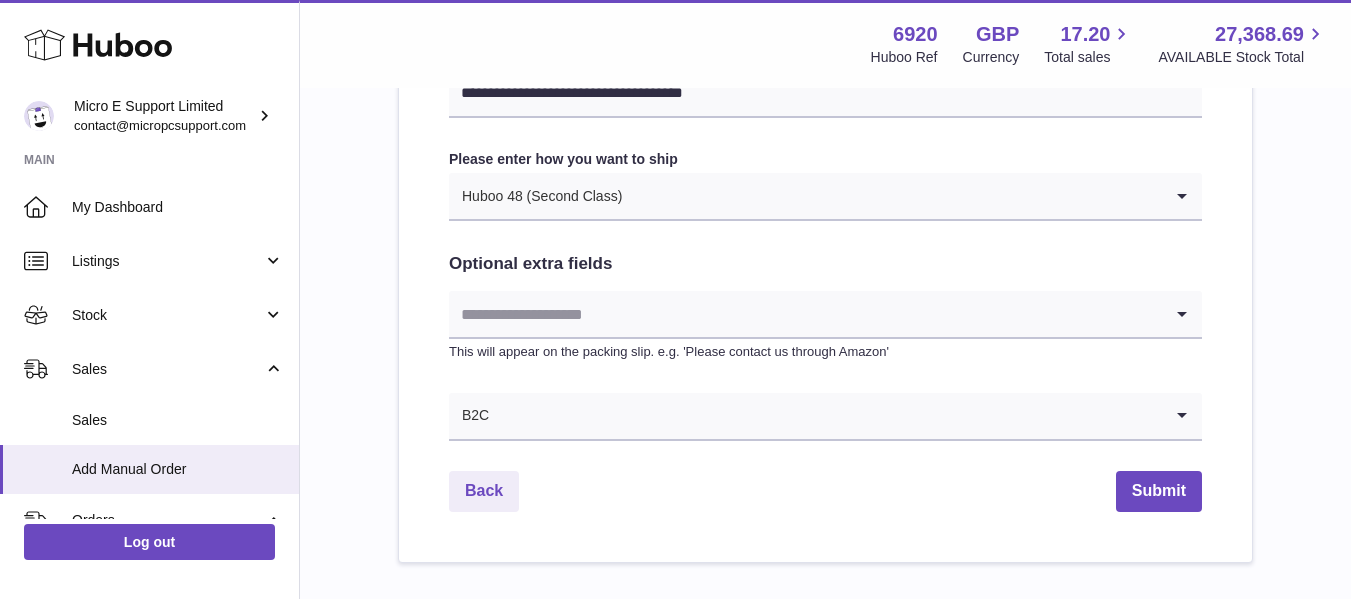 scroll, scrollTop: 1100, scrollLeft: 0, axis: vertical 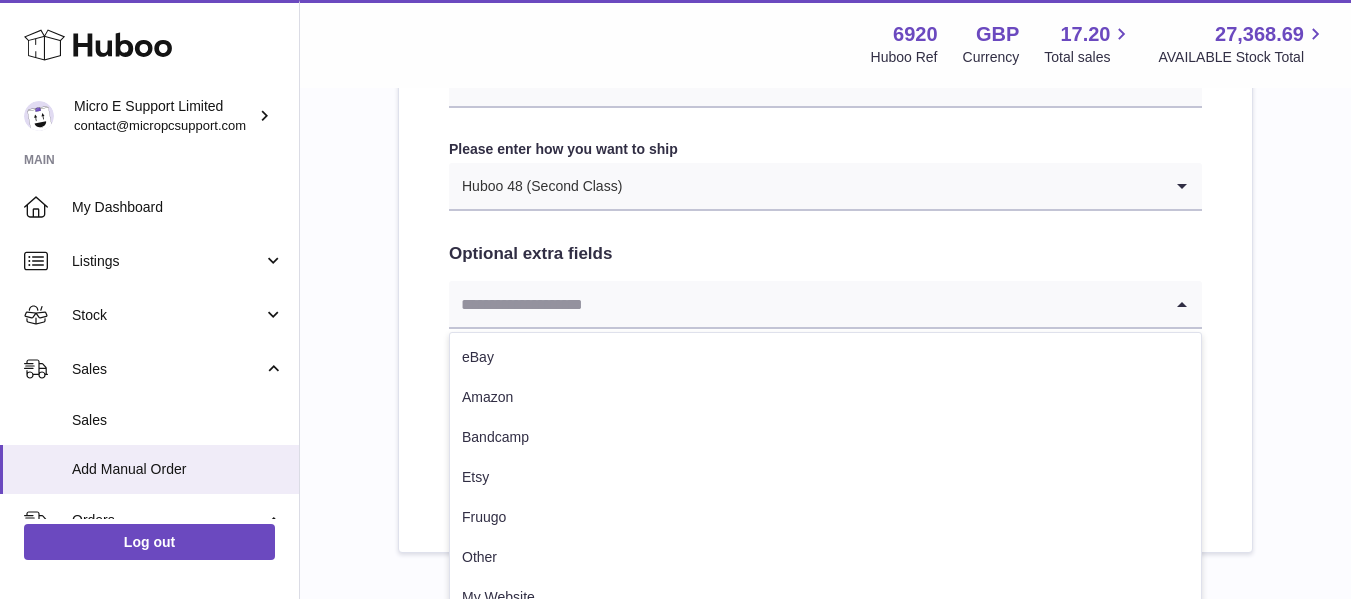 click at bounding box center [805, 304] 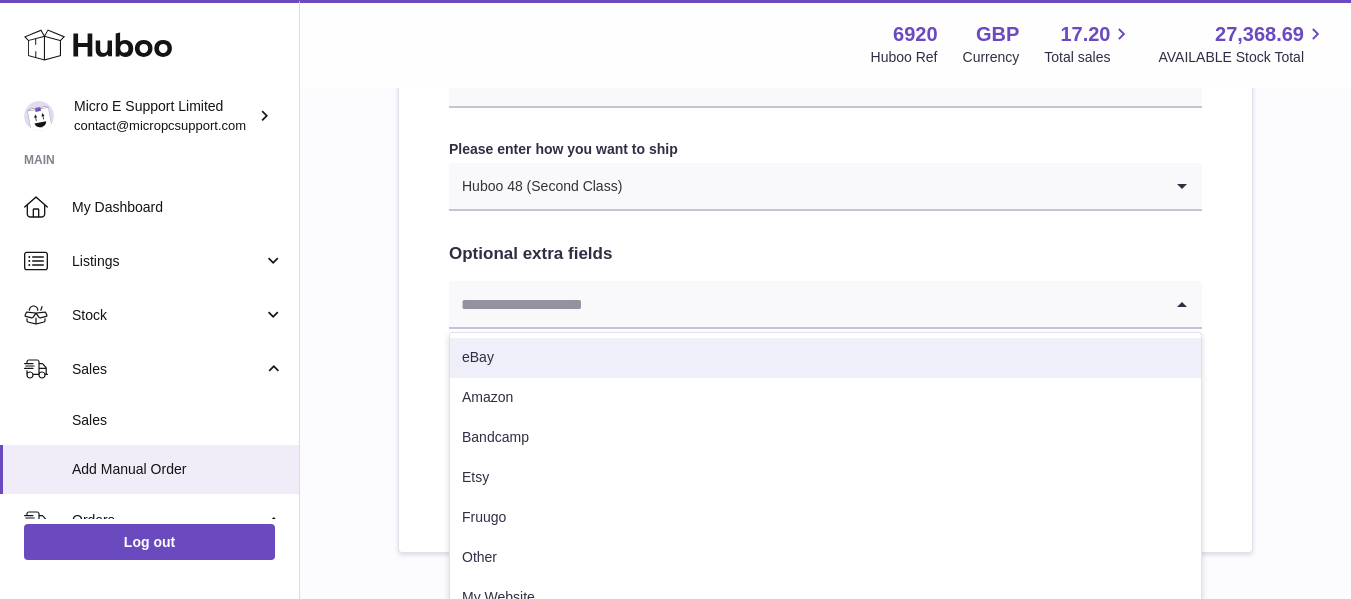 click on "eBay" at bounding box center [825, 358] 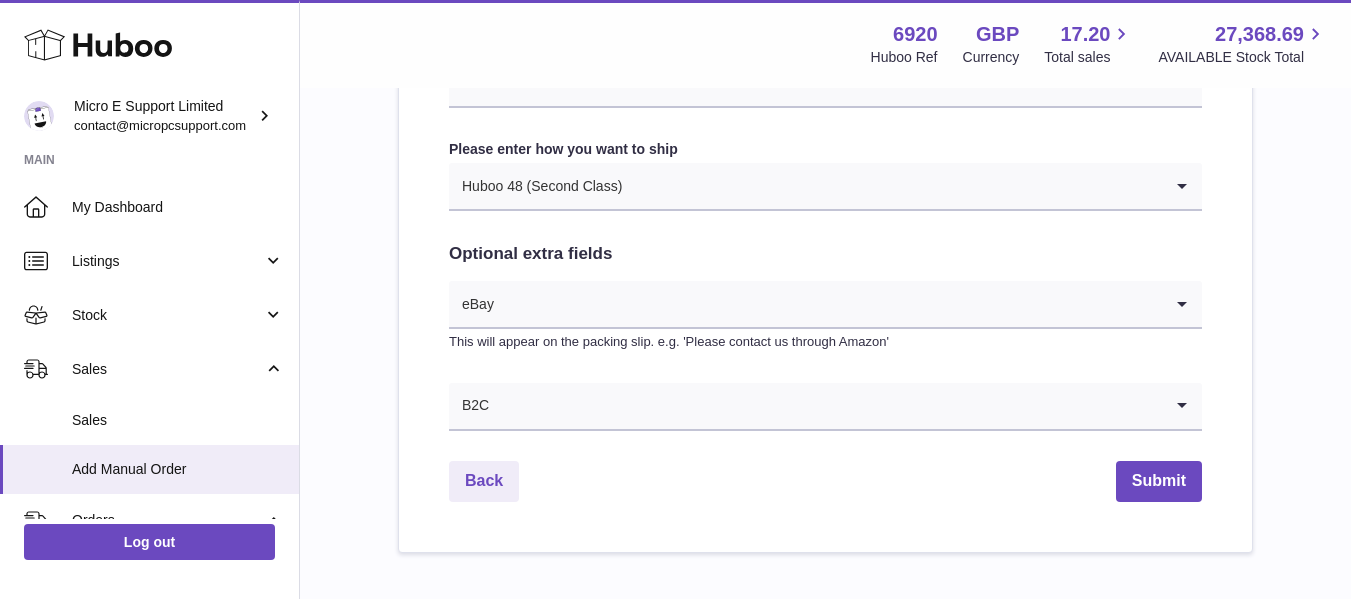 click on "**********" at bounding box center [825, -175] 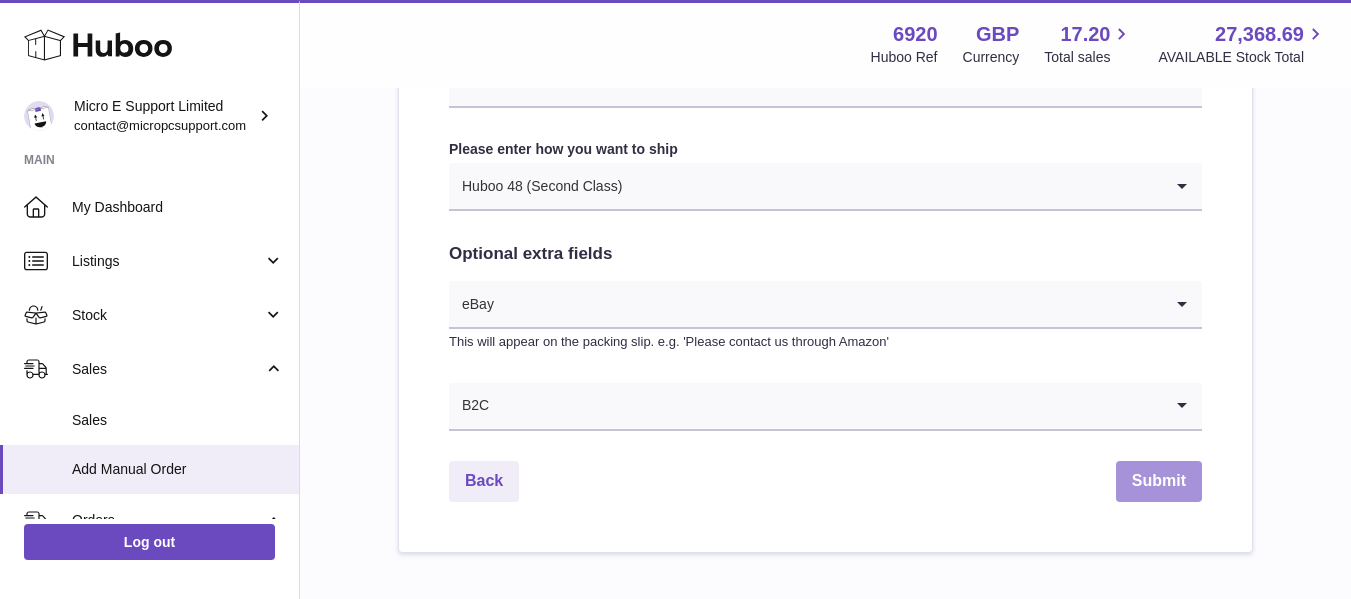 click on "Submit" at bounding box center (1159, 481) 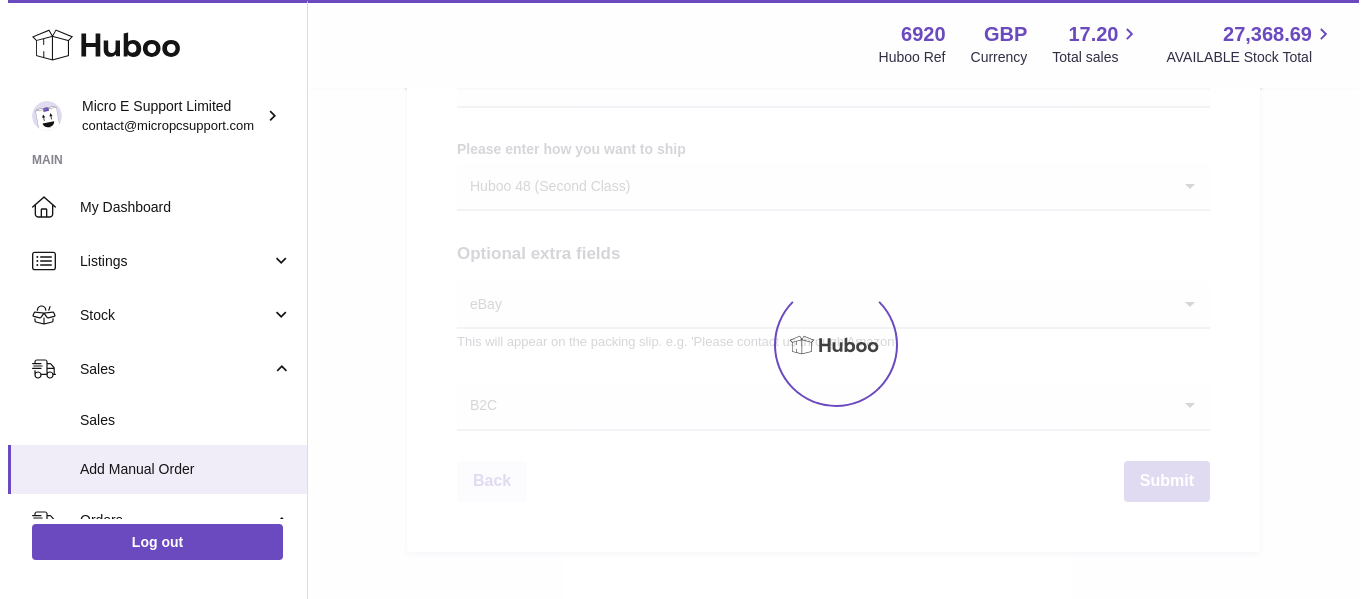 scroll, scrollTop: 0, scrollLeft: 0, axis: both 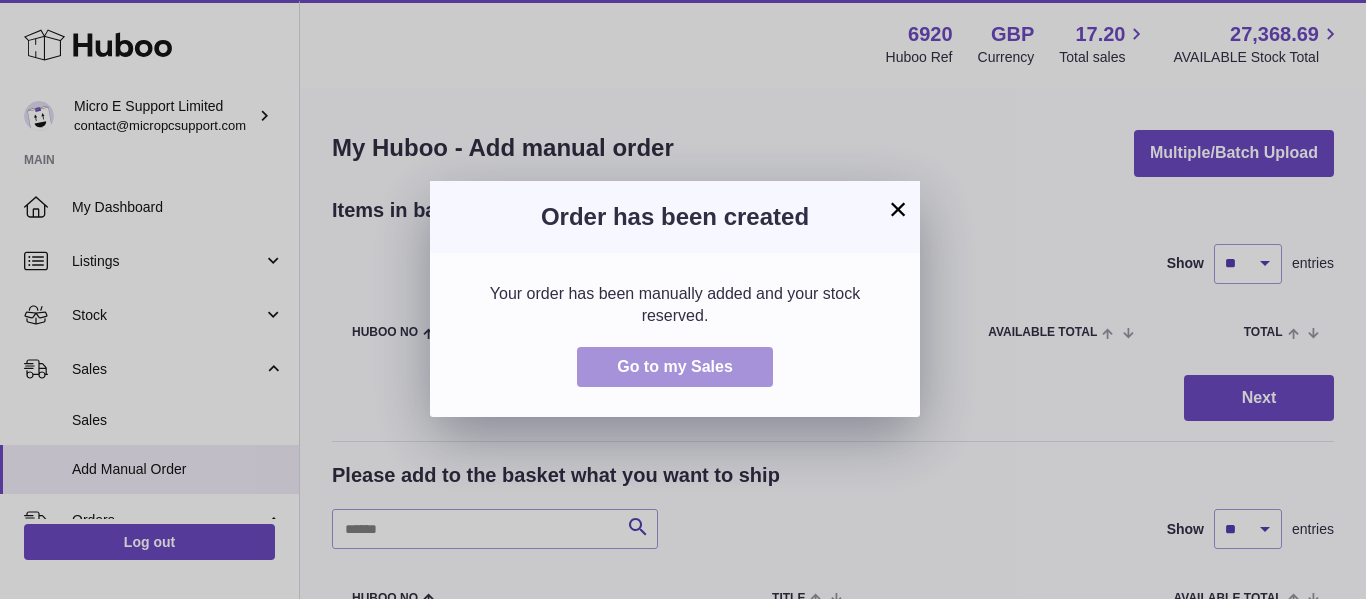 click on "Go to my Sales" at bounding box center (675, 367) 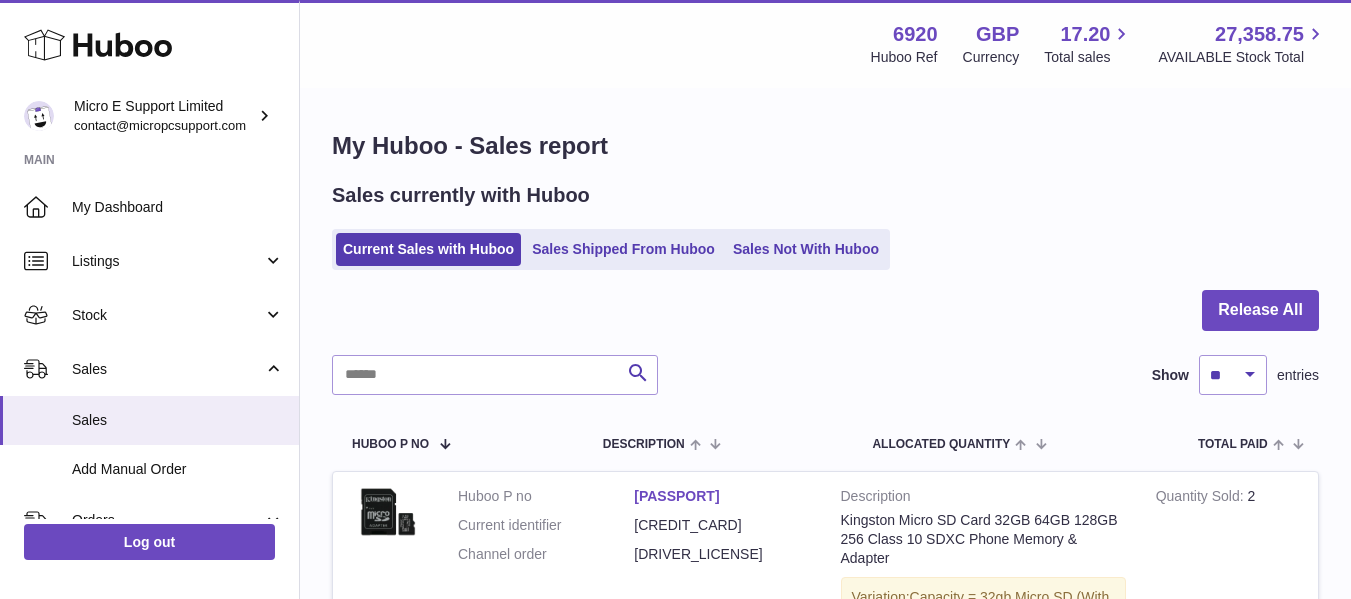 scroll, scrollTop: 0, scrollLeft: 0, axis: both 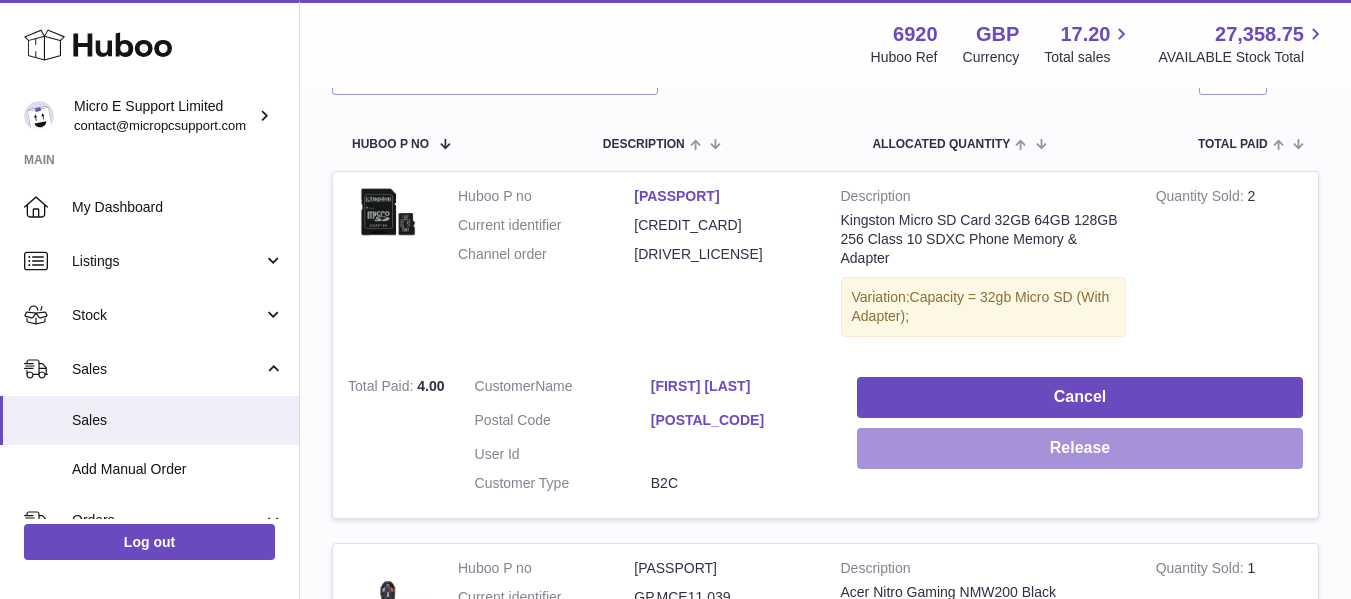 click on "Release" at bounding box center [1080, 448] 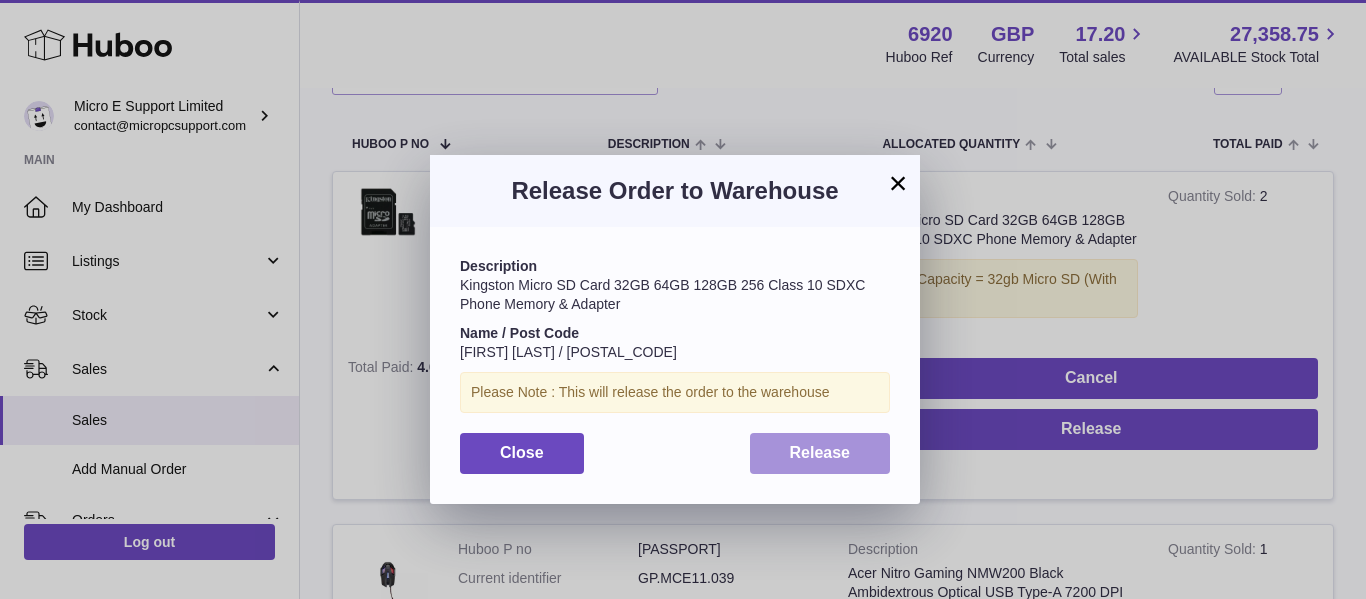 click on "Release" at bounding box center [820, 453] 